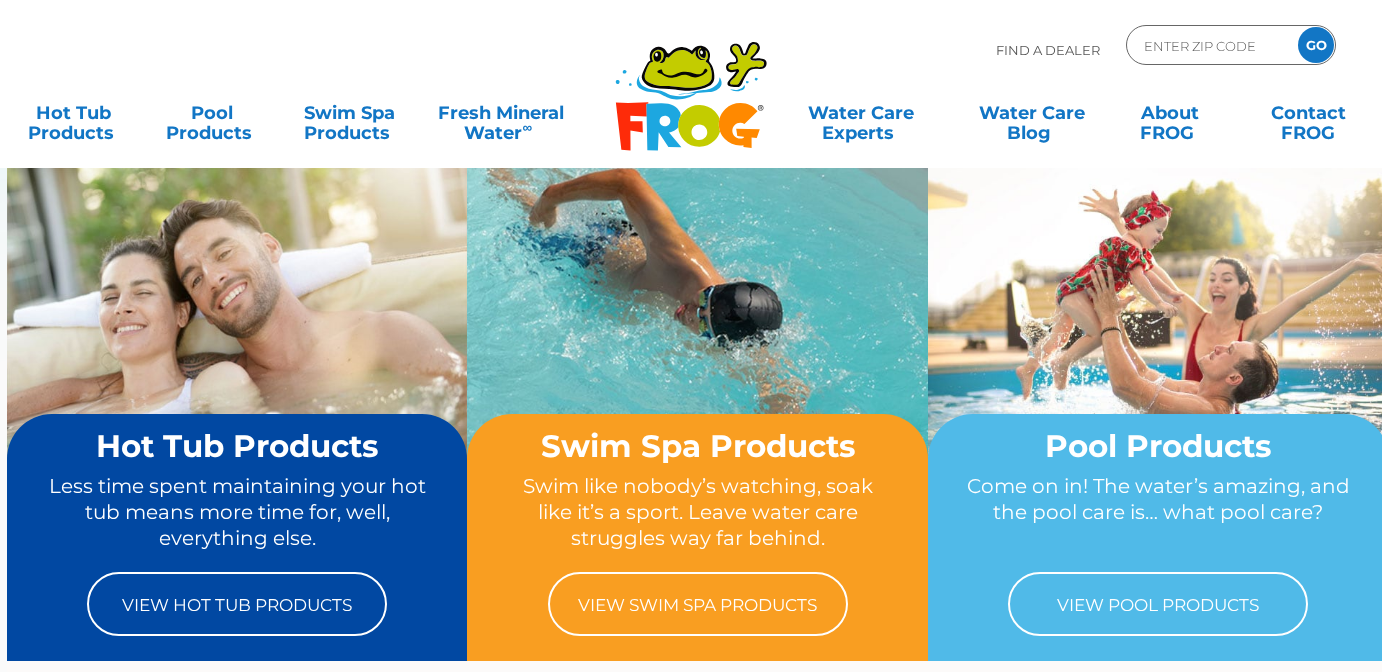 scroll, scrollTop: 0, scrollLeft: 0, axis: both 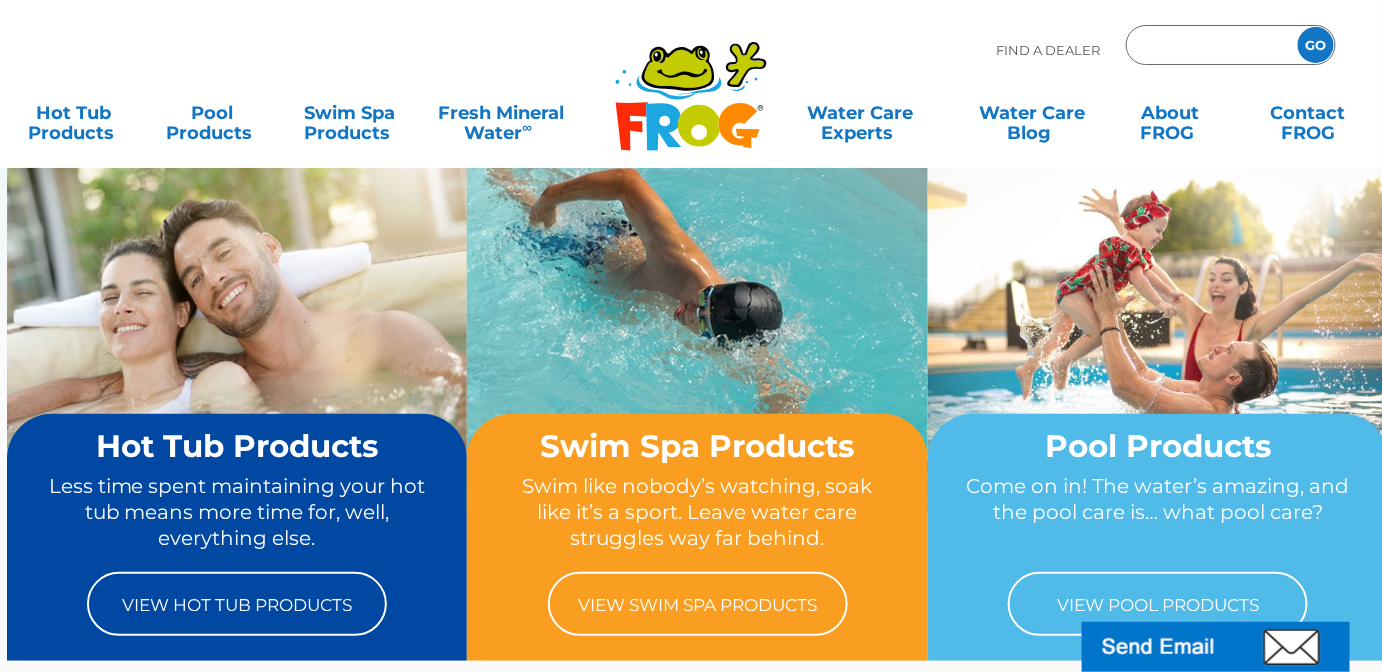 click at bounding box center (1209, 45) 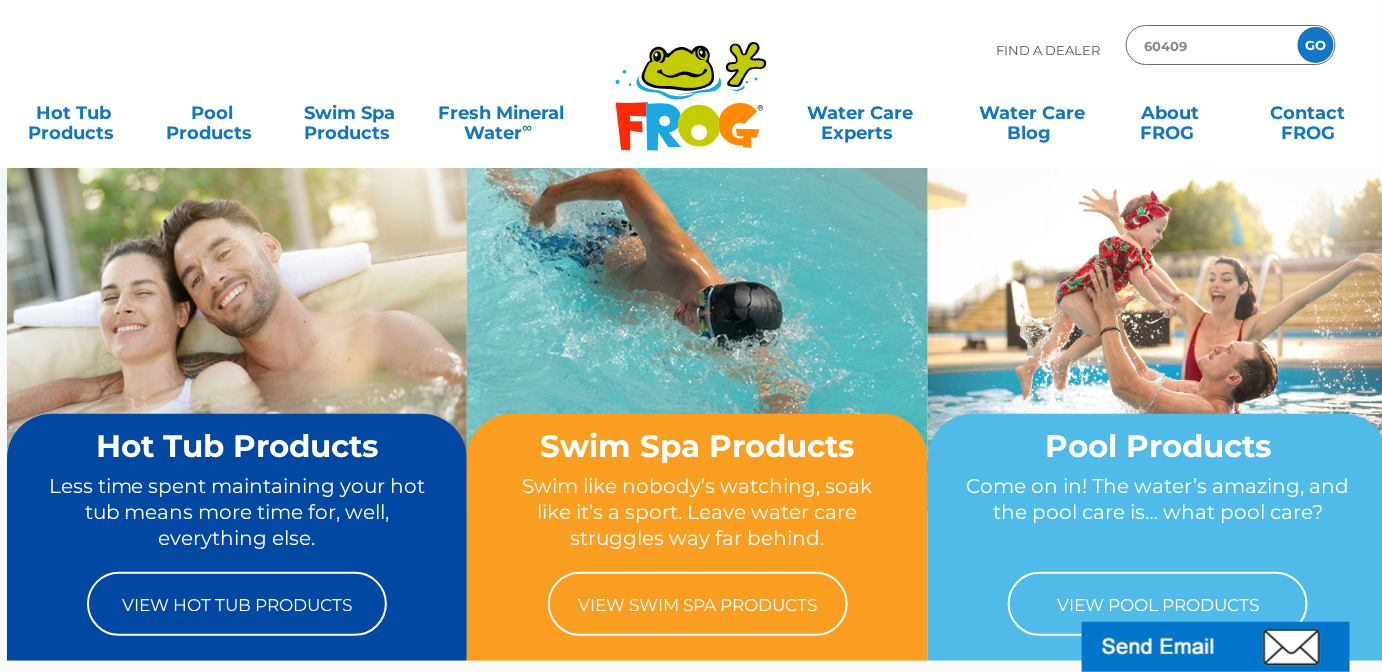 type on "60409" 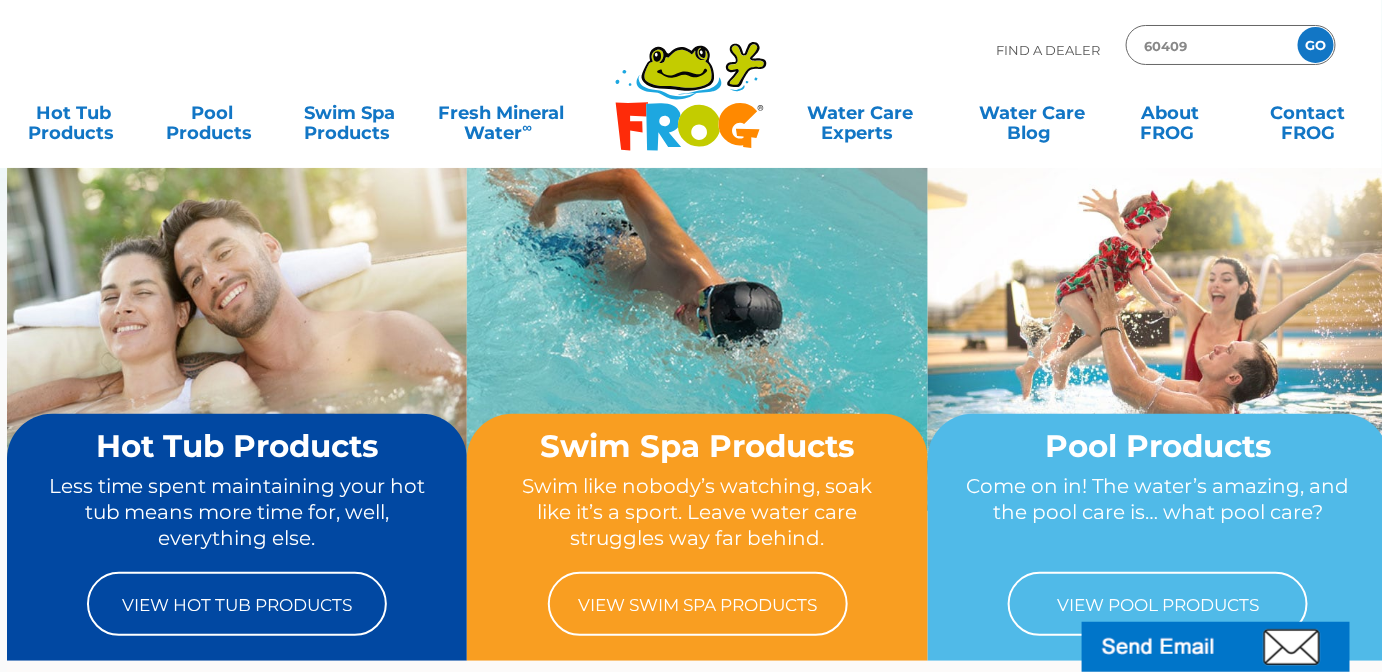 click on "GO" at bounding box center [1316, 45] 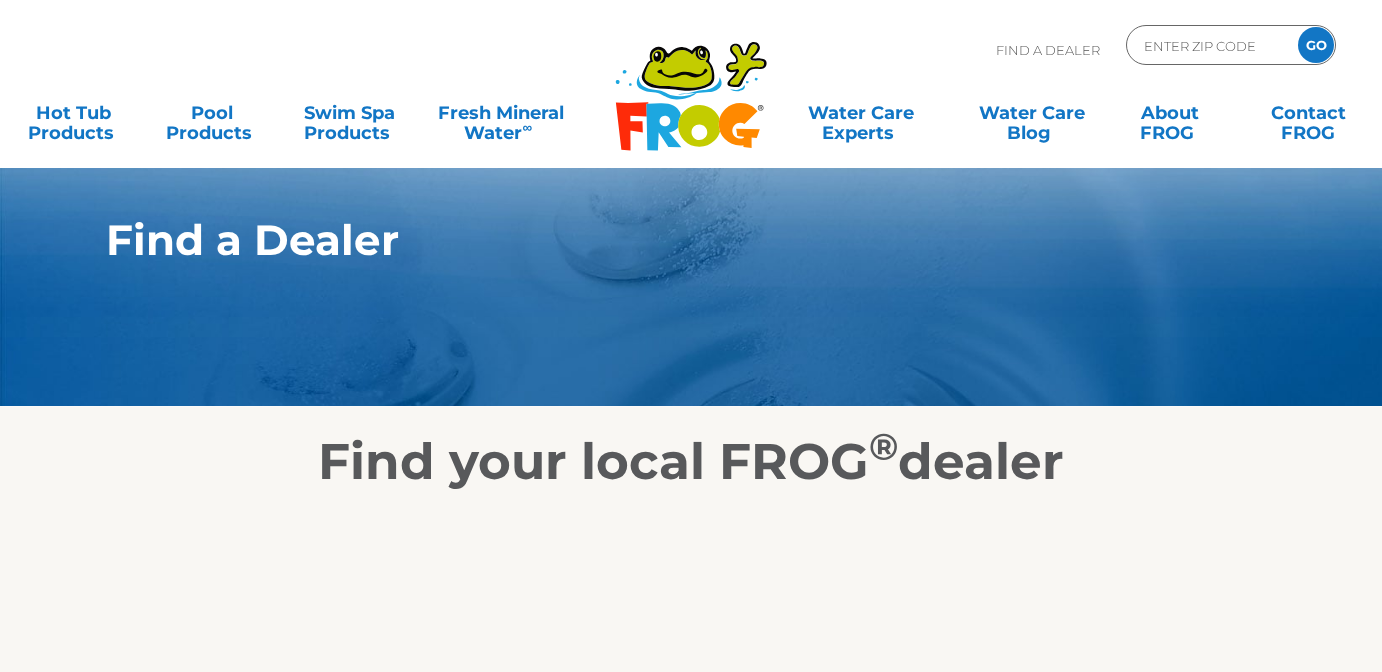 scroll, scrollTop: 0, scrollLeft: 0, axis: both 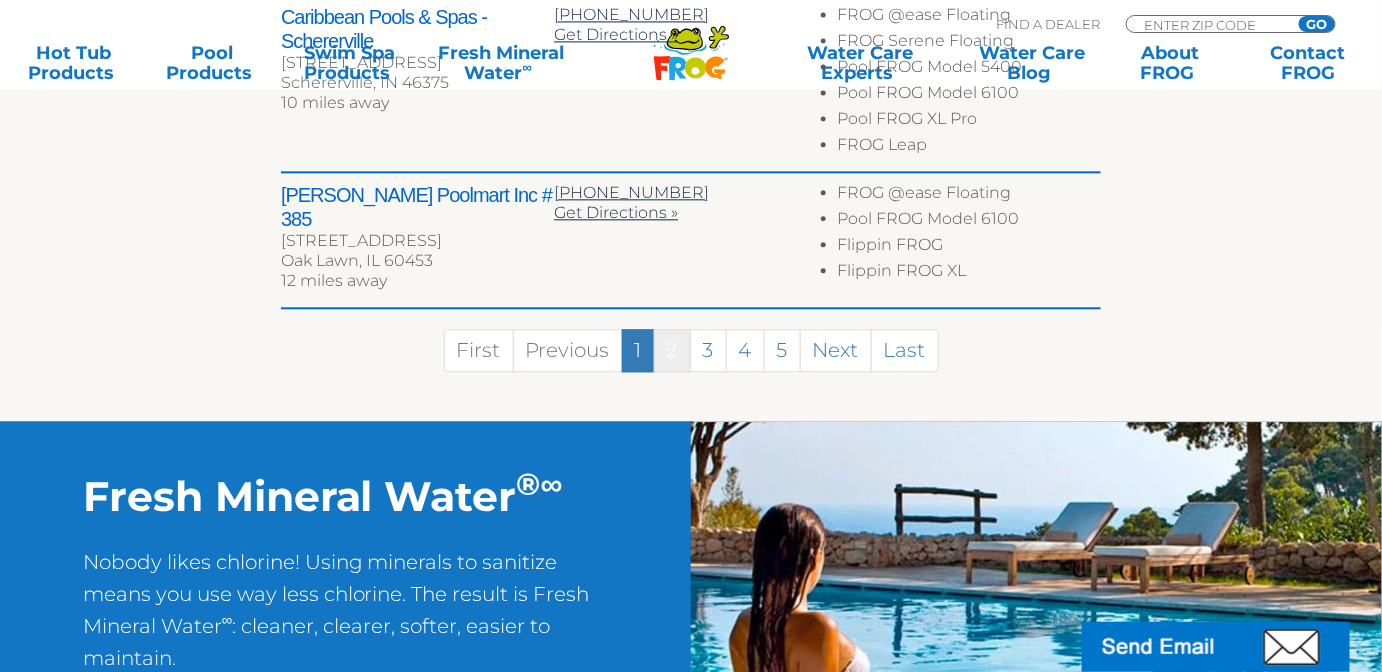 click on "2" at bounding box center (672, 350) 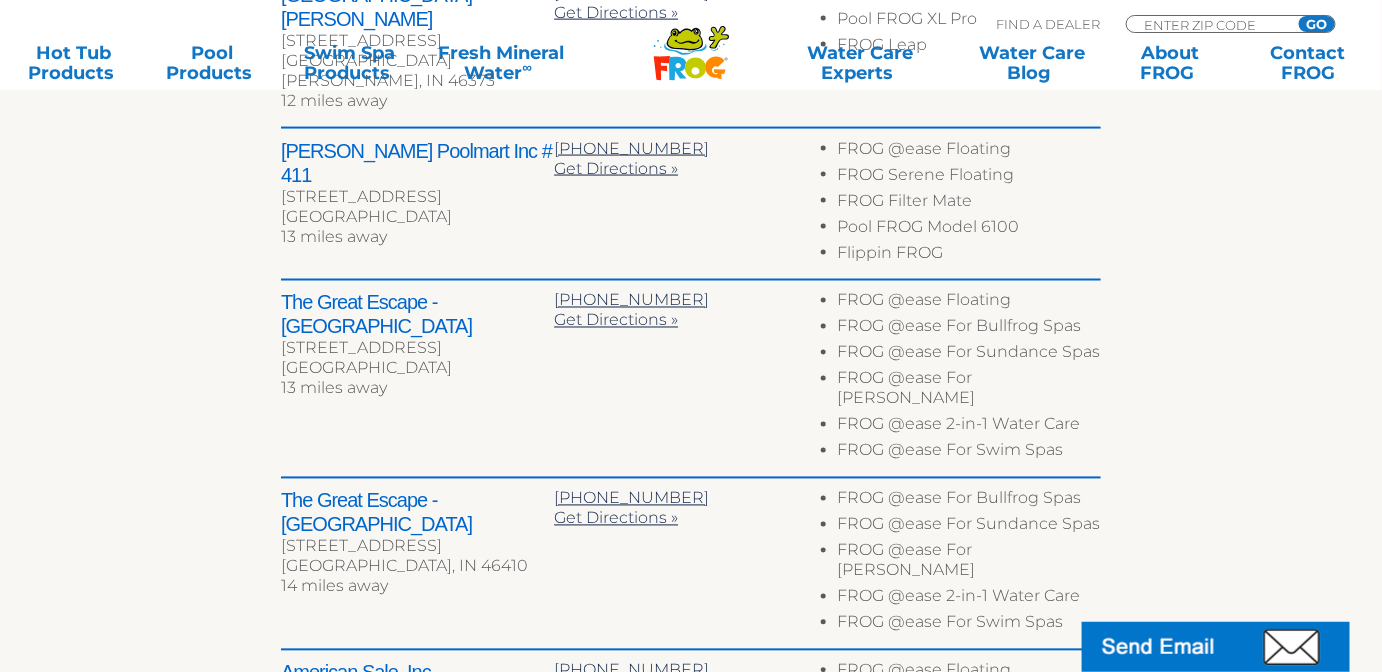 scroll, scrollTop: 1065, scrollLeft: 0, axis: vertical 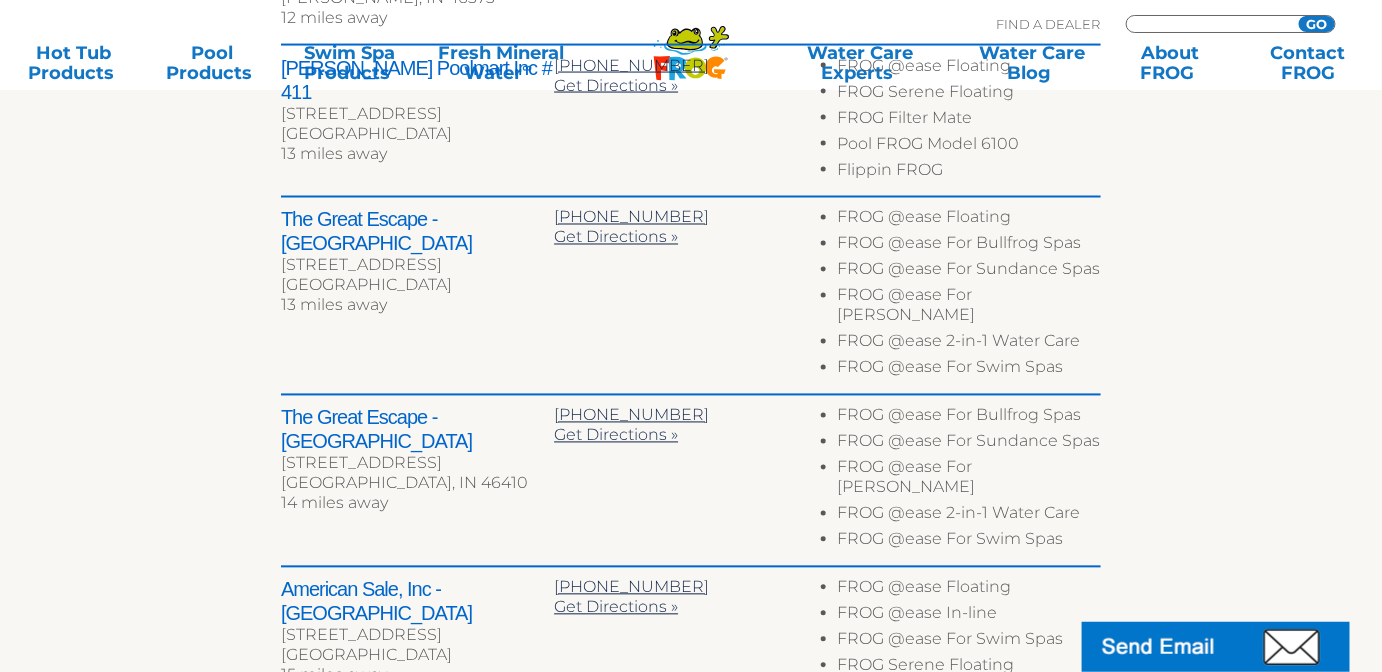 click at bounding box center [1209, 24] 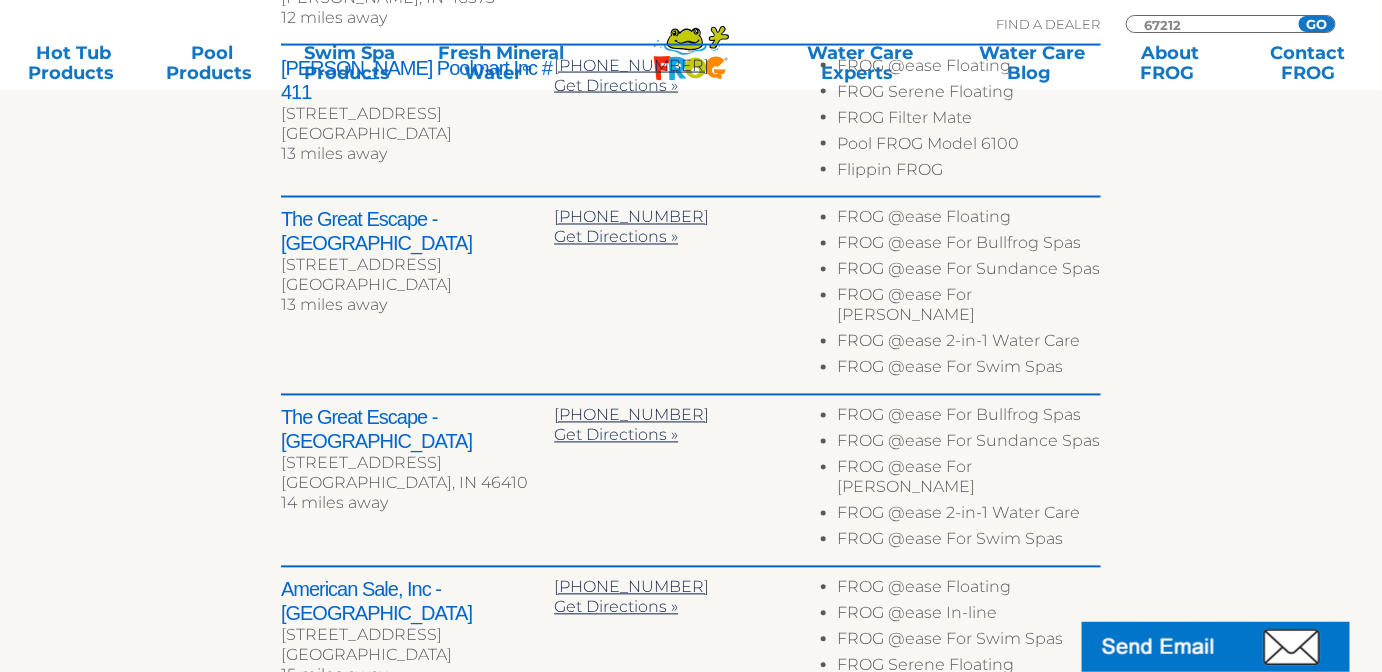 type on "67212" 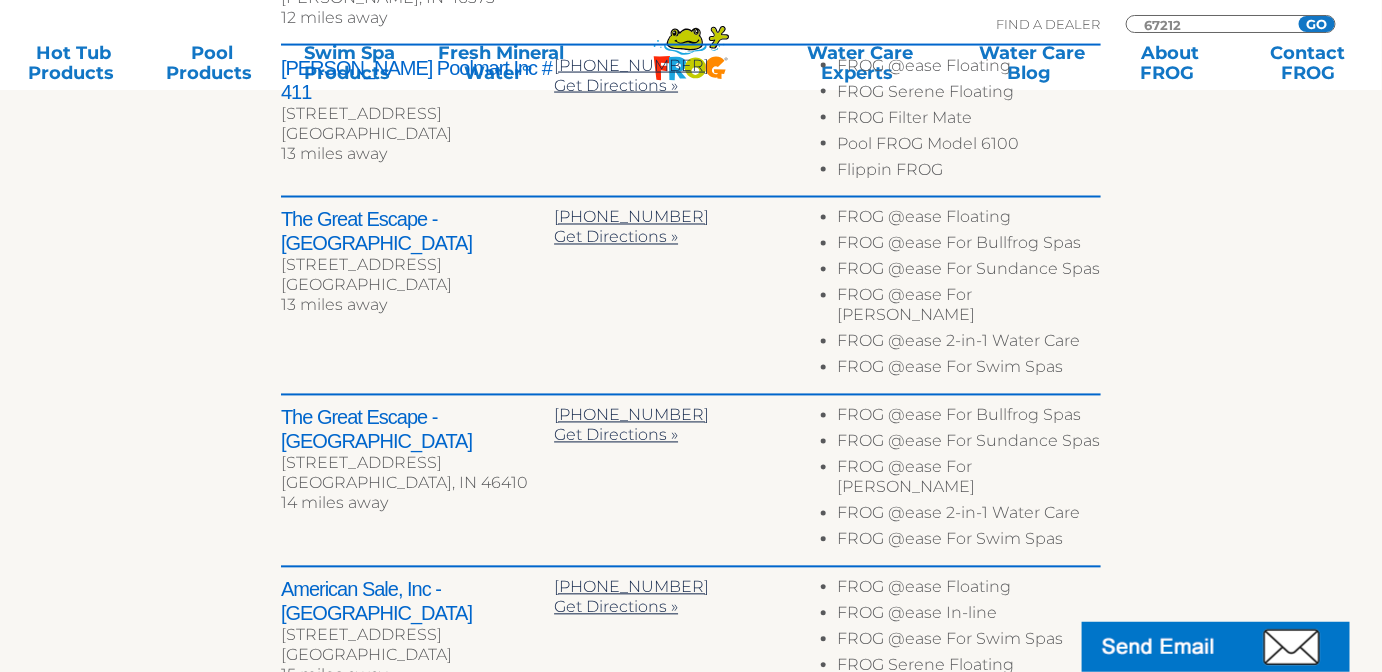 click on "GO" at bounding box center [1317, 24] 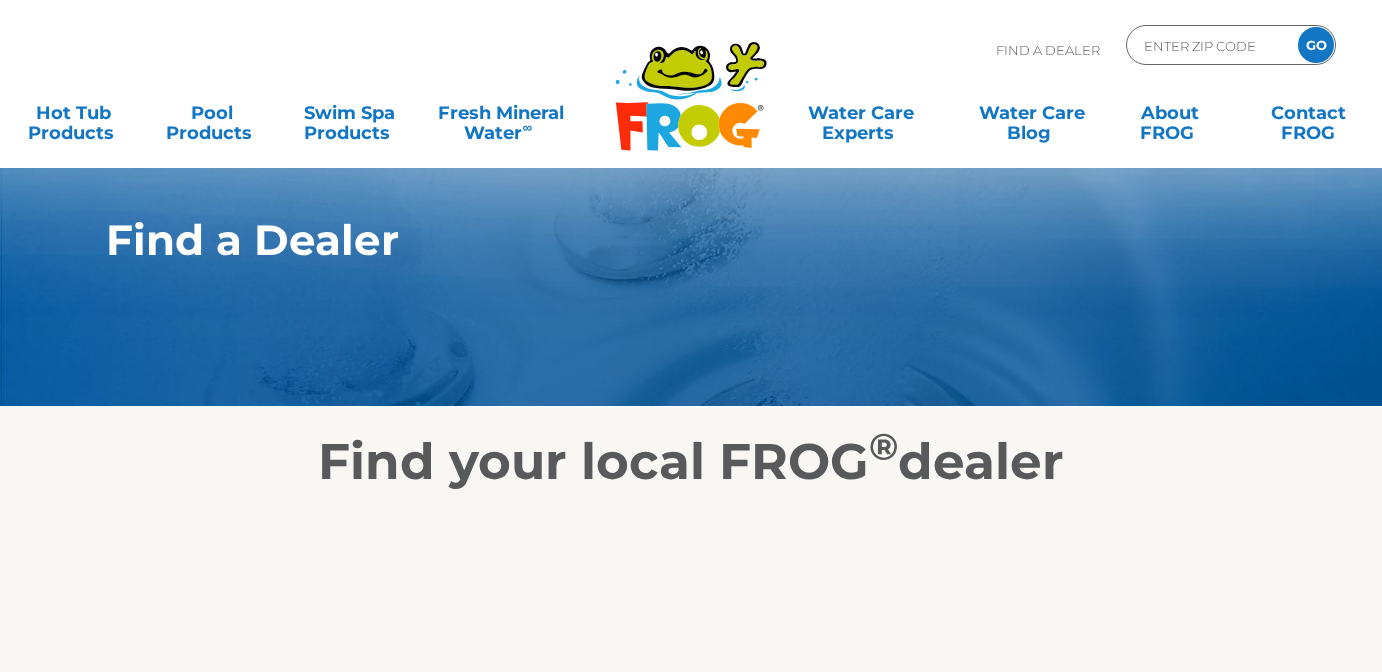 scroll, scrollTop: 0, scrollLeft: 0, axis: both 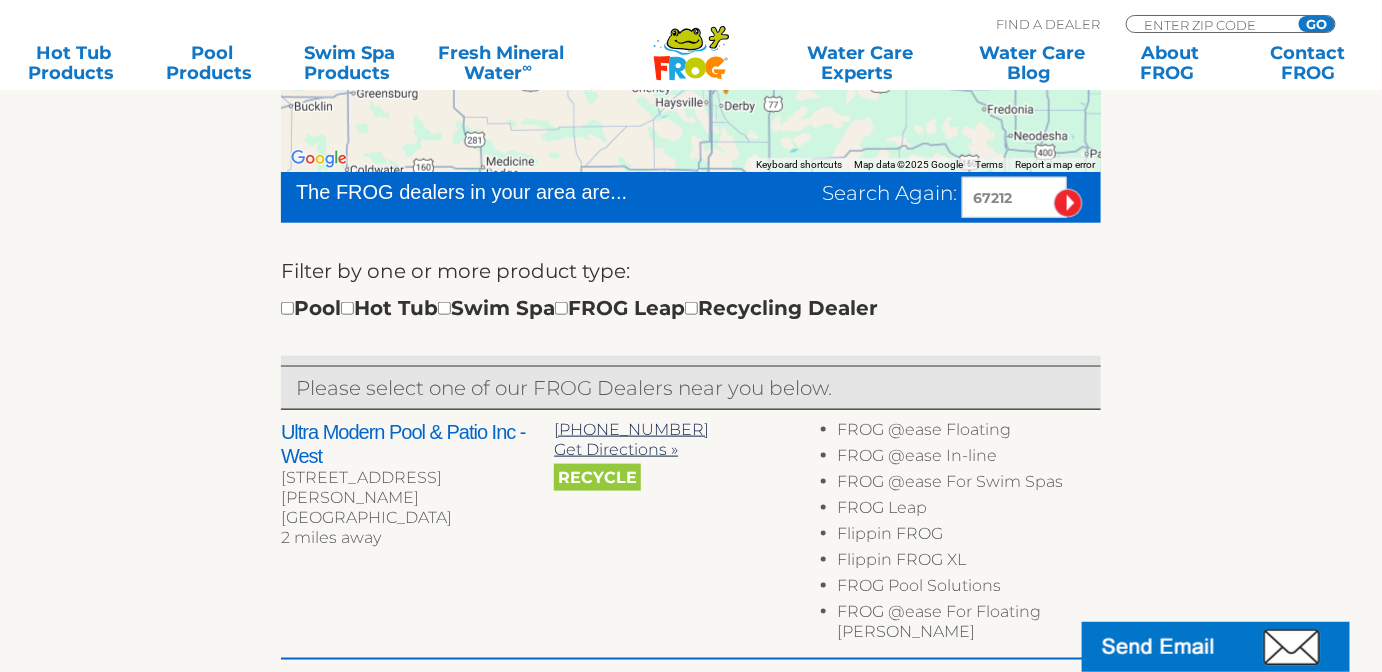 drag, startPoint x: 1016, startPoint y: 194, endPoint x: 886, endPoint y: 200, distance: 130.13838 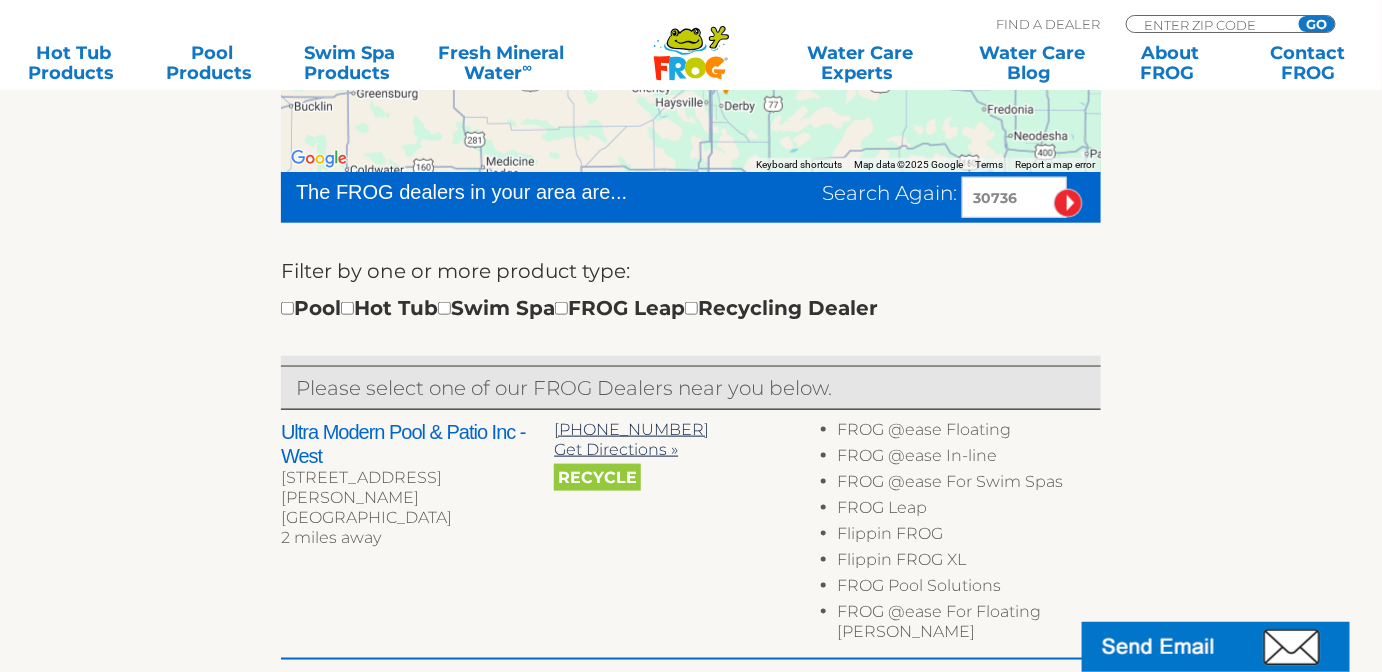 type on "30736" 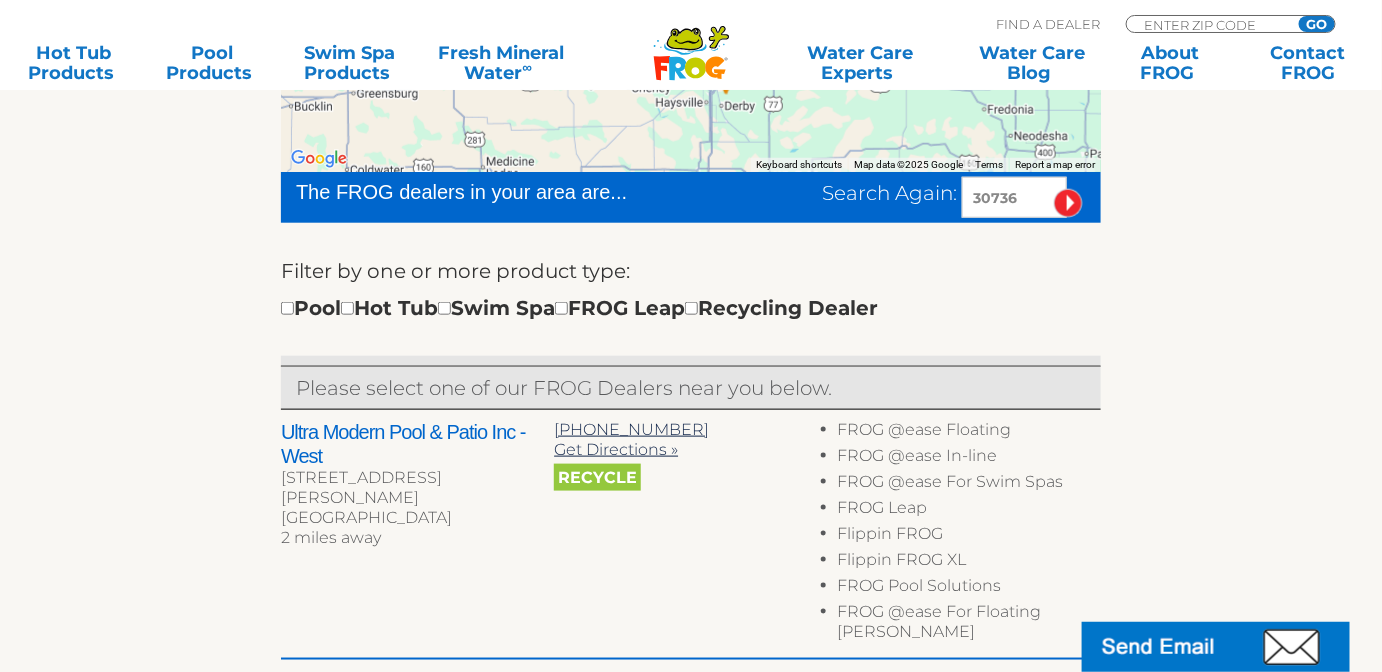 click at bounding box center [1068, 203] 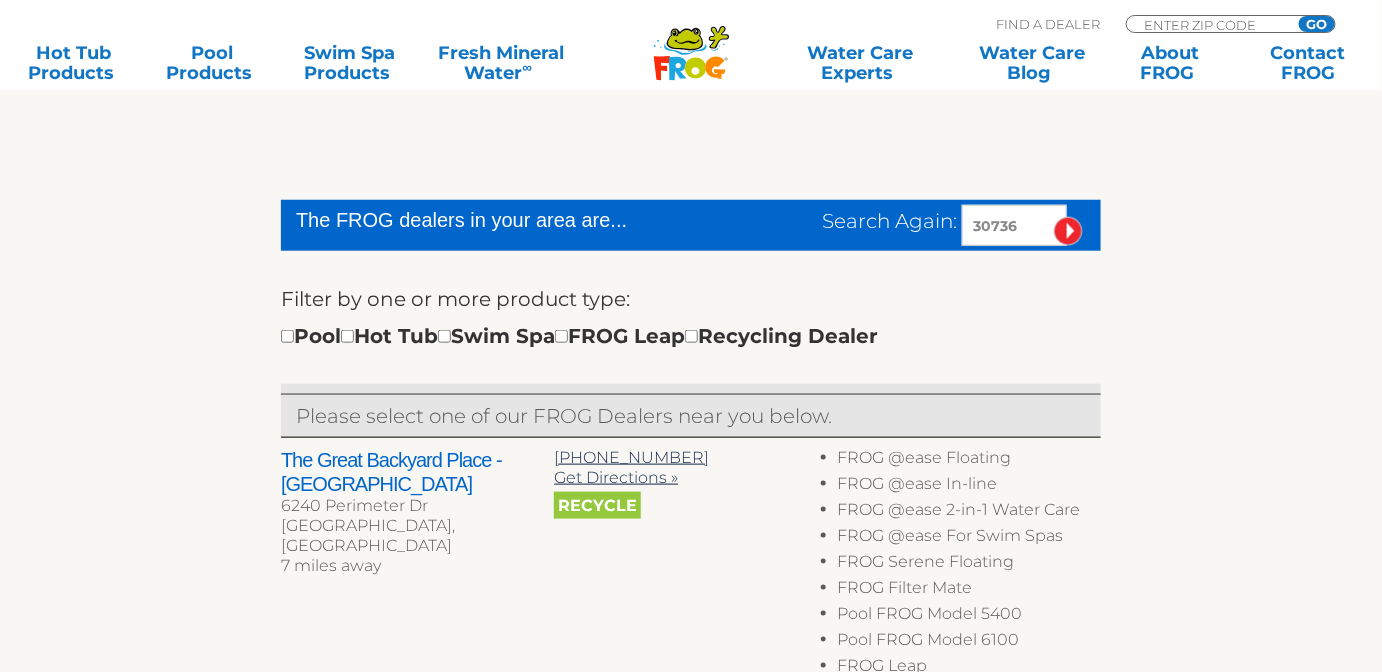 scroll, scrollTop: 0, scrollLeft: 0, axis: both 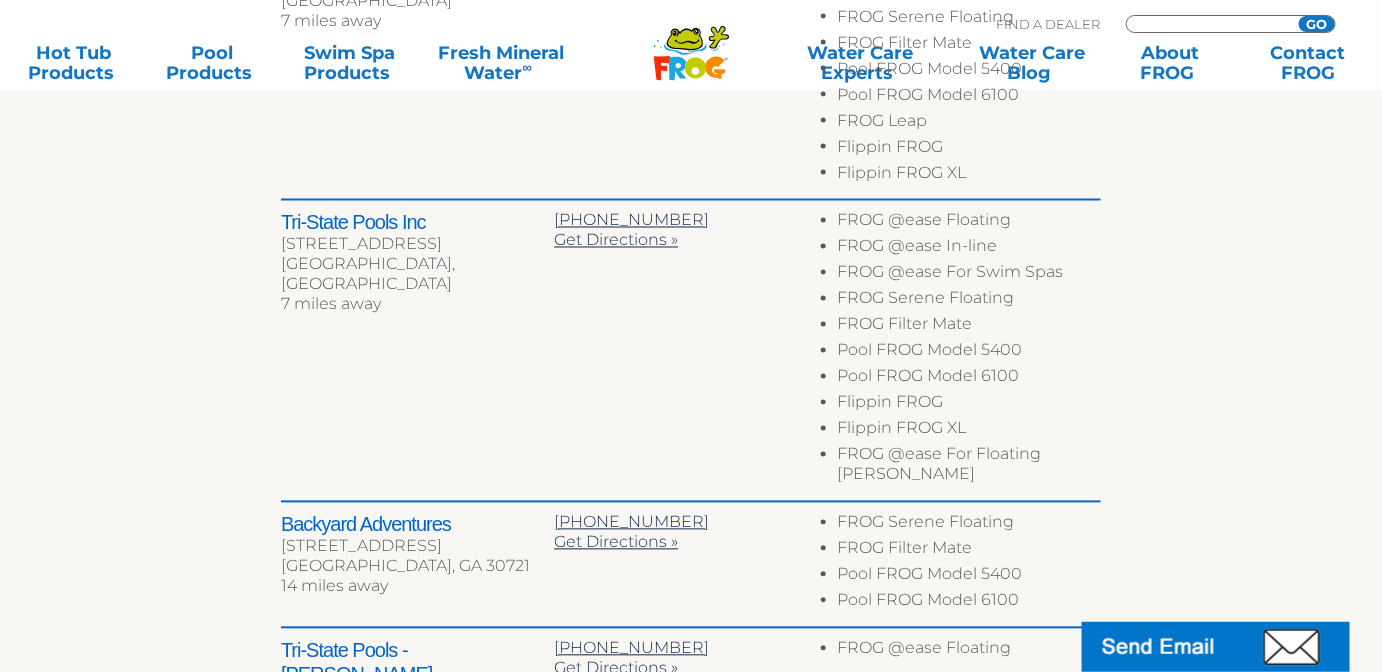 click at bounding box center (1209, 24) 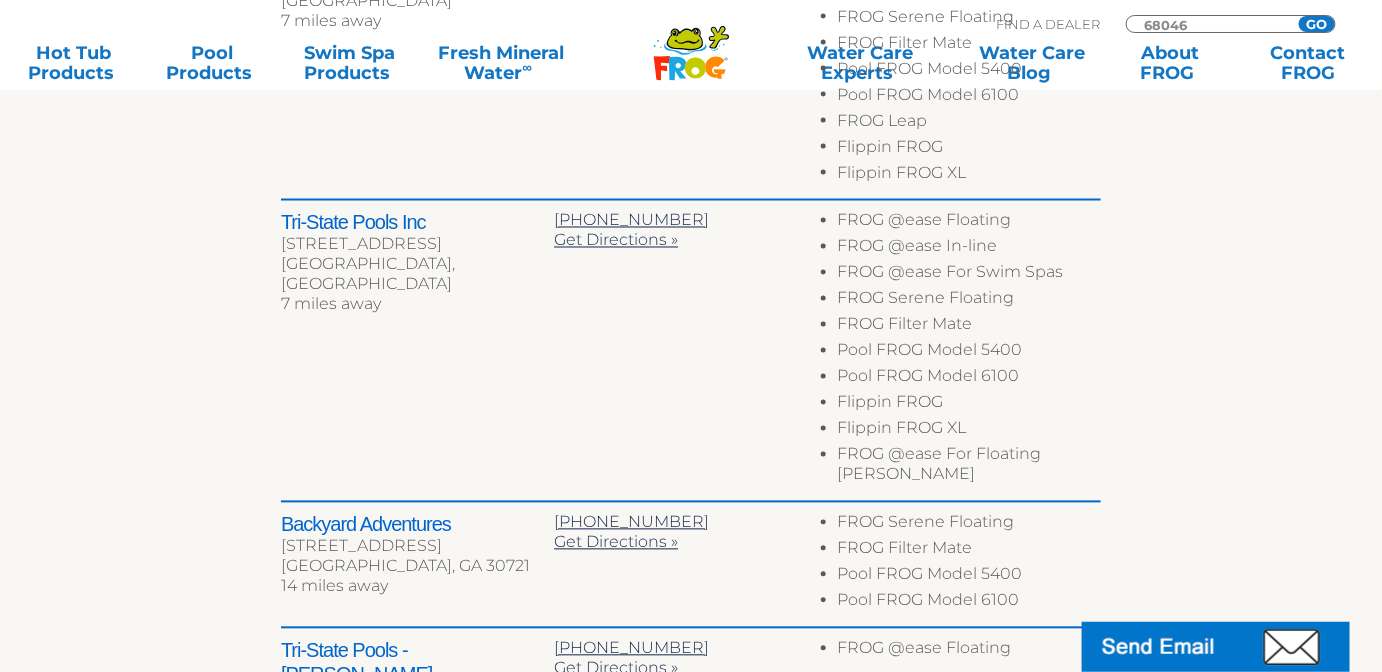 type on "68046" 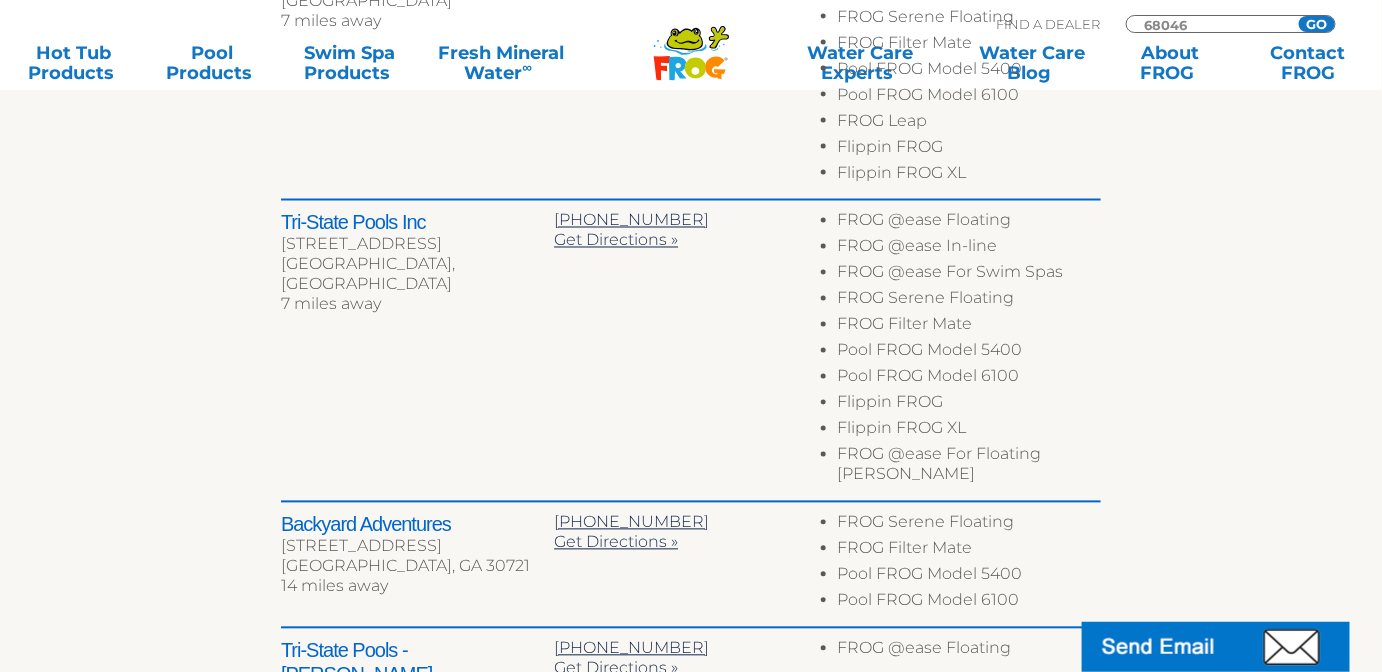 click on "GO" at bounding box center [1317, 24] 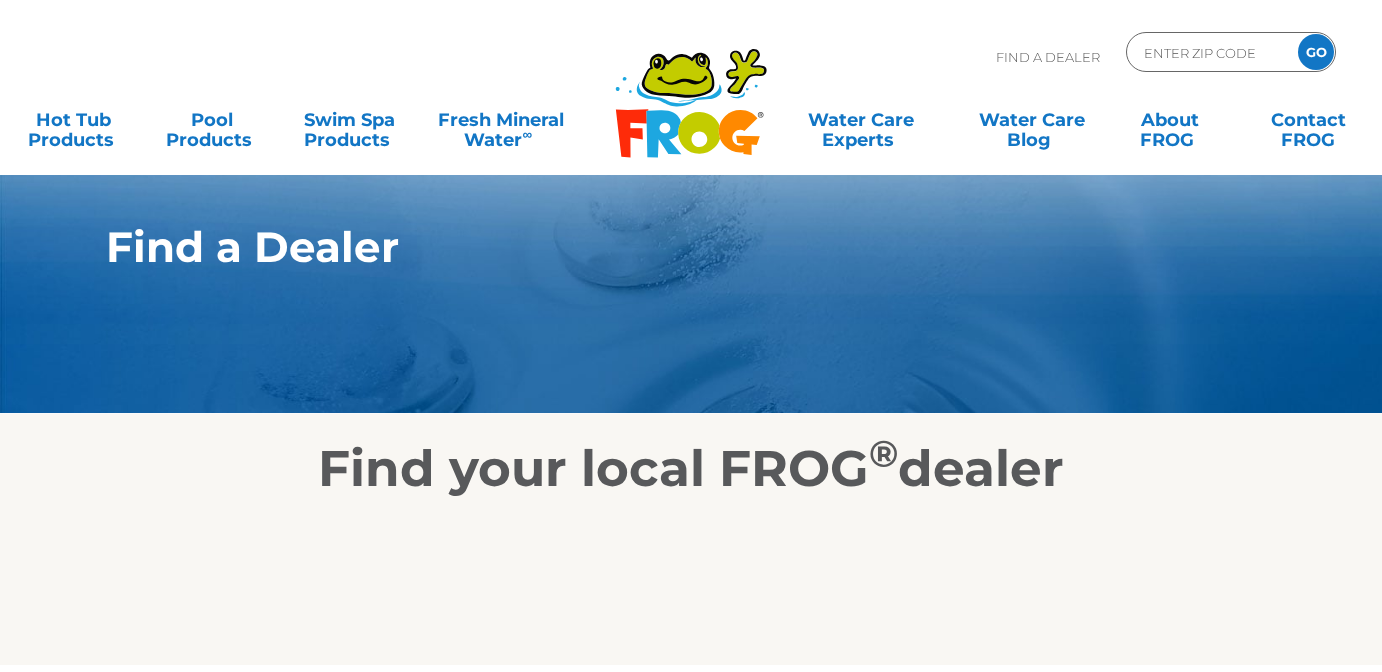 scroll, scrollTop: 0, scrollLeft: 0, axis: both 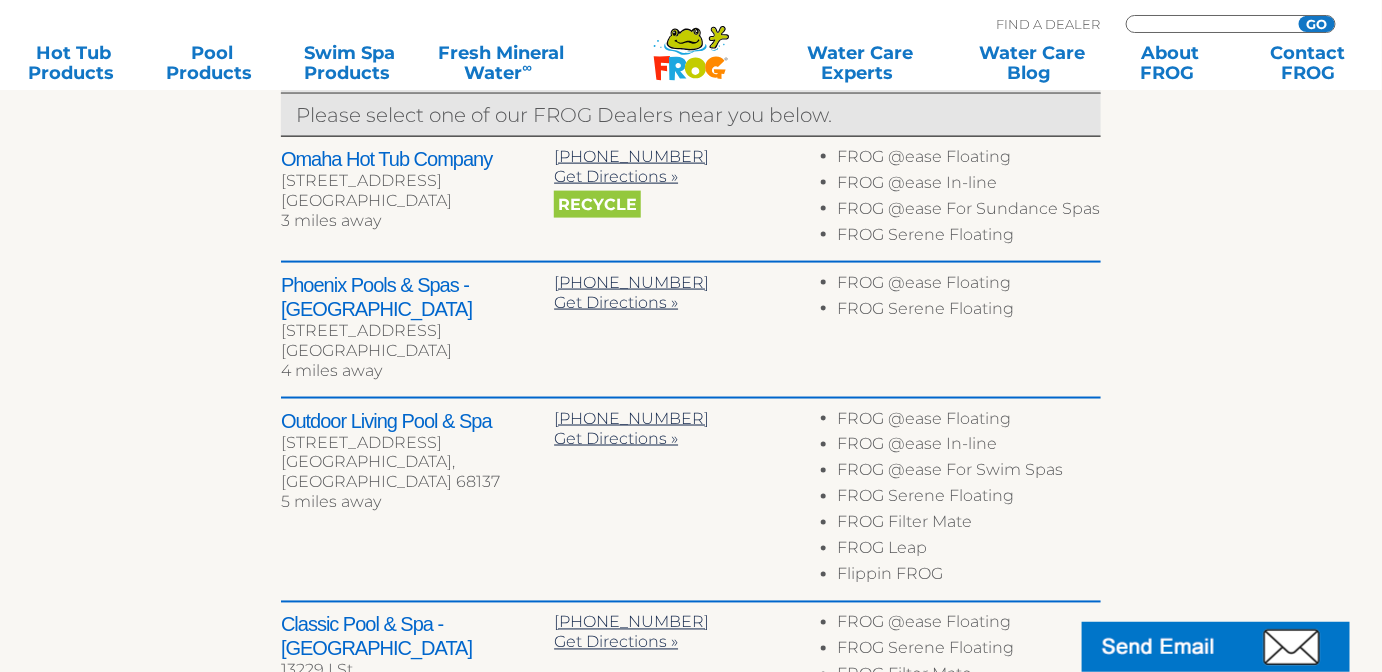 click at bounding box center [1209, 24] 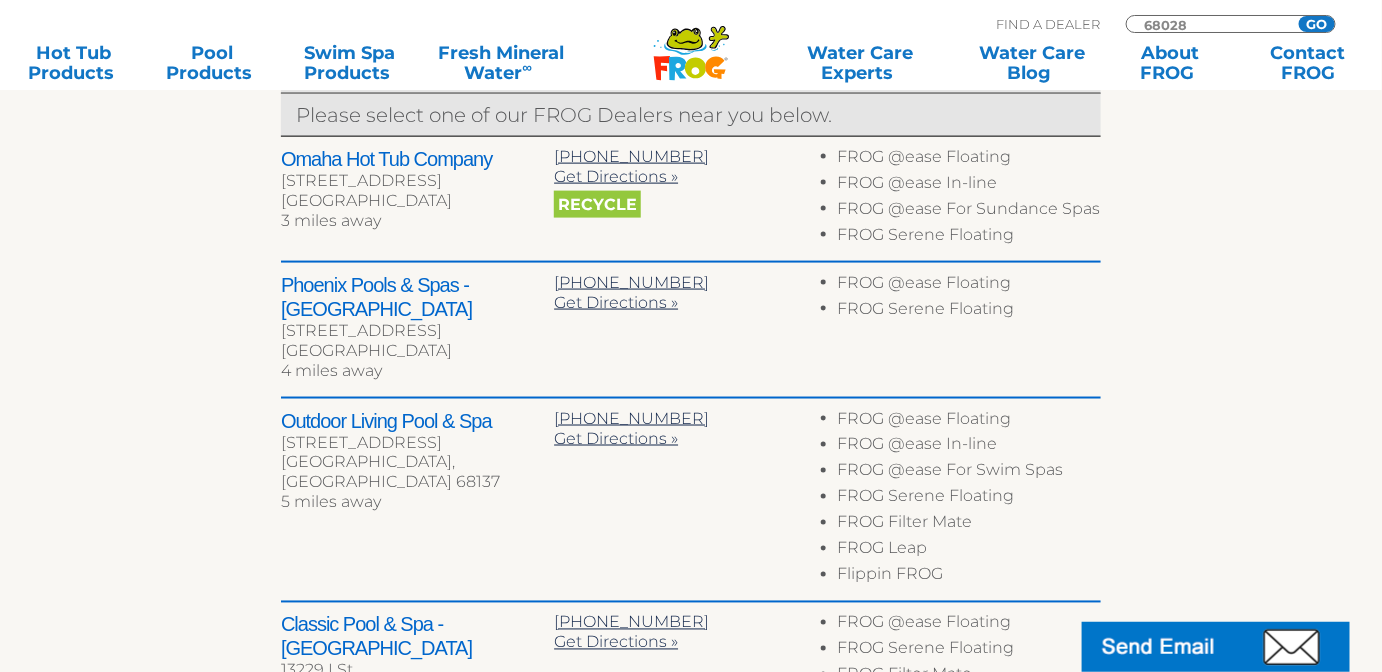 type on "68028" 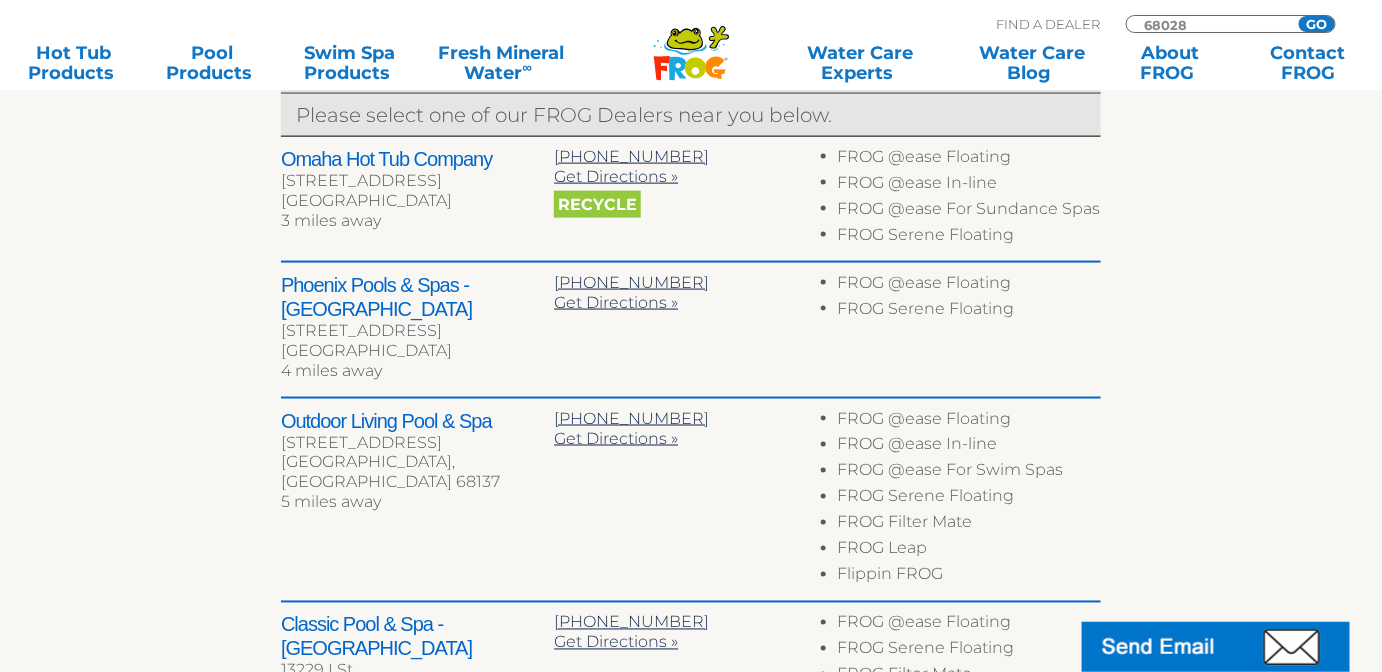click on "GO" at bounding box center [1317, 24] 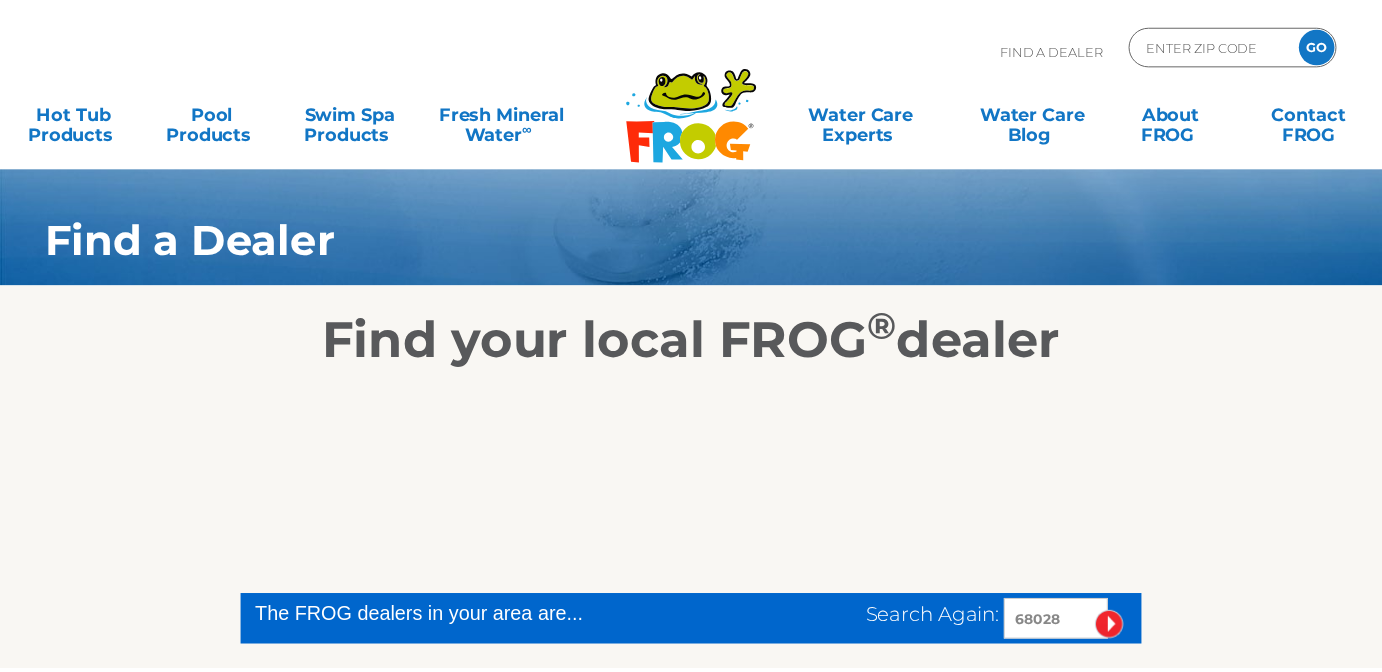 scroll, scrollTop: 0, scrollLeft: 0, axis: both 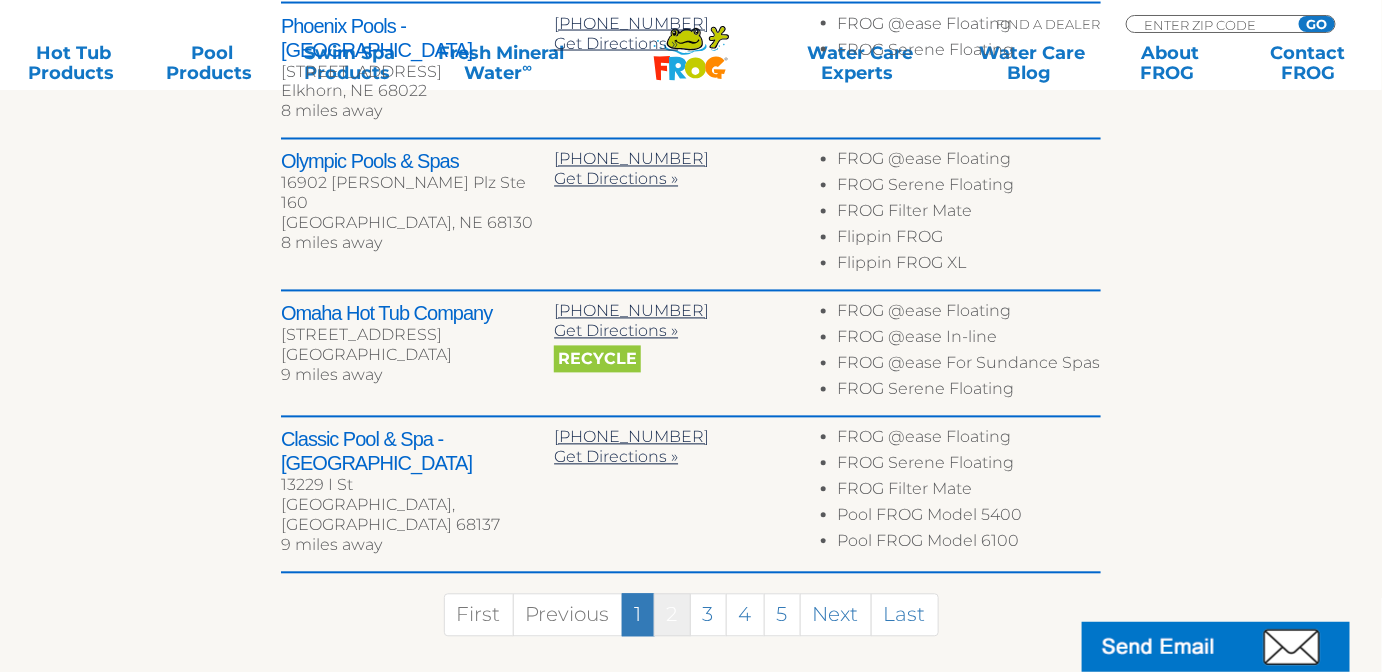 click on "2" at bounding box center [672, 615] 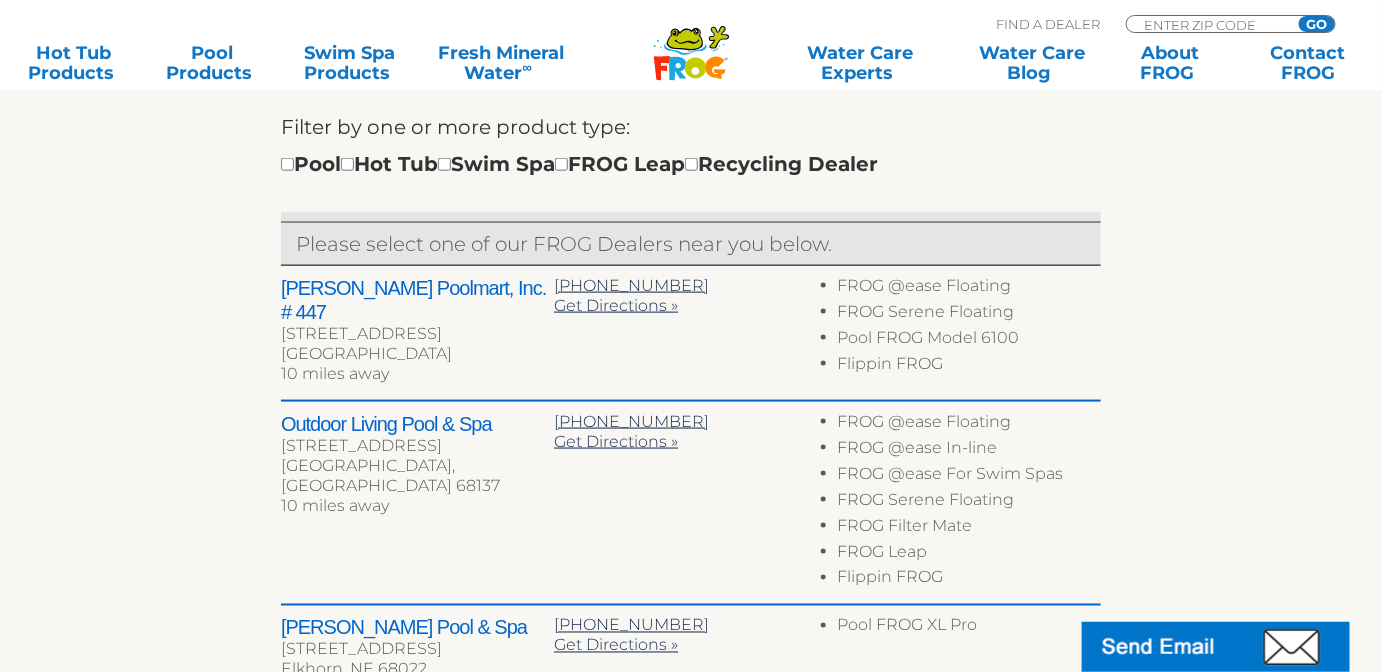 scroll, scrollTop: 687, scrollLeft: 0, axis: vertical 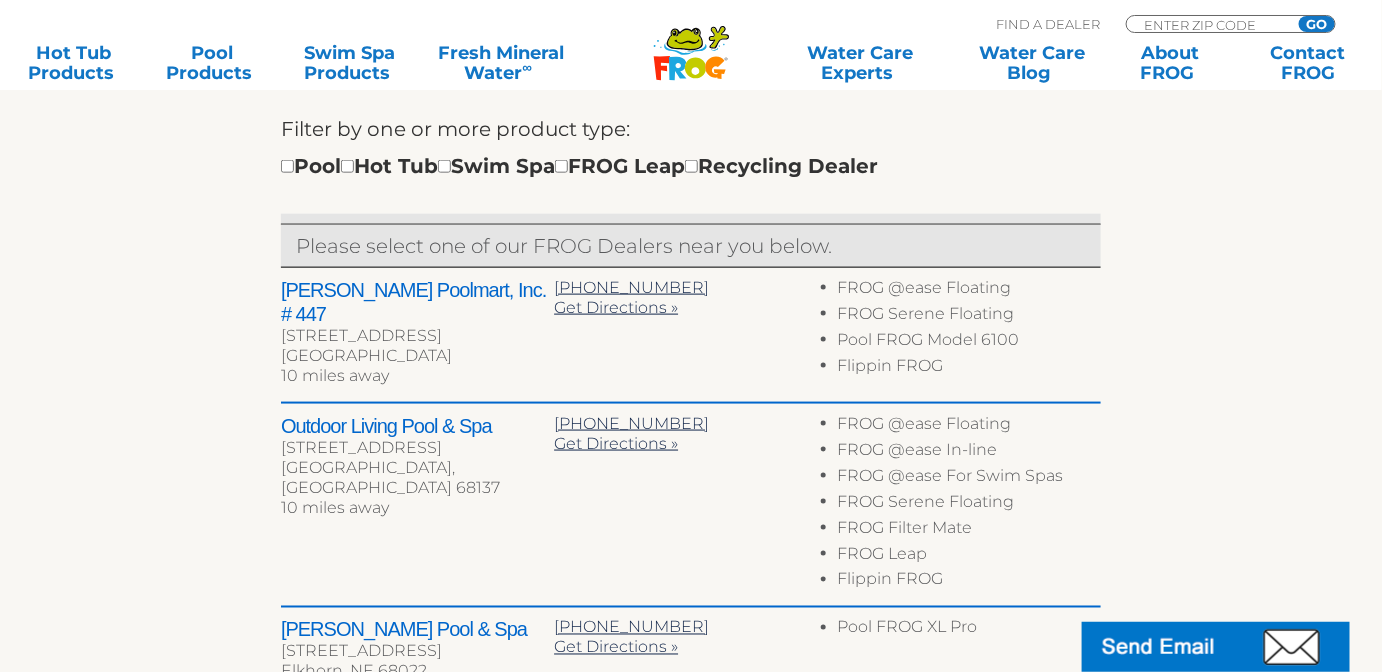 click on "MENU MENU Hot Tub  Products
All Hot Tub Products
FROG @ease – SmartChlor FROG @ease Floating System FROG @ease In-Line System FROG @ease 2-in-1 Water Care FROG @ease for Bullfrog Spas FROG @ease for Jacuzzi Hot Tubs FROG @ease for Sundance Spas FROG @ease for Floating Weir FROG @ease Test Strips
FROG Serene – Bromine FROG Serene Floating System FROG Serene In-Line System FROG Test Strips for Hot Tubs
Hot Tub Support Chemicals FROG Filter Mate FROG Jump Start FROG Maintain
FROG Fresh Mineral Water ∞
Learn More
FROG Water Care BLOG
How to Conquer Common Hot Tub Mistakes
Everything You Need to Know About Foamy Hot Tub Water
Pool  Products
All Pool Products
2K to 5K Gallons  Flippin’ FROG 5K to 10K Gallons Flippin' FROG XL
Up to 25K Gallons POOL FROG Model 6100 FROG Leap FROG Pool Tender INSTANT FROG Up to 40K Gallons" at bounding box center [691, 46] 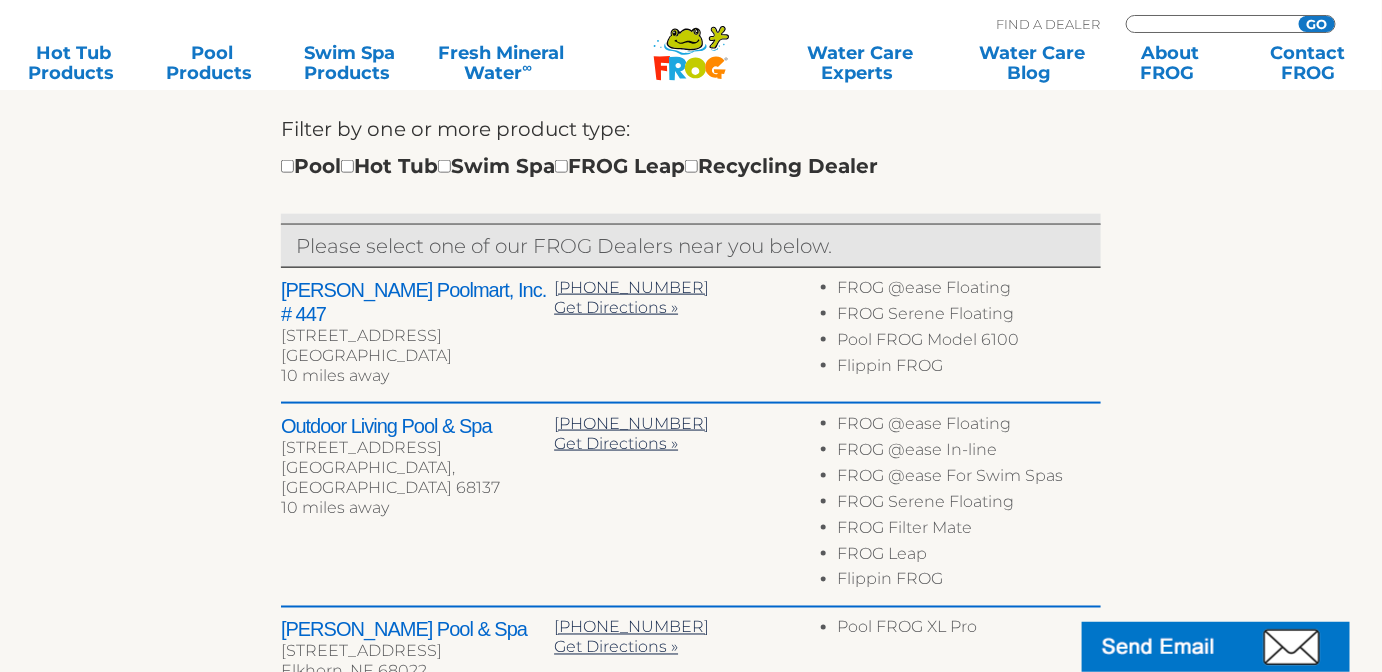 click at bounding box center [1209, 24] 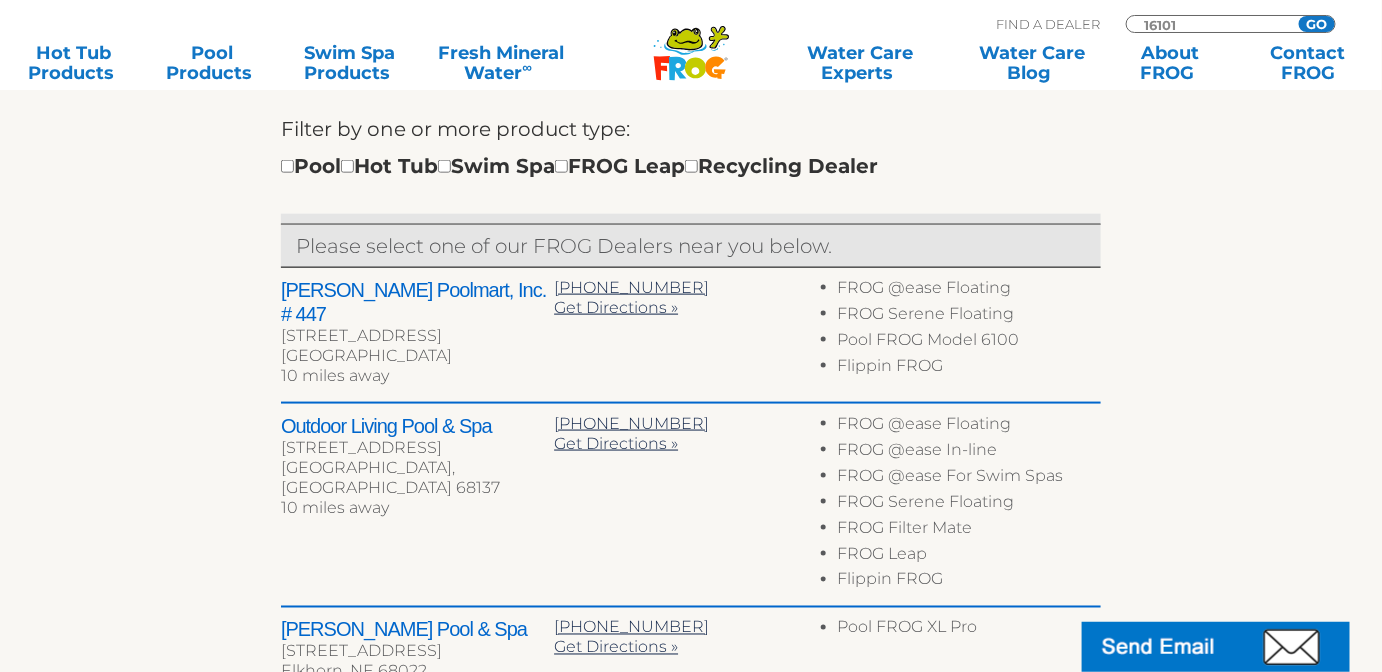 type on "16101" 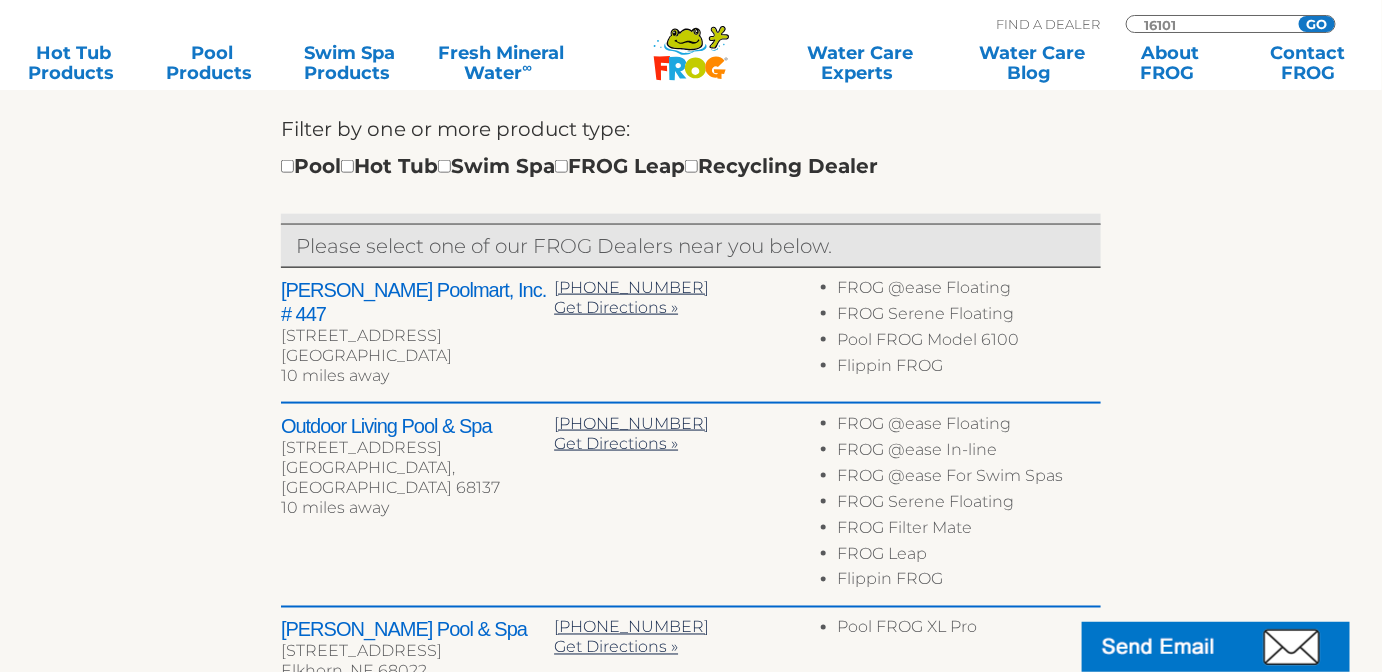 click on "GO" at bounding box center [1317, 24] 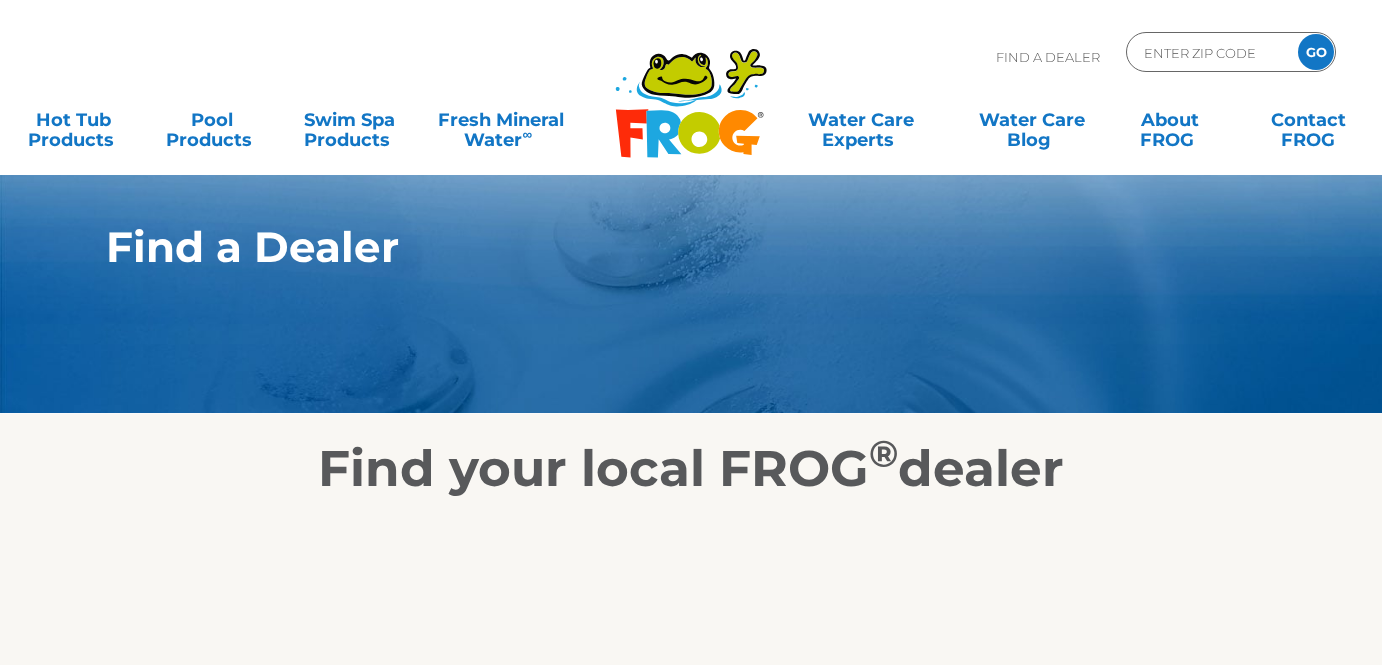 scroll, scrollTop: 0, scrollLeft: 0, axis: both 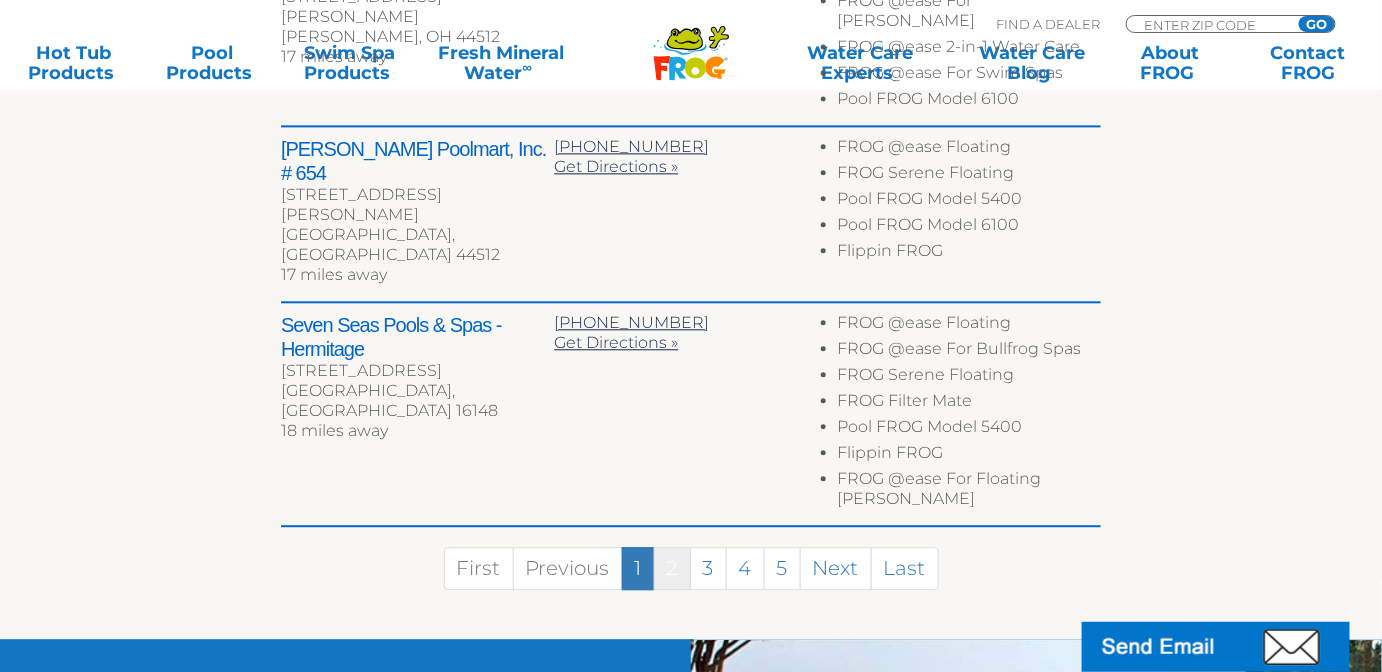 click on "2" at bounding box center (672, 568) 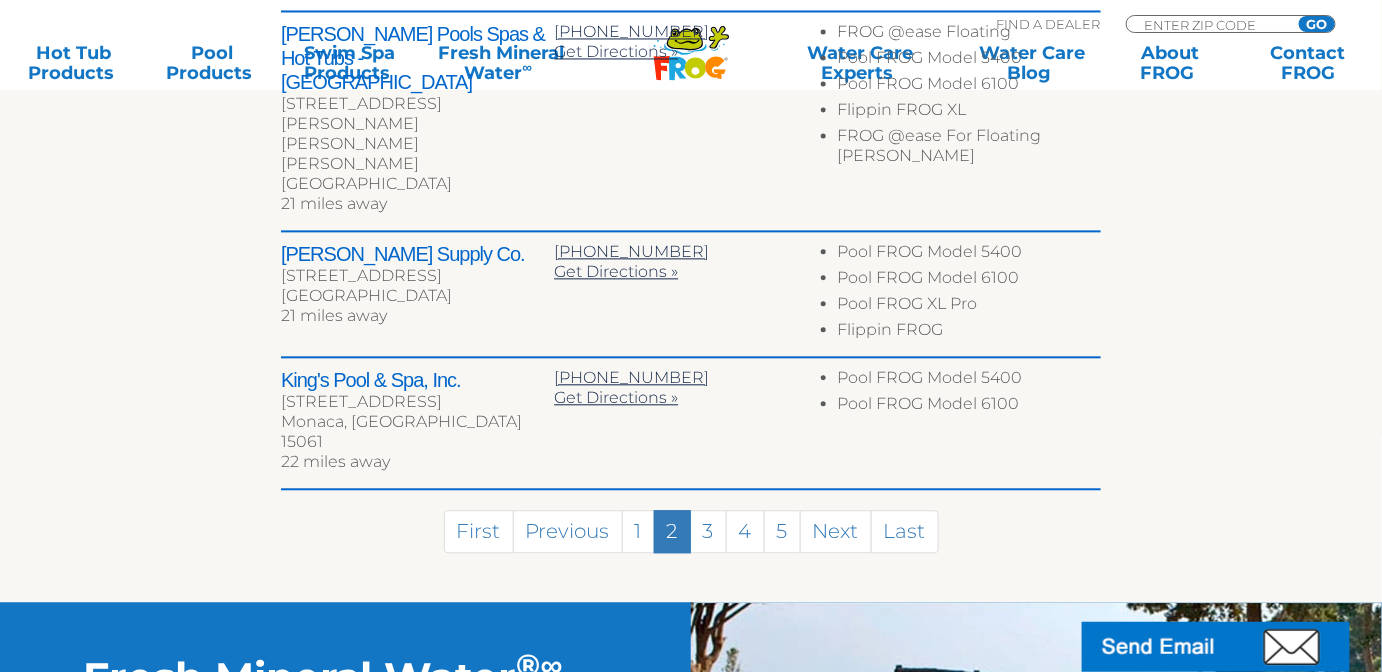 scroll, scrollTop: 1375, scrollLeft: 0, axis: vertical 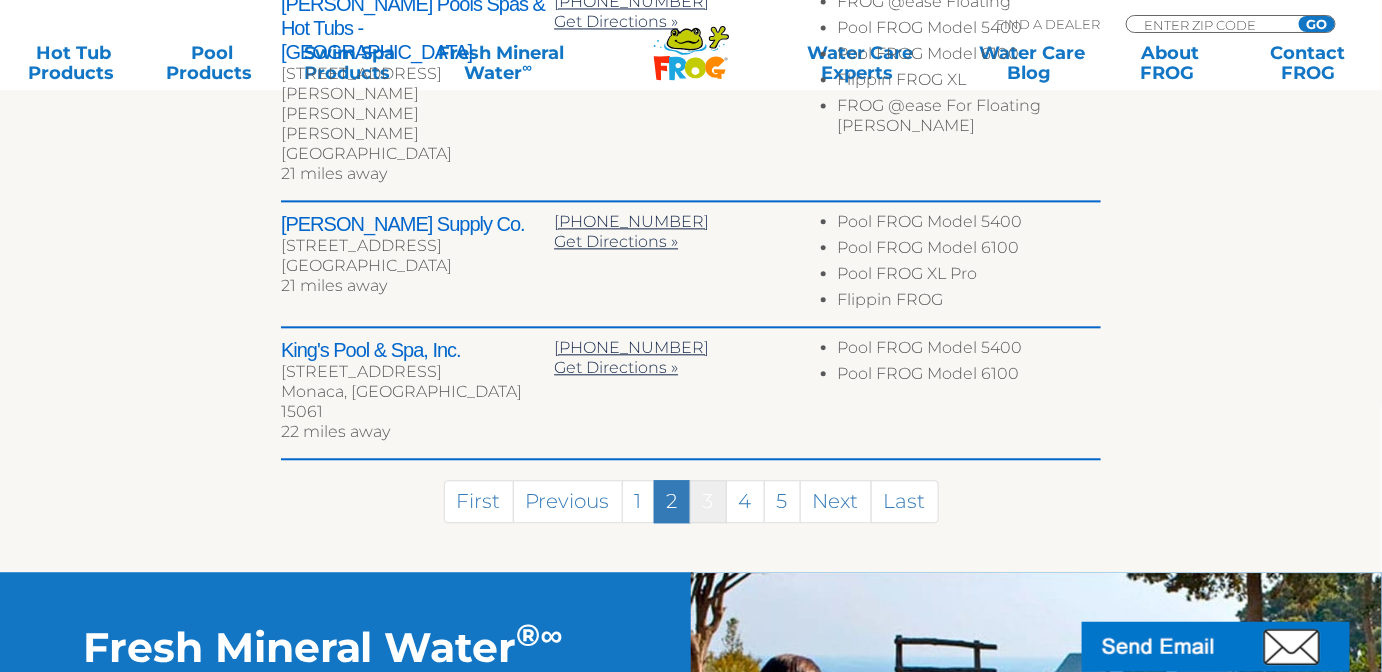 click on "3" at bounding box center (708, 501) 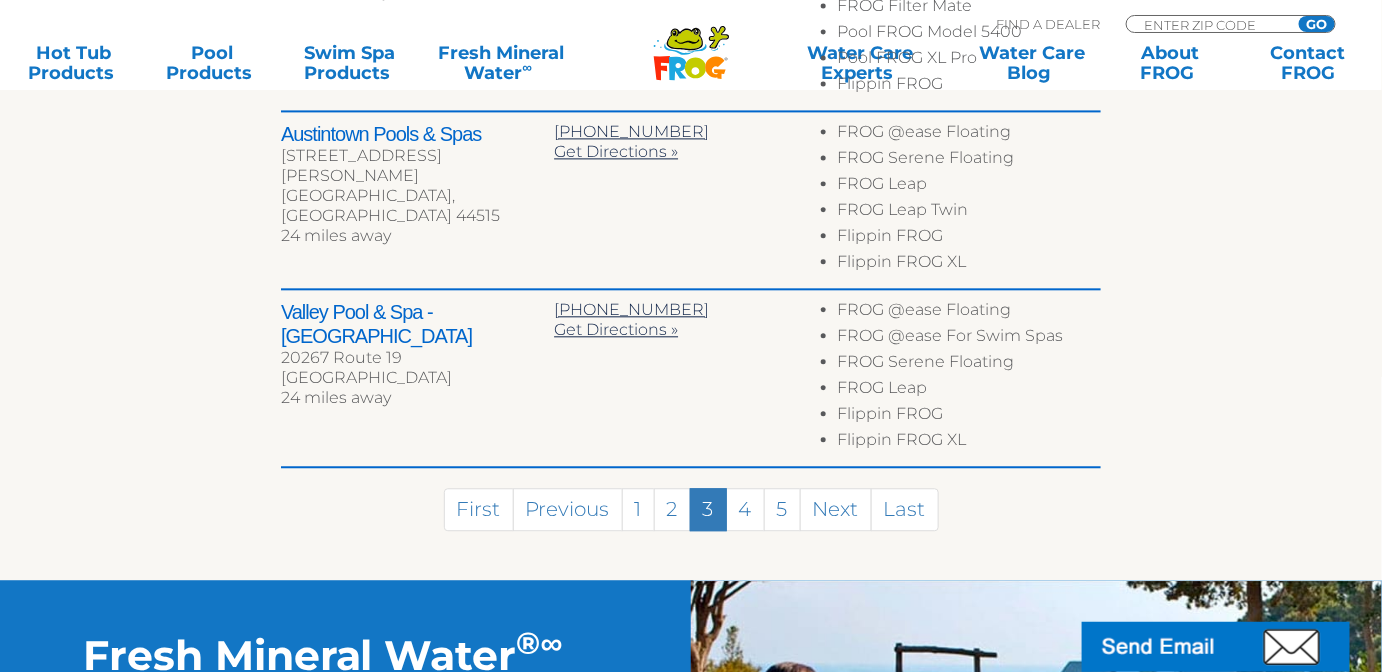 scroll, scrollTop: 1479, scrollLeft: 0, axis: vertical 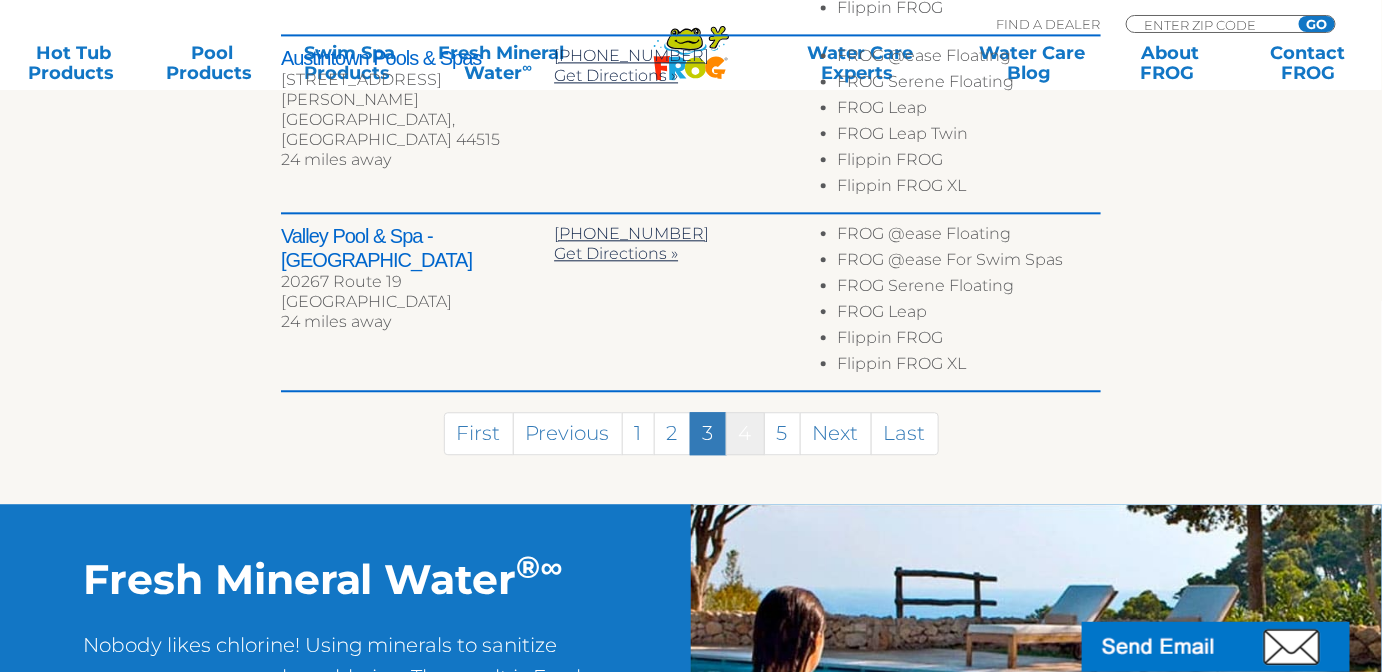 click on "4" at bounding box center (745, 433) 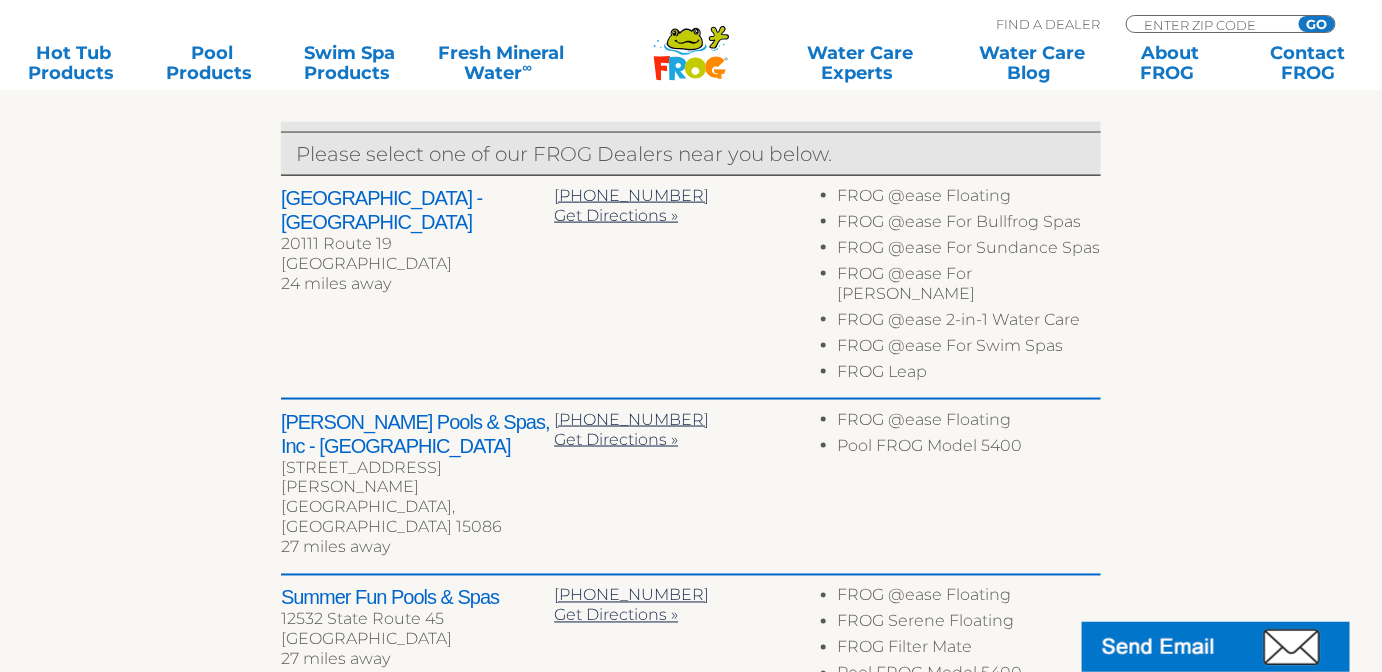 scroll, scrollTop: 684, scrollLeft: 0, axis: vertical 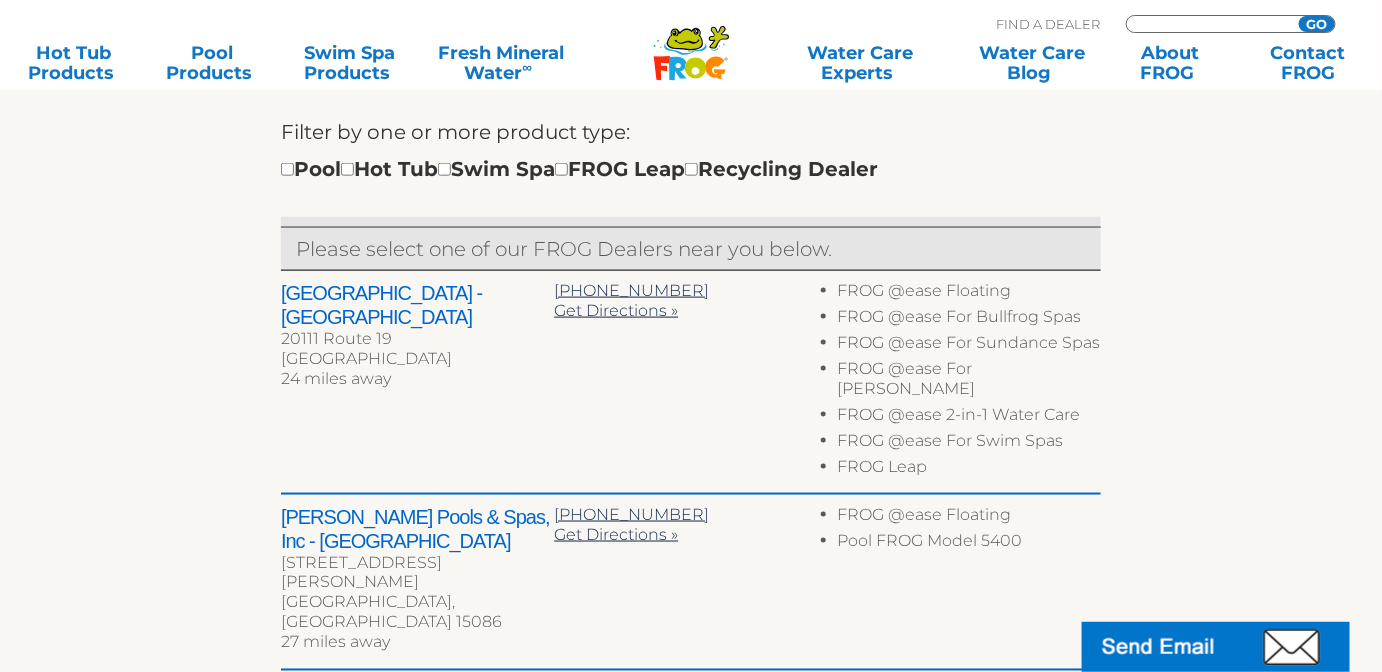 click at bounding box center (1209, 24) 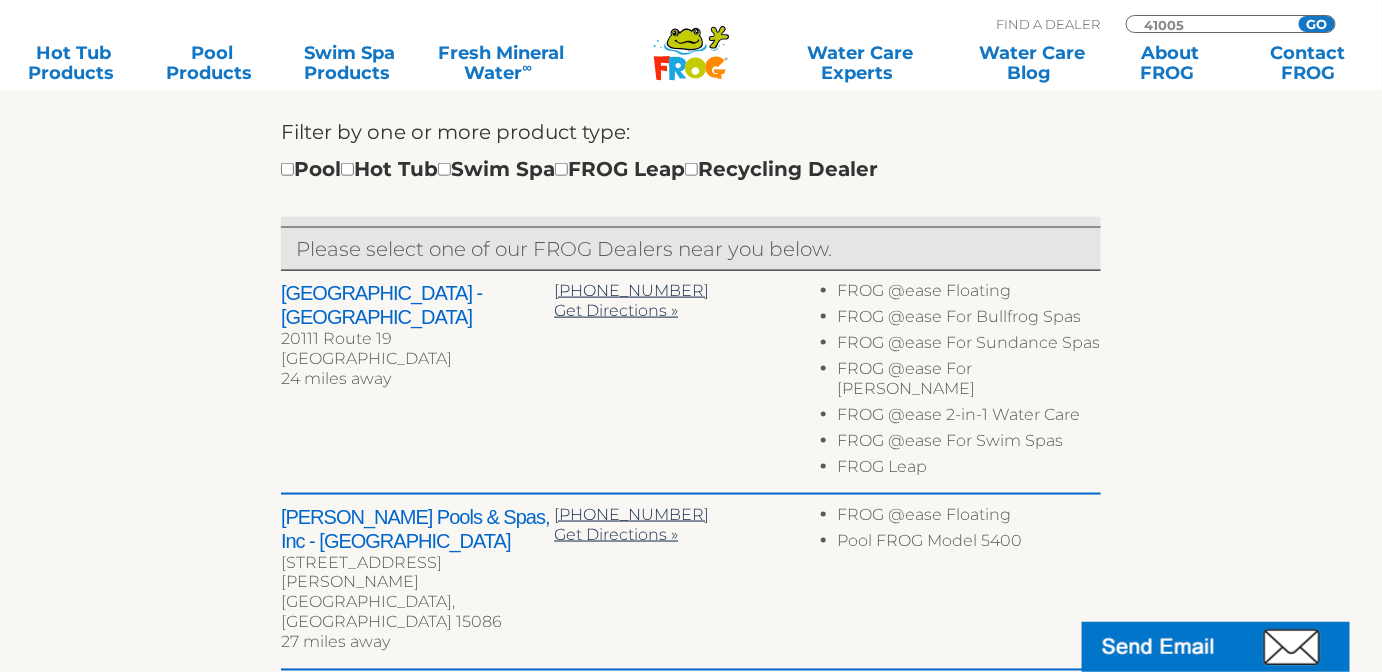 type on "41005" 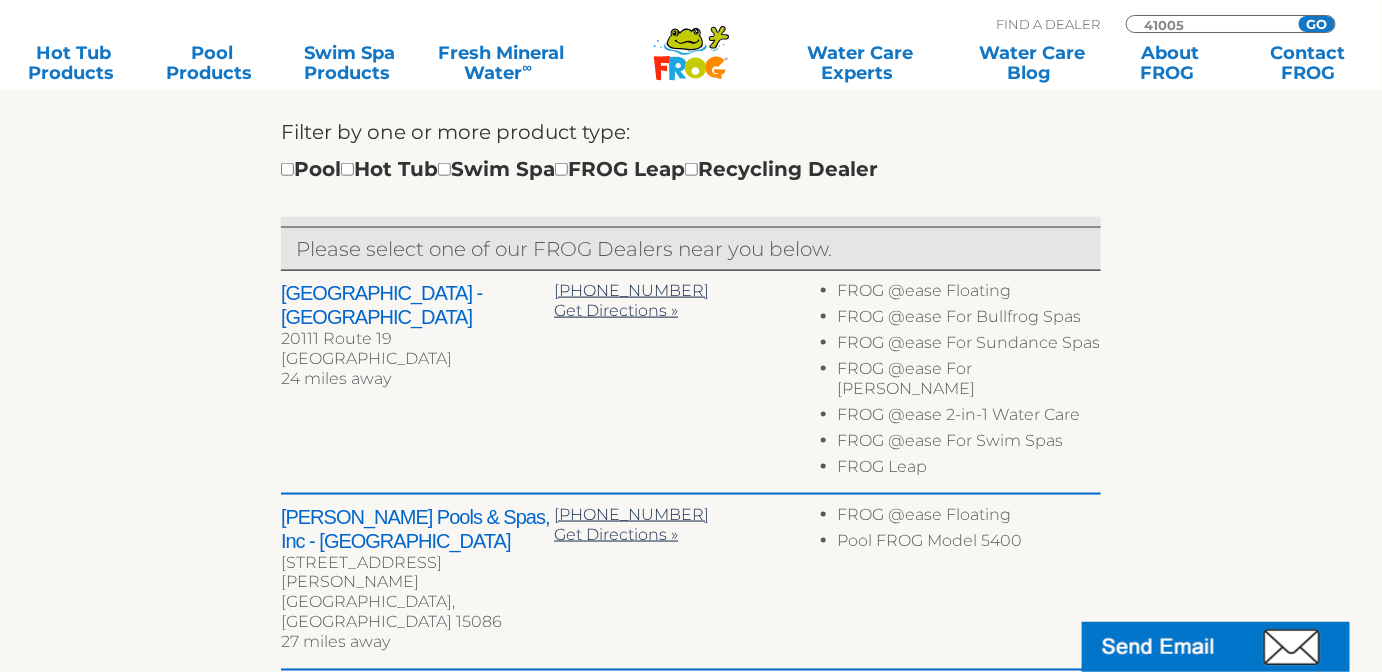 click on "GO" at bounding box center [1317, 24] 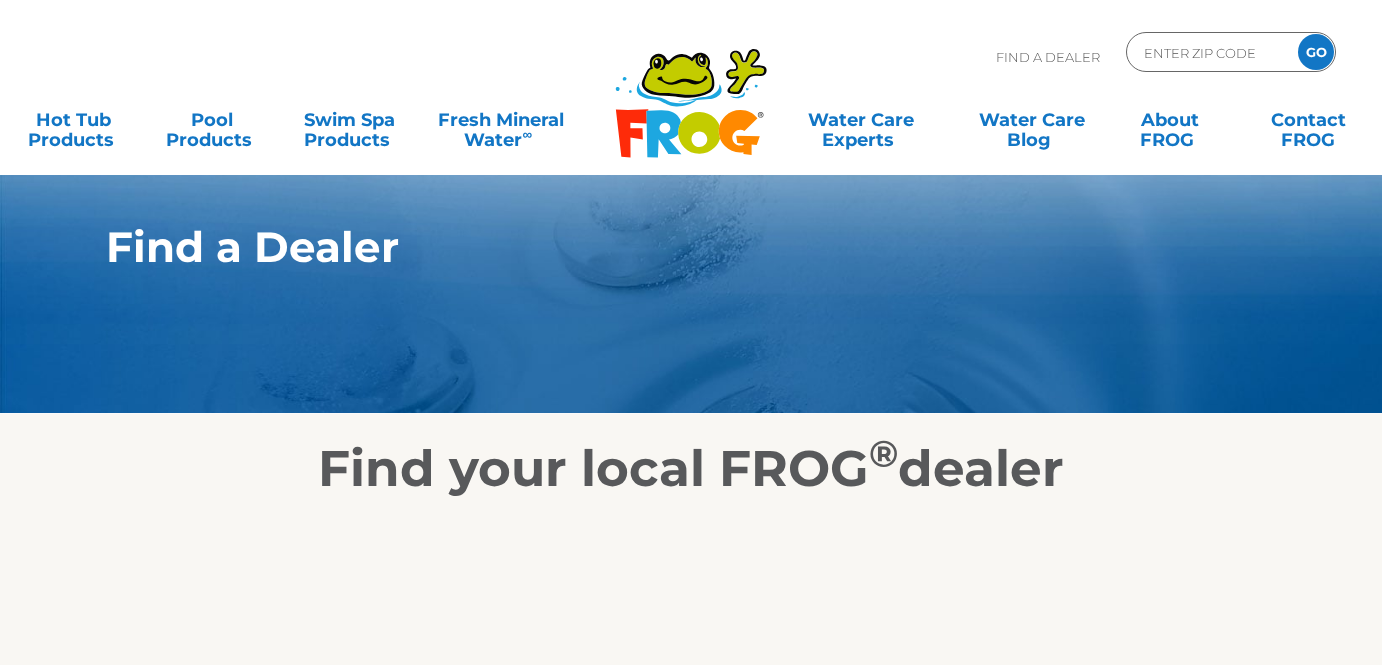 scroll, scrollTop: 0, scrollLeft: 0, axis: both 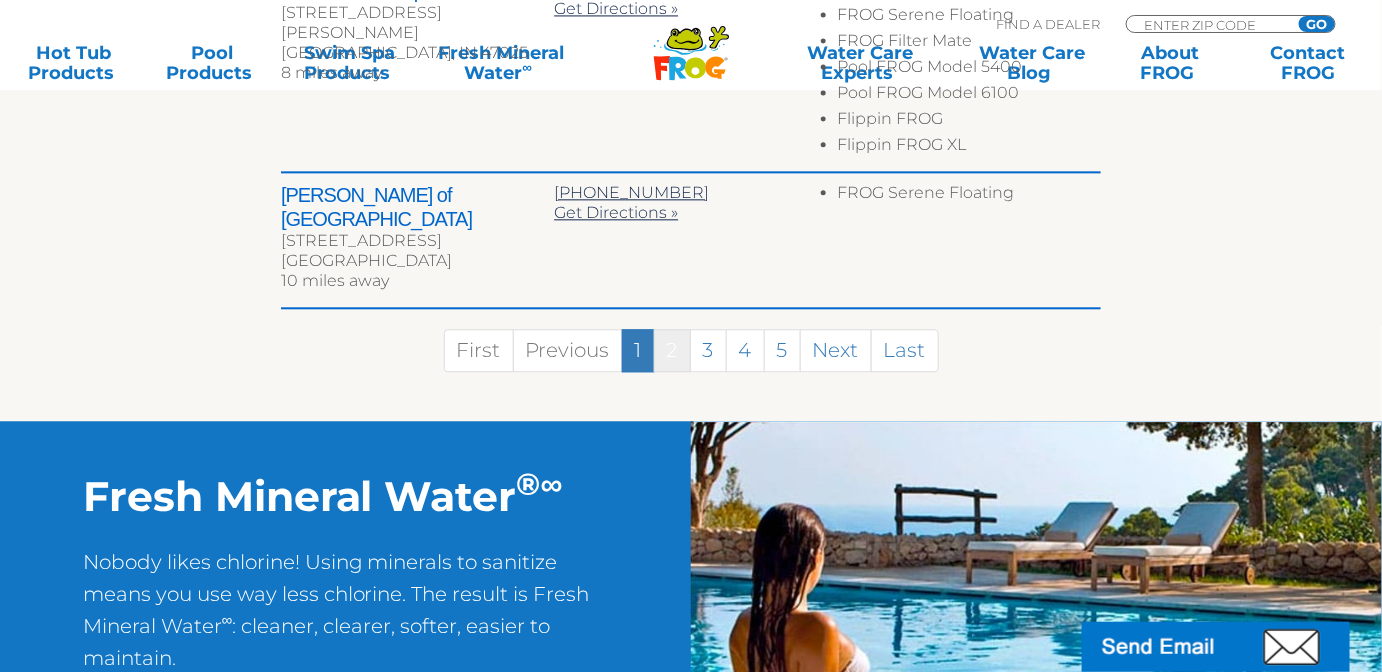 click on "2" at bounding box center (672, 350) 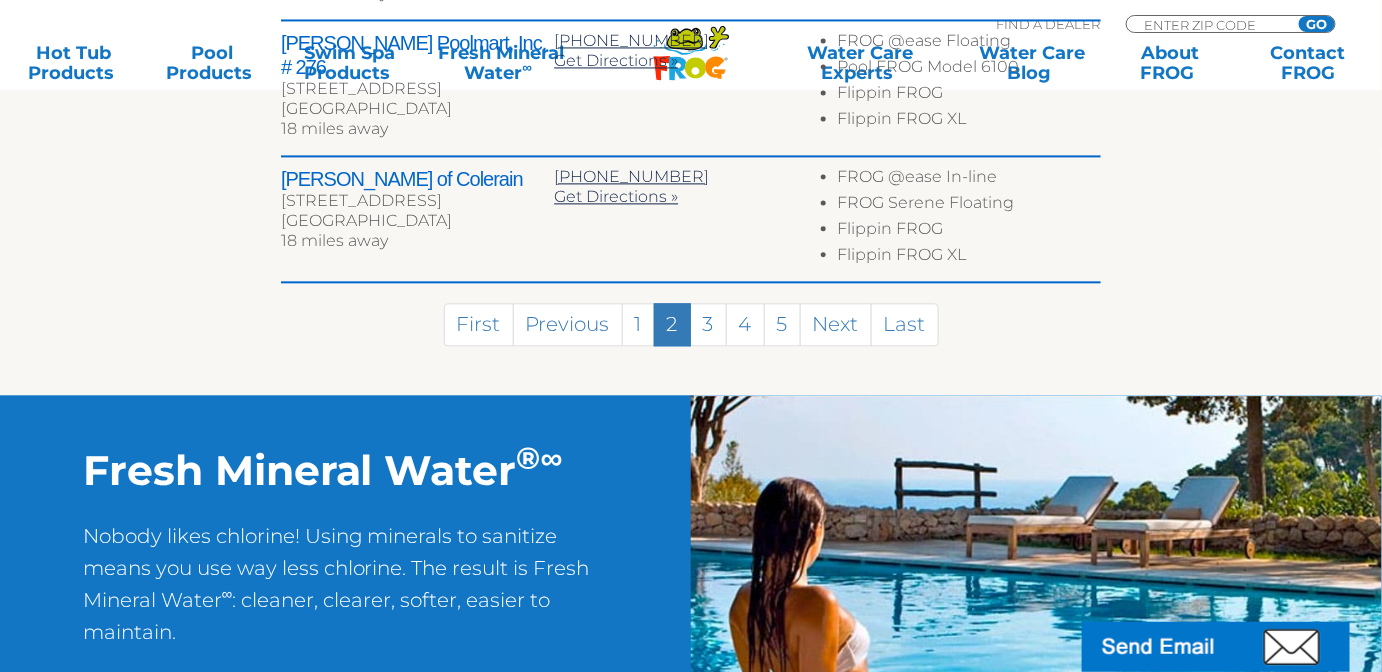 scroll, scrollTop: 1403, scrollLeft: 0, axis: vertical 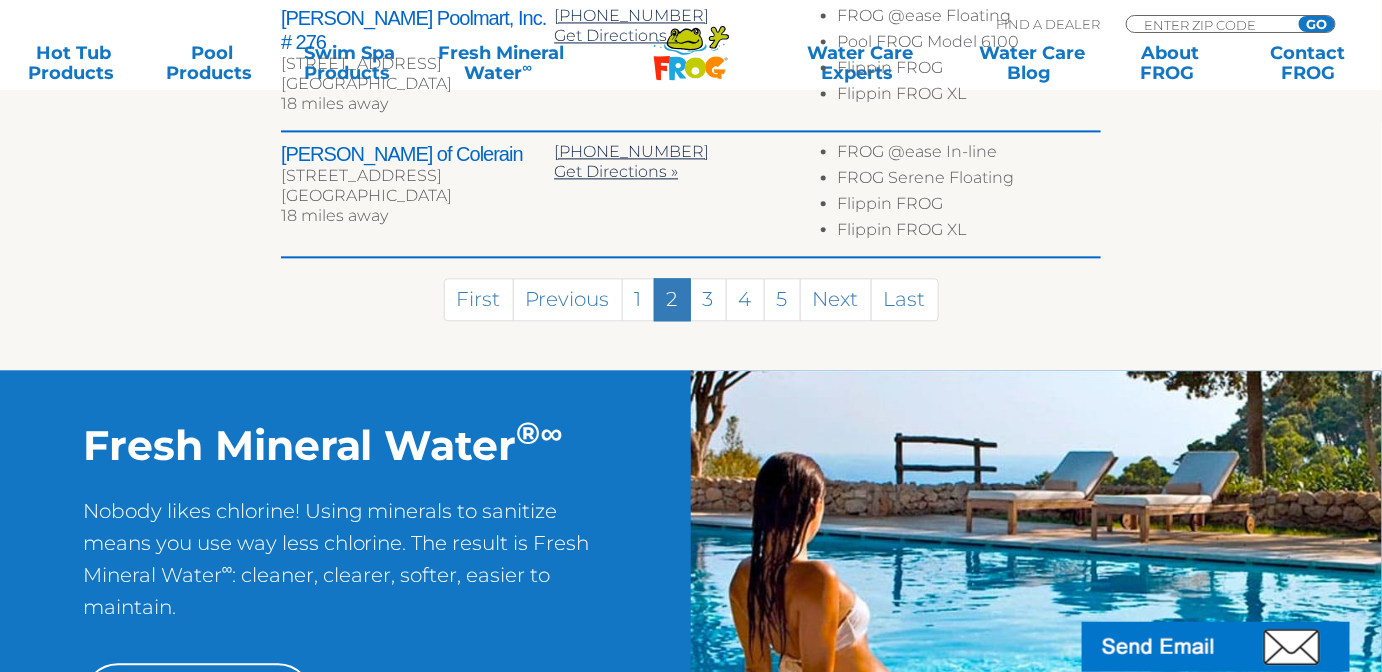 click on "First Previous 1 2 3 4 5 Next Last" at bounding box center [691, 294] 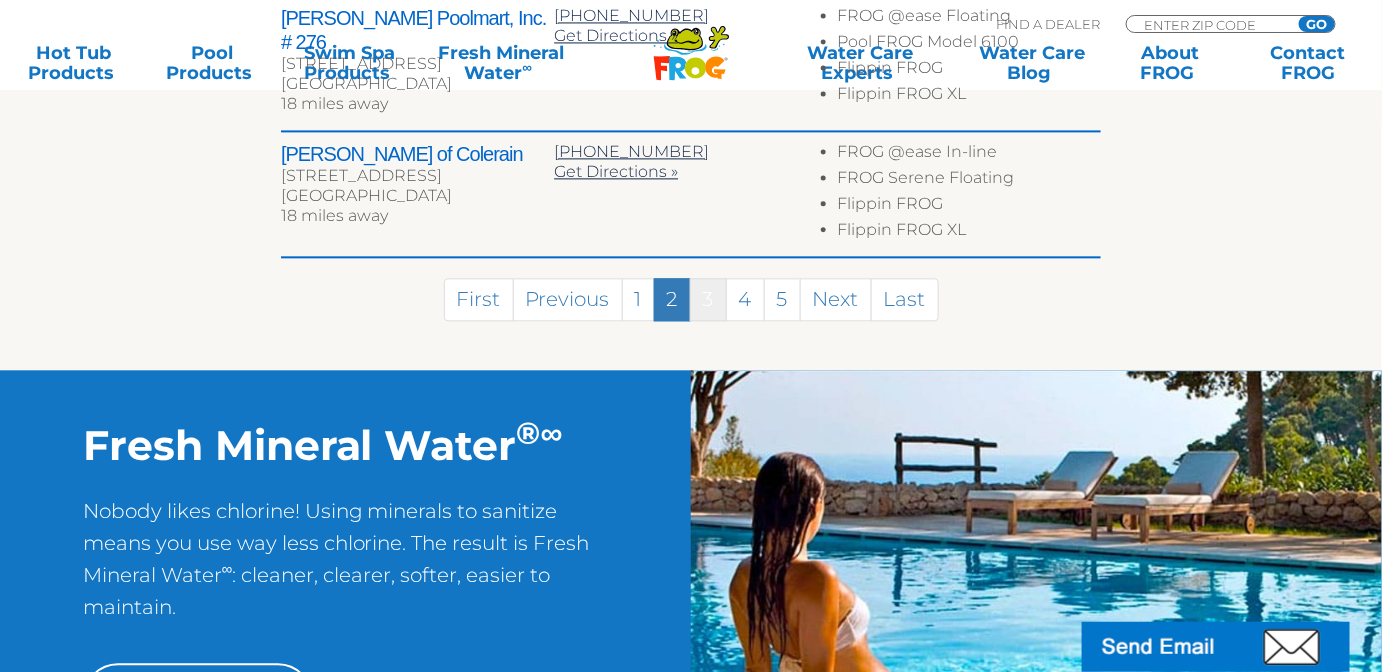 click on "3" at bounding box center [708, 299] 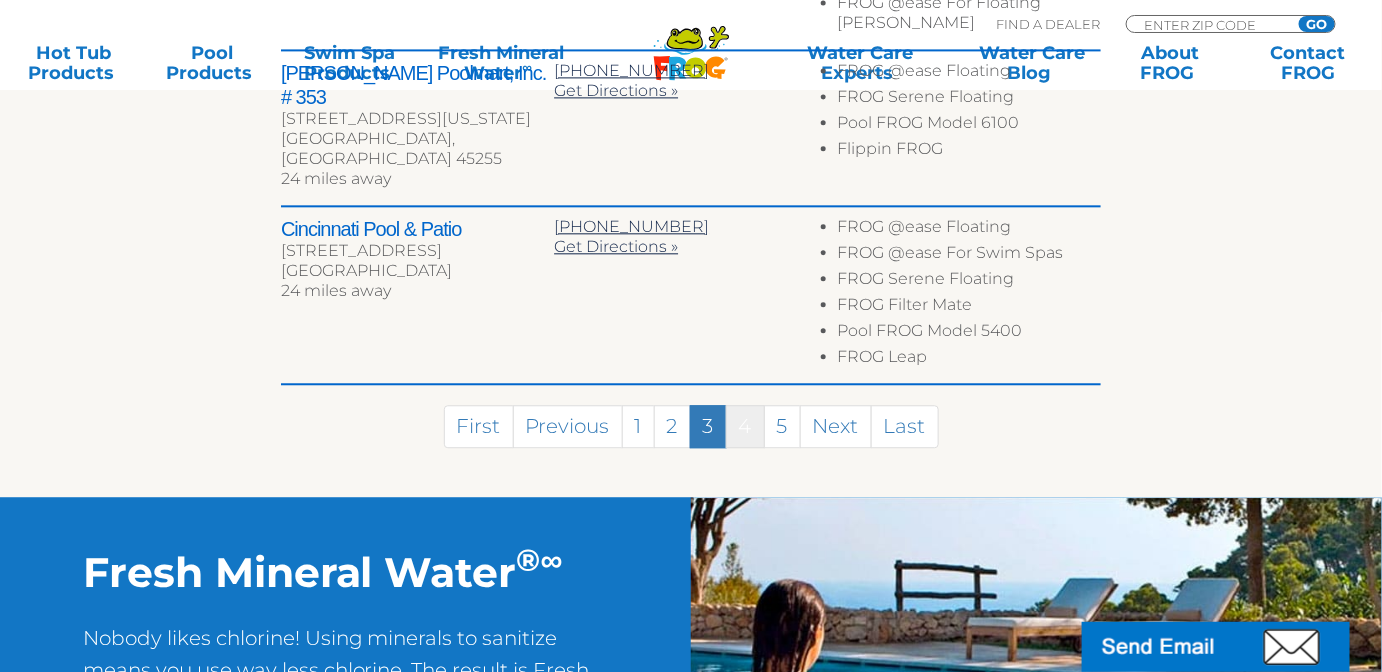 click on "4" at bounding box center [745, 426] 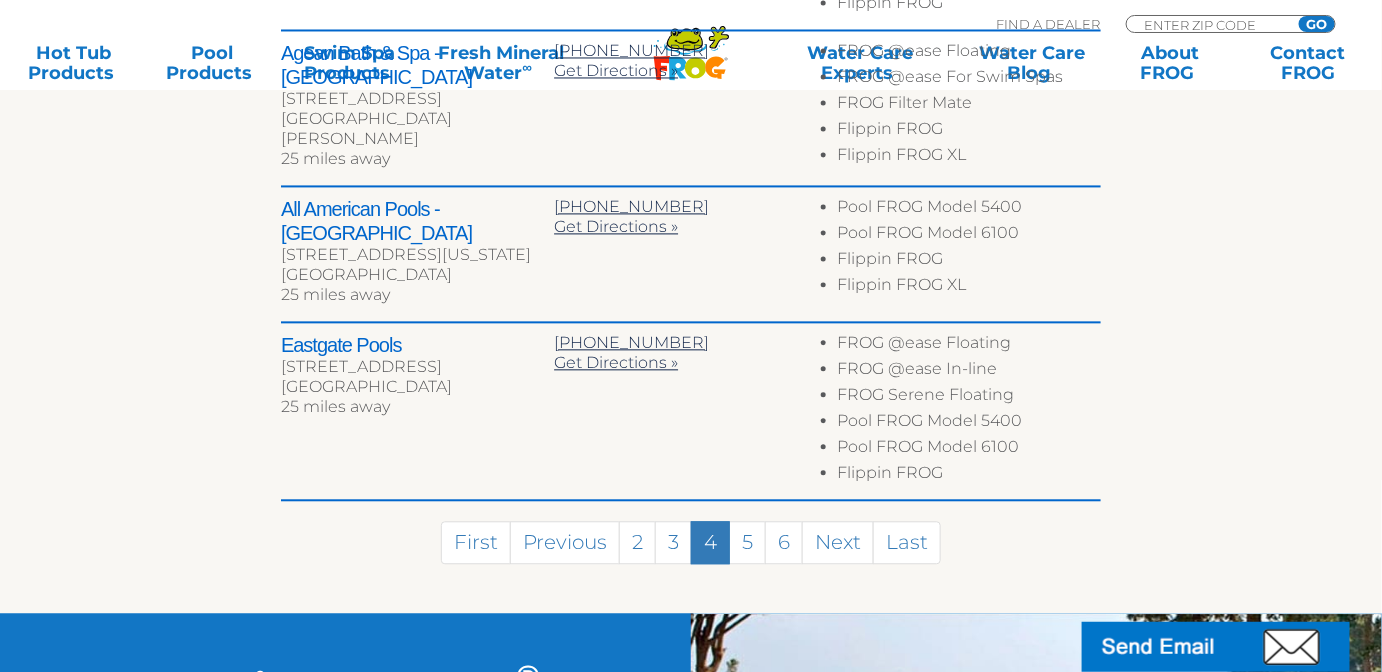scroll, scrollTop: 1482, scrollLeft: 0, axis: vertical 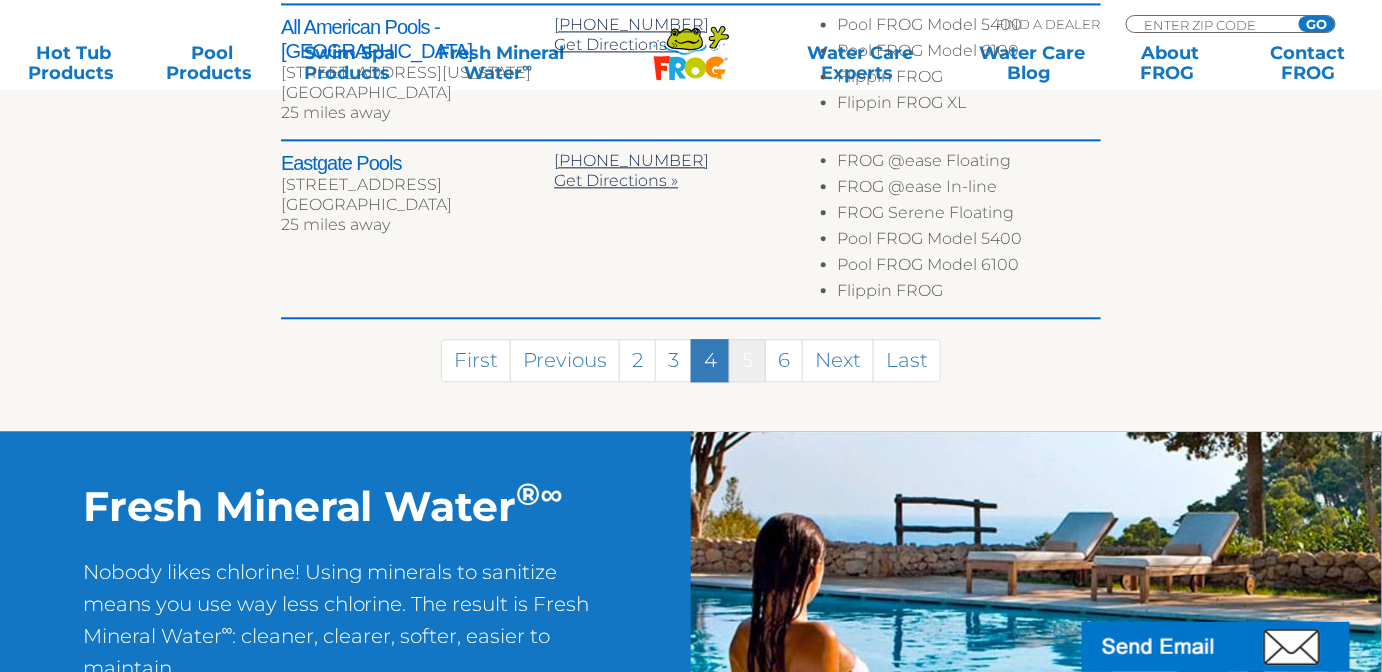 click on "5" at bounding box center (747, 360) 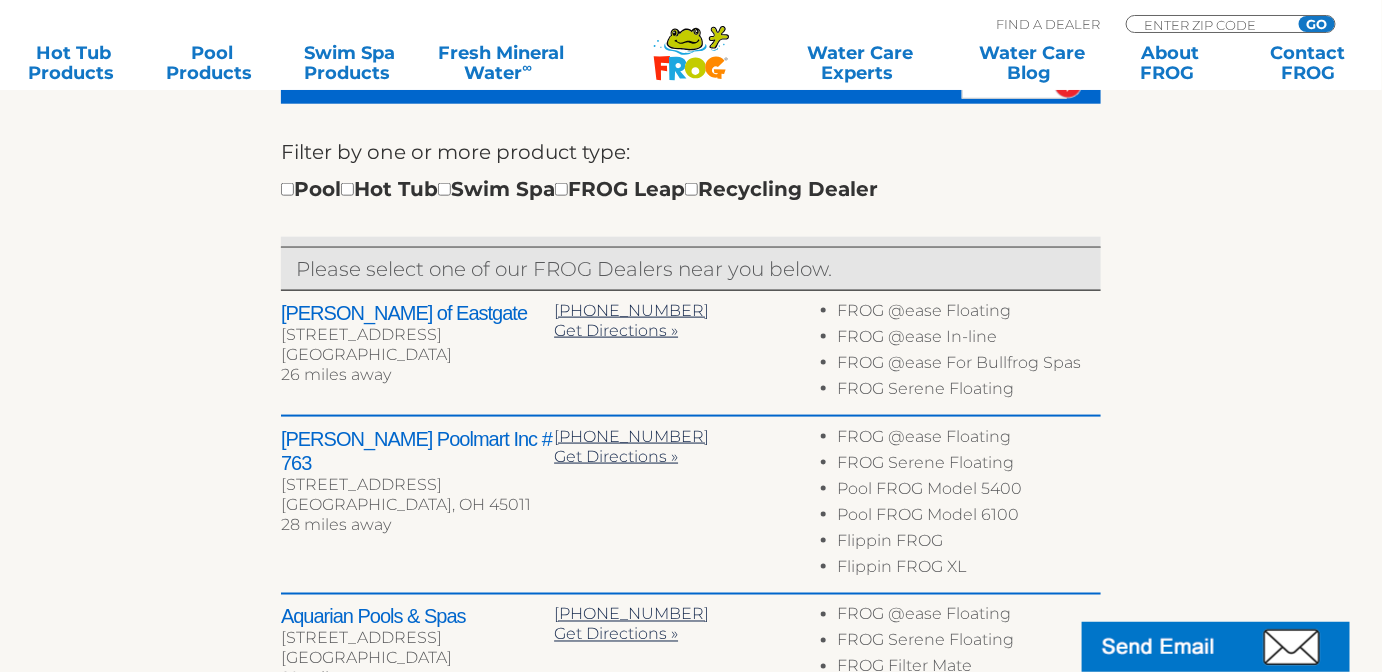 scroll, scrollTop: 572, scrollLeft: 0, axis: vertical 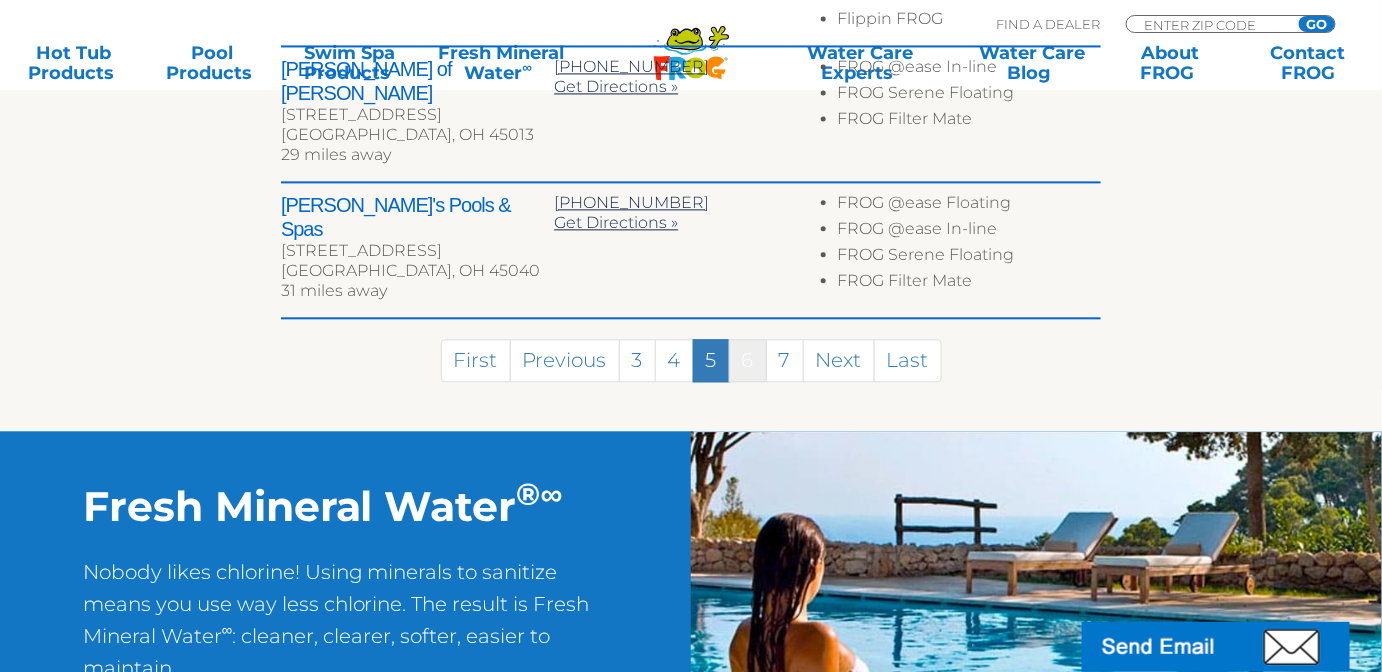 click on "6" at bounding box center [748, 360] 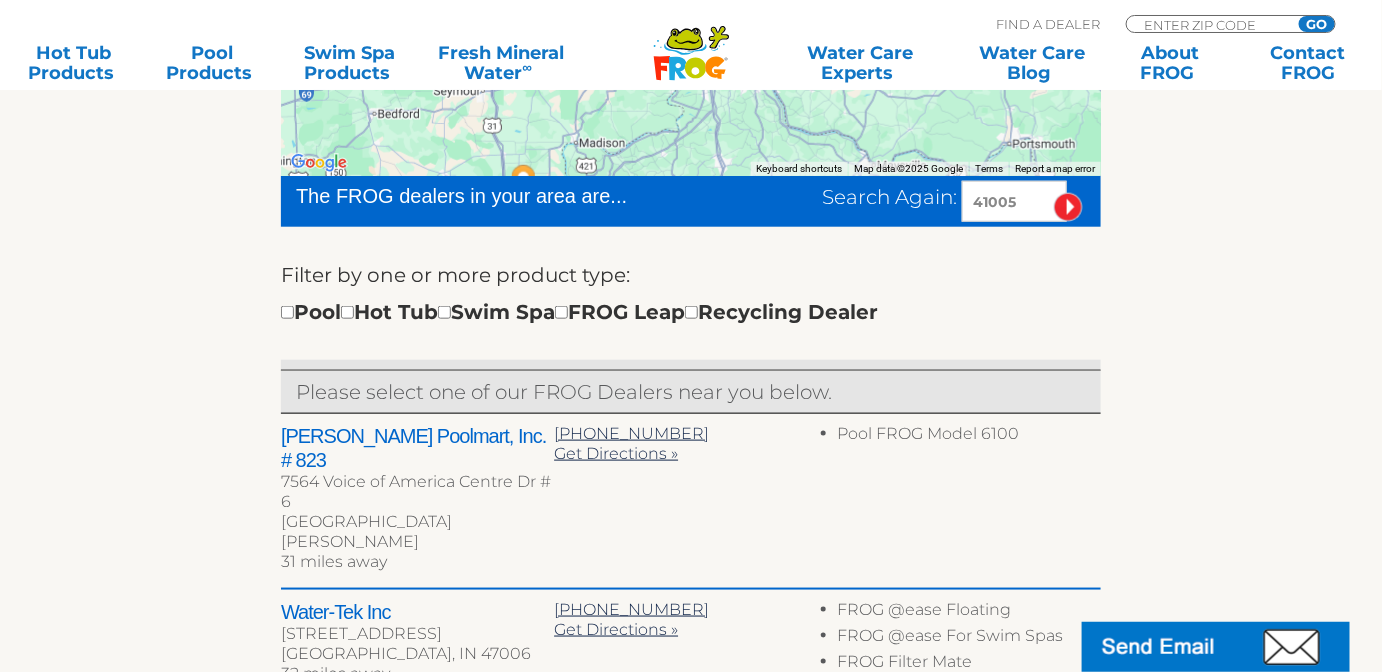 scroll, scrollTop: 513, scrollLeft: 0, axis: vertical 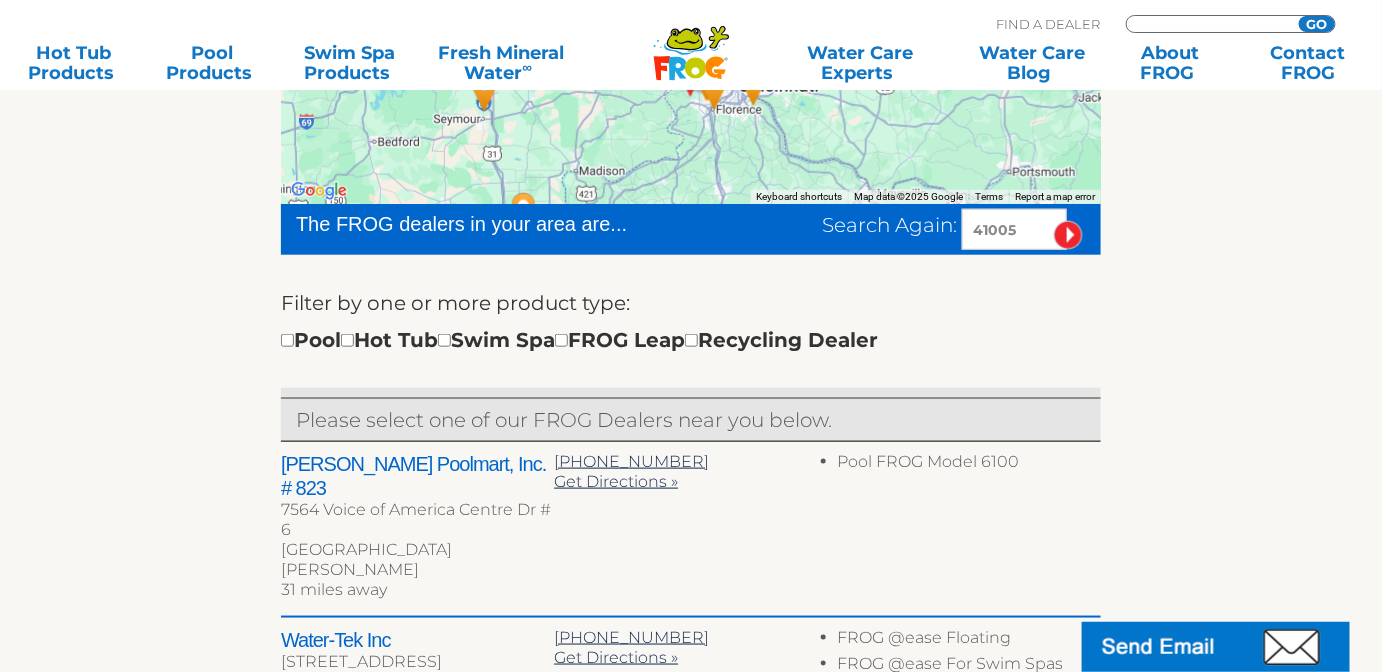 click at bounding box center [1209, 24] 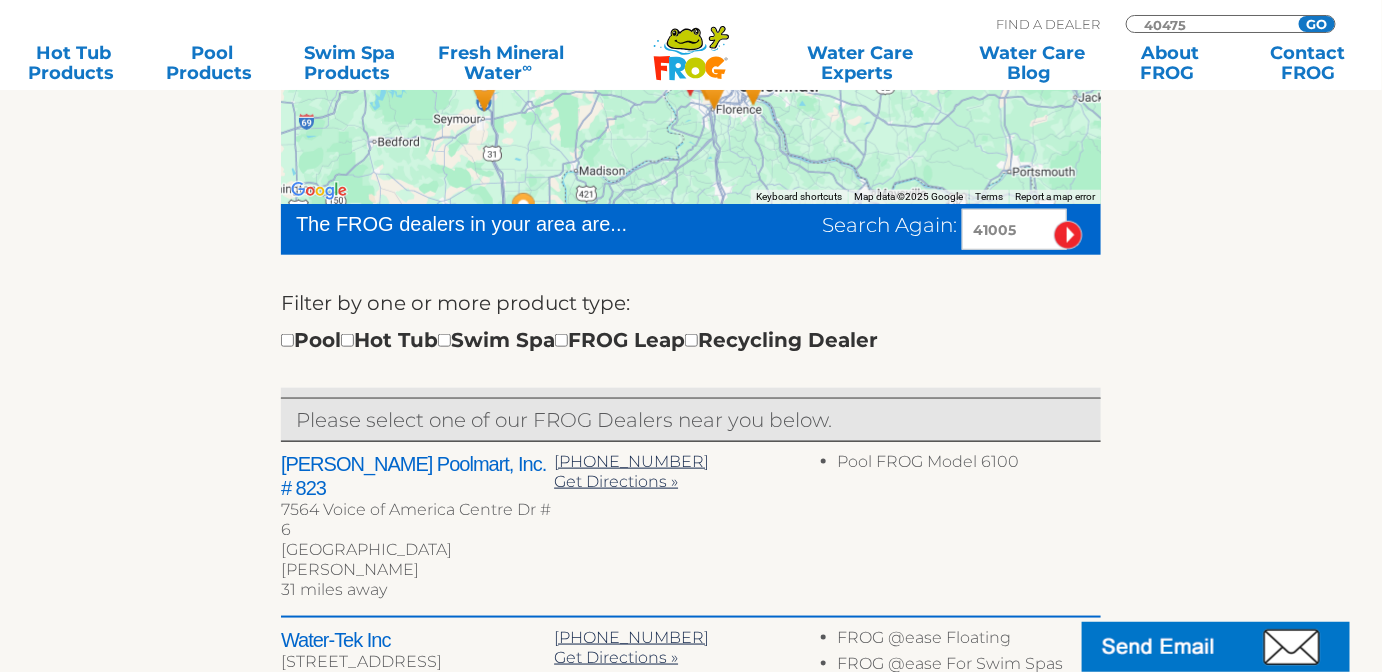 type on "40475" 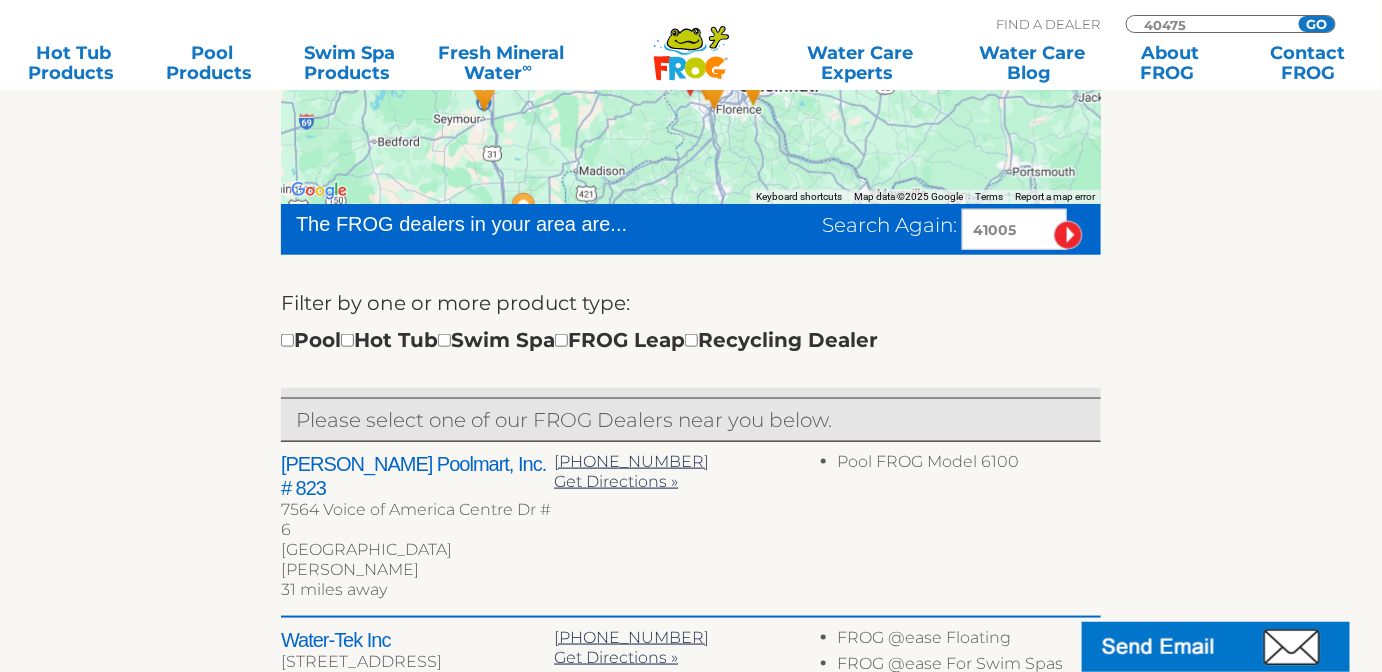 click on "GO" at bounding box center (1317, 24) 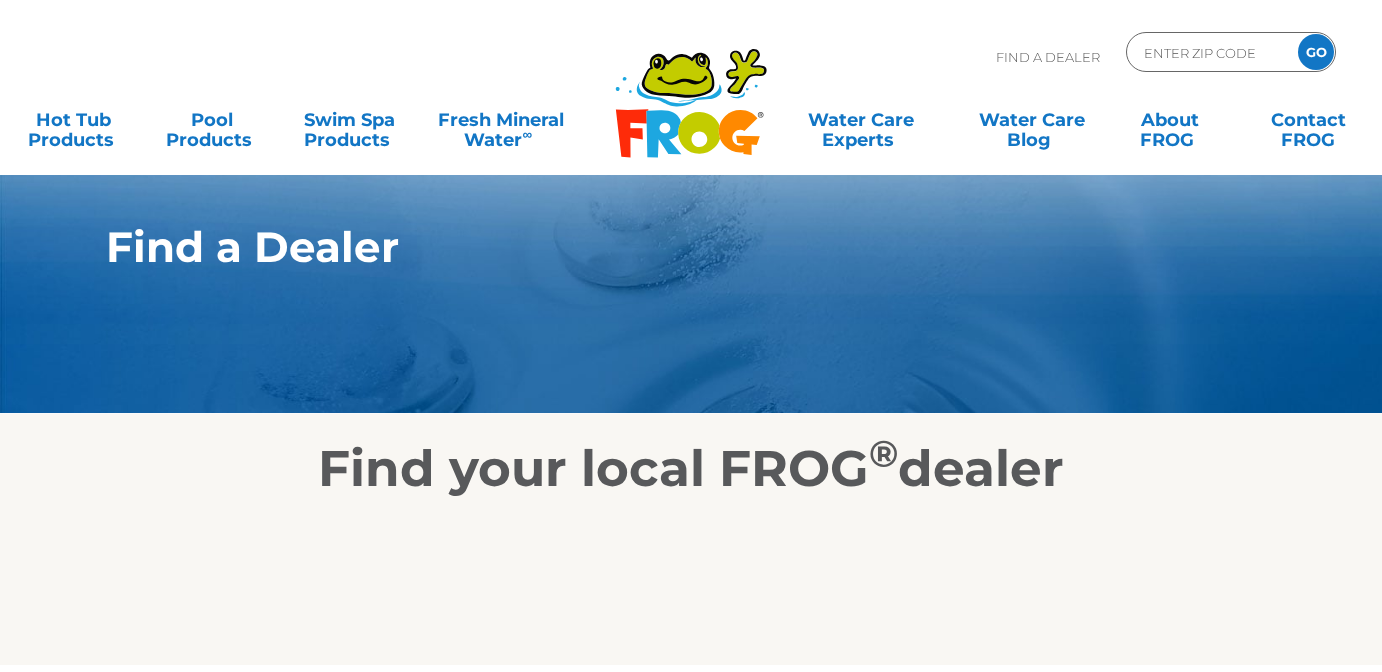 scroll, scrollTop: 0, scrollLeft: 0, axis: both 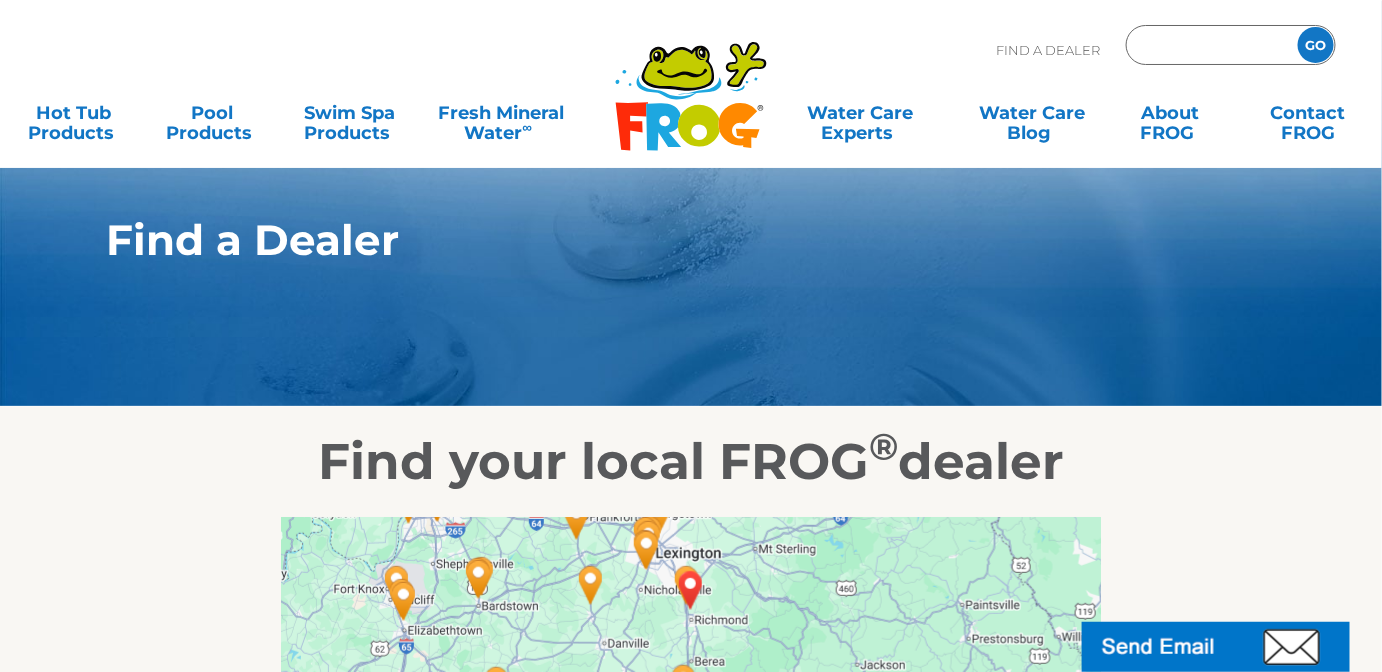 click at bounding box center [1209, 45] 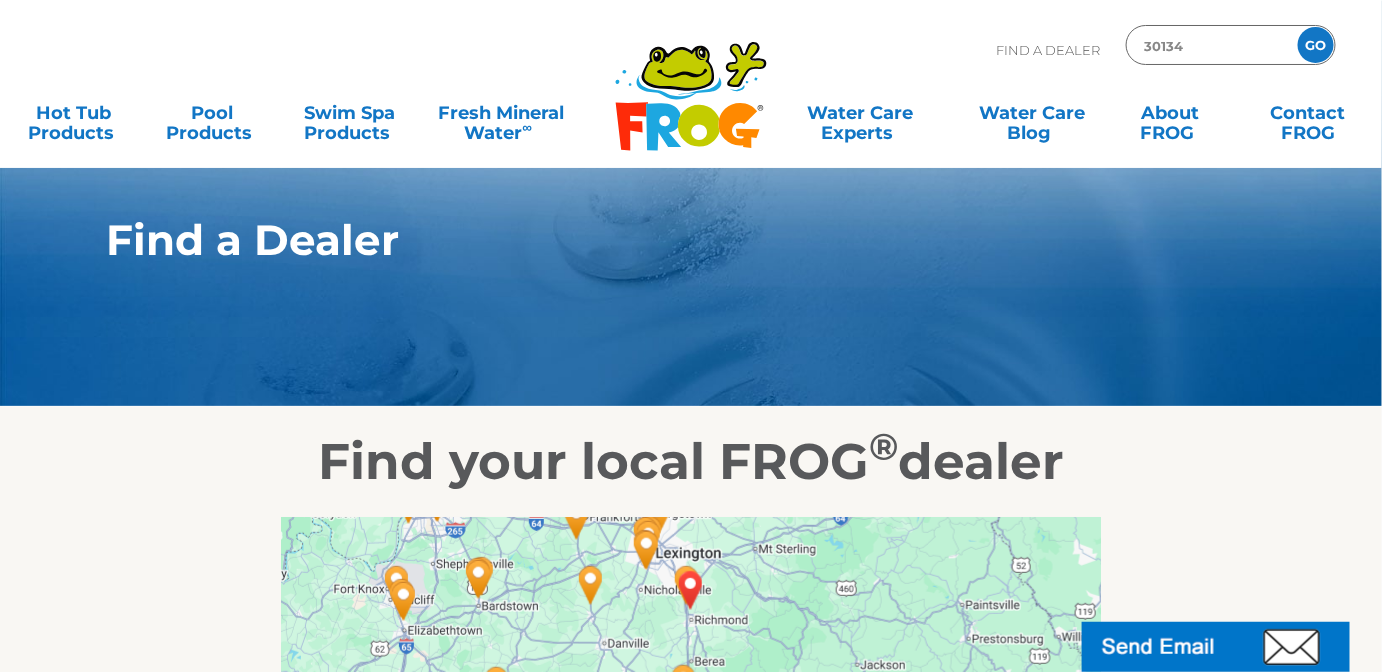 type on "30134" 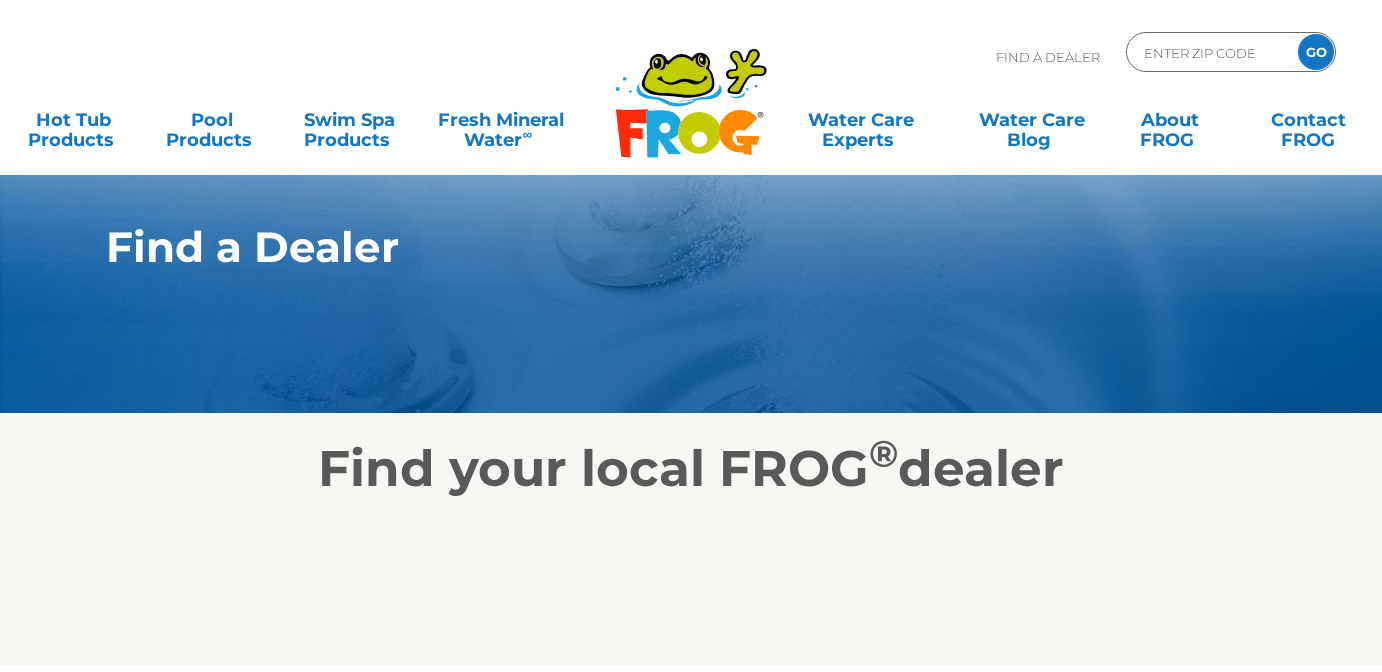 scroll, scrollTop: 0, scrollLeft: 0, axis: both 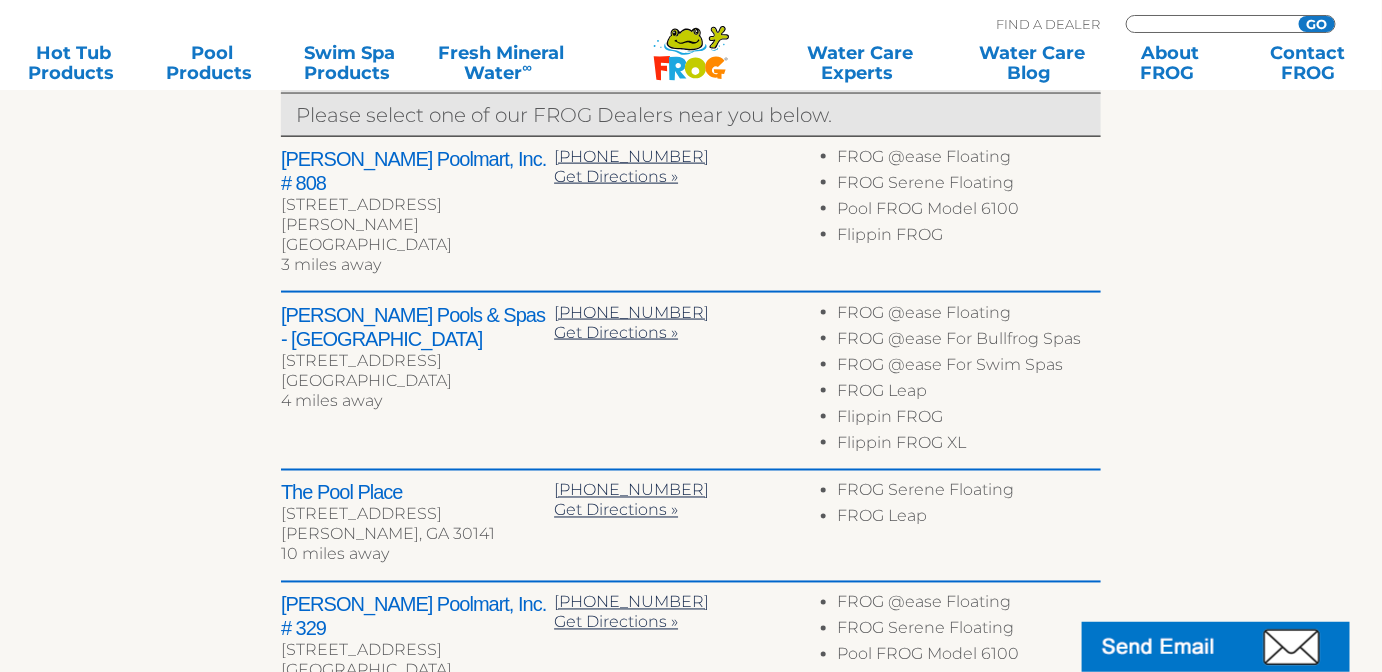 drag, startPoint x: 1158, startPoint y: 23, endPoint x: 1149, endPoint y: 31, distance: 12.0415945 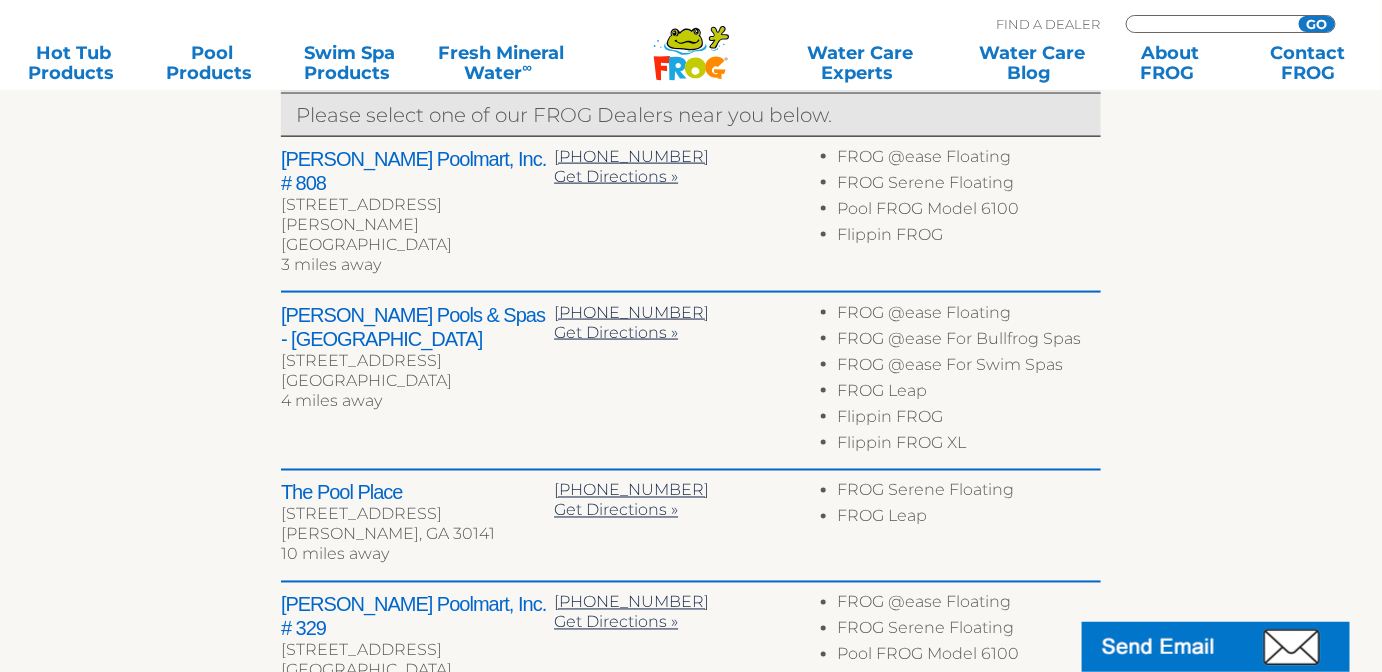 click at bounding box center (1209, 24) 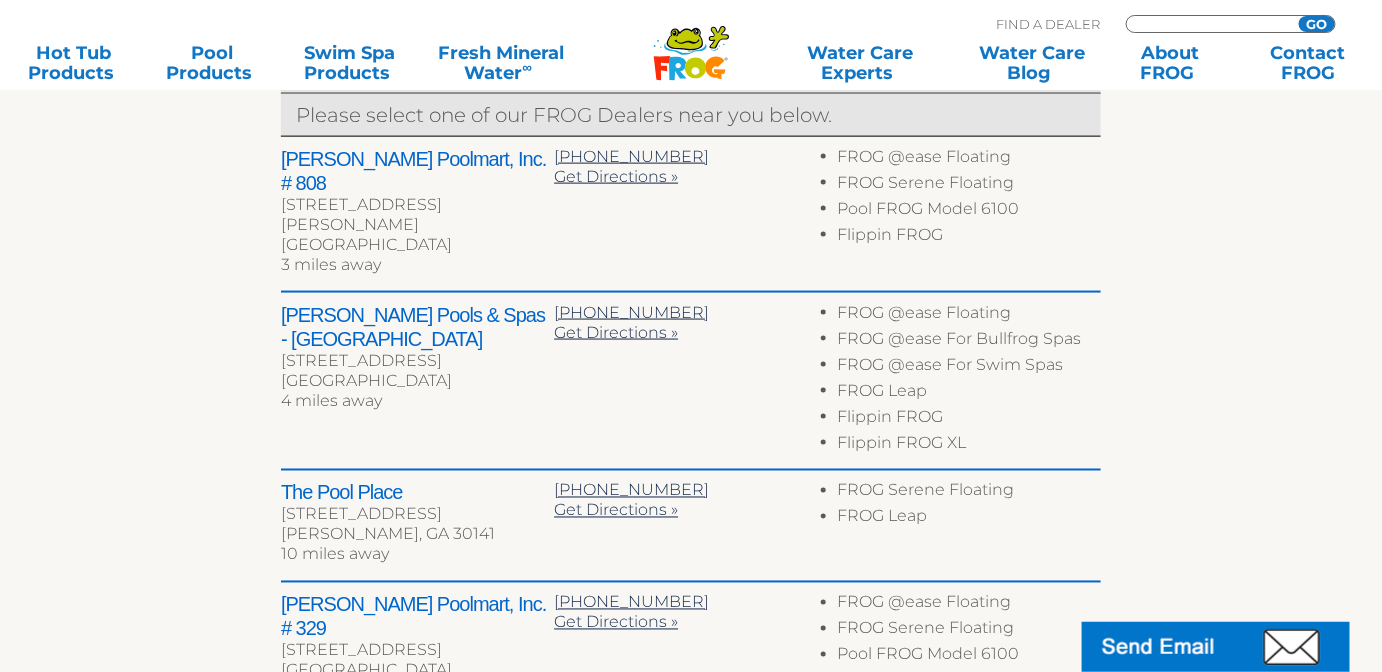 type on "ENTER ZIP CODE" 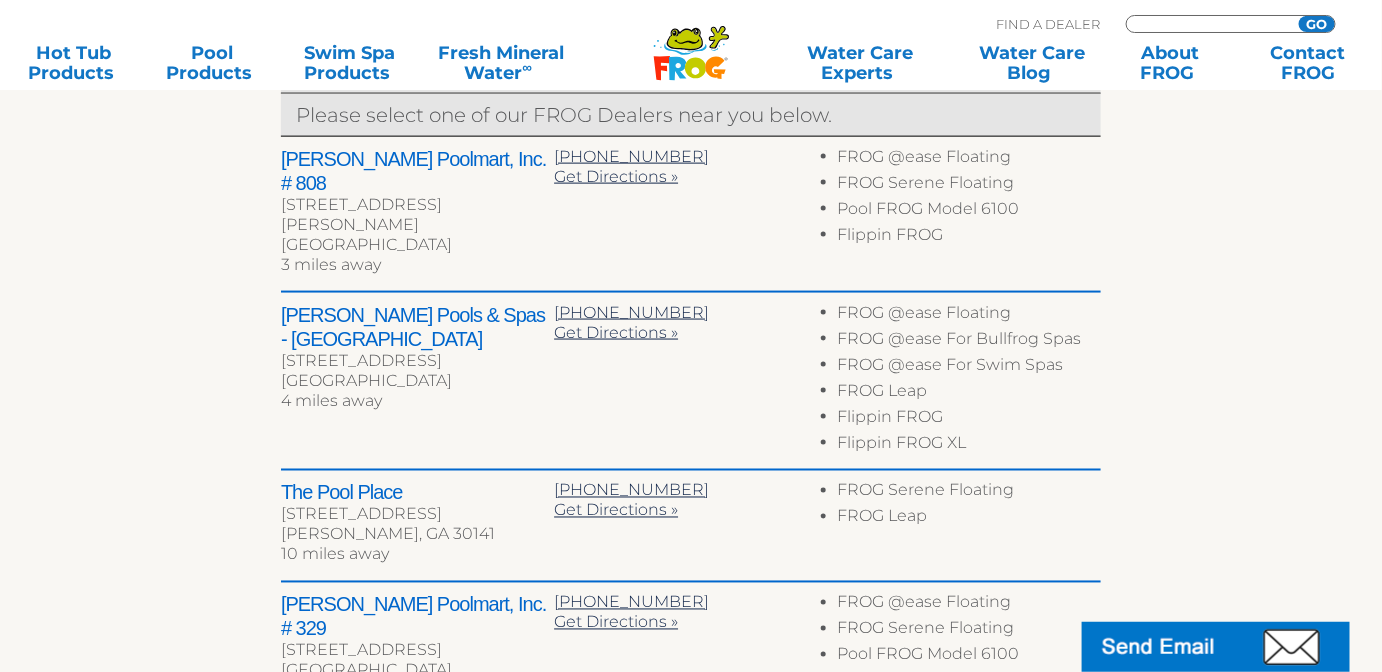 click at bounding box center (1209, 24) 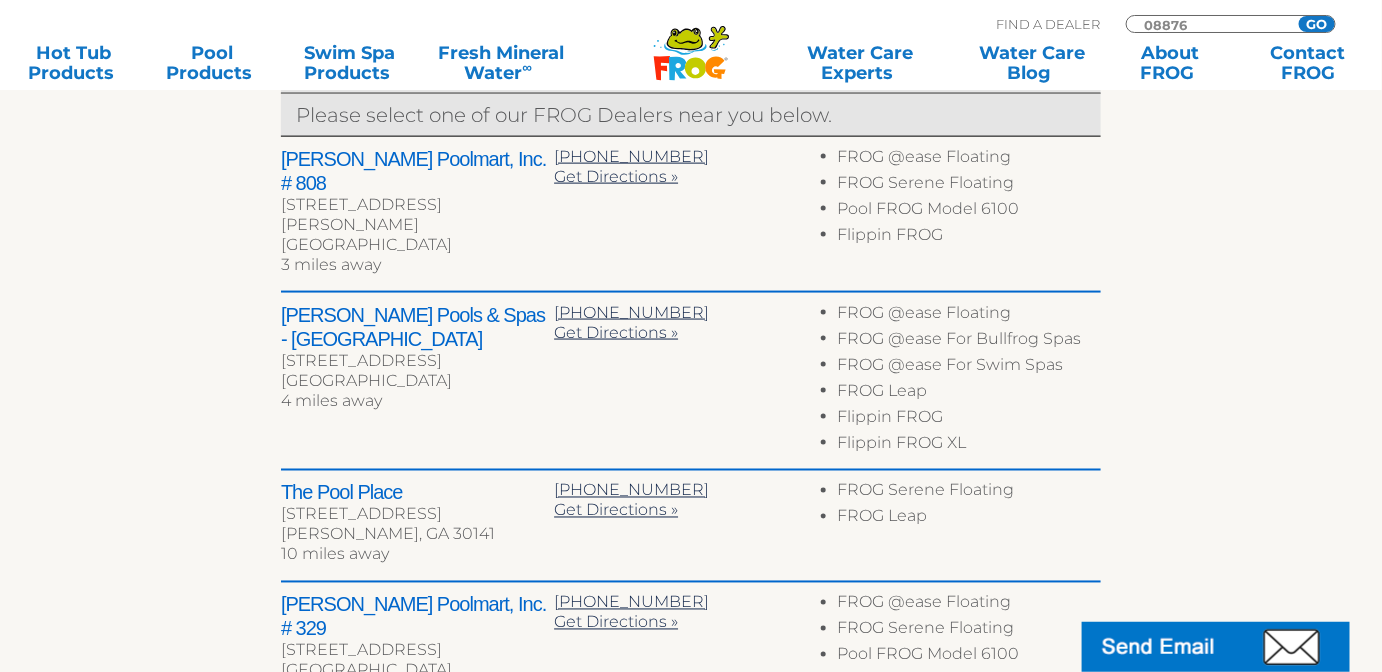 type on "08876" 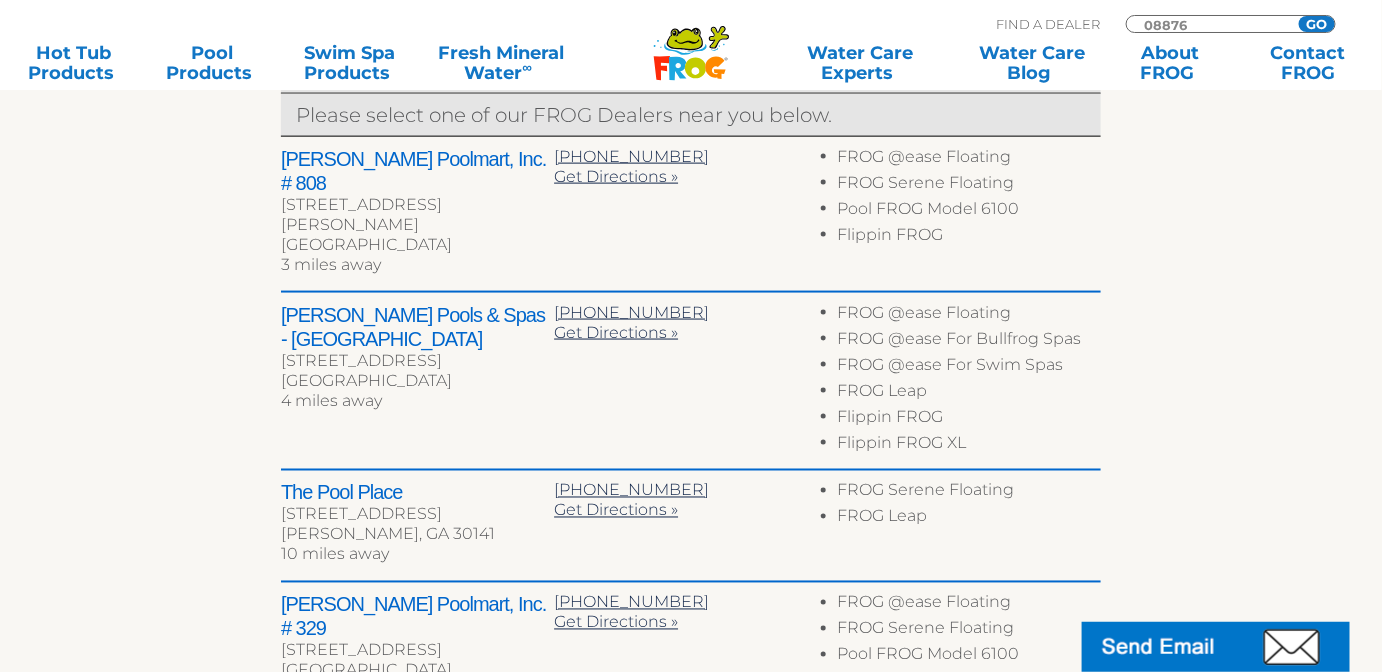 click on "GO" at bounding box center (1317, 24) 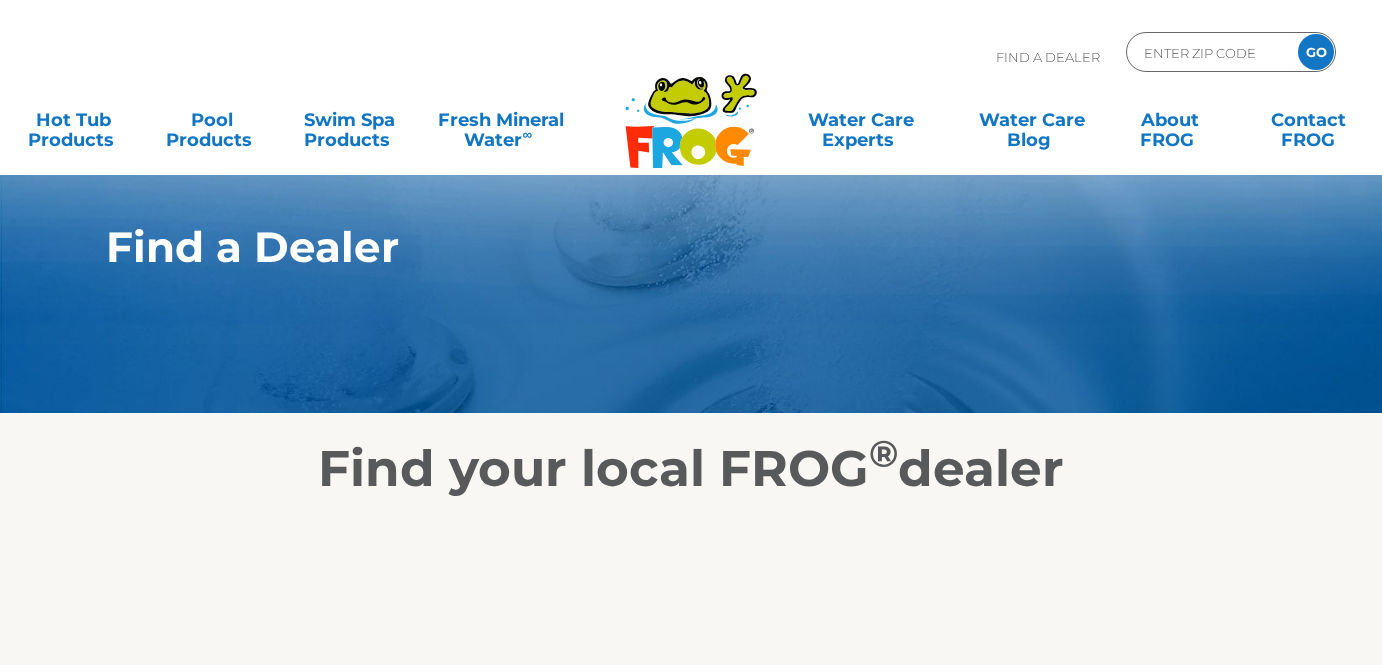 scroll, scrollTop: 0, scrollLeft: 0, axis: both 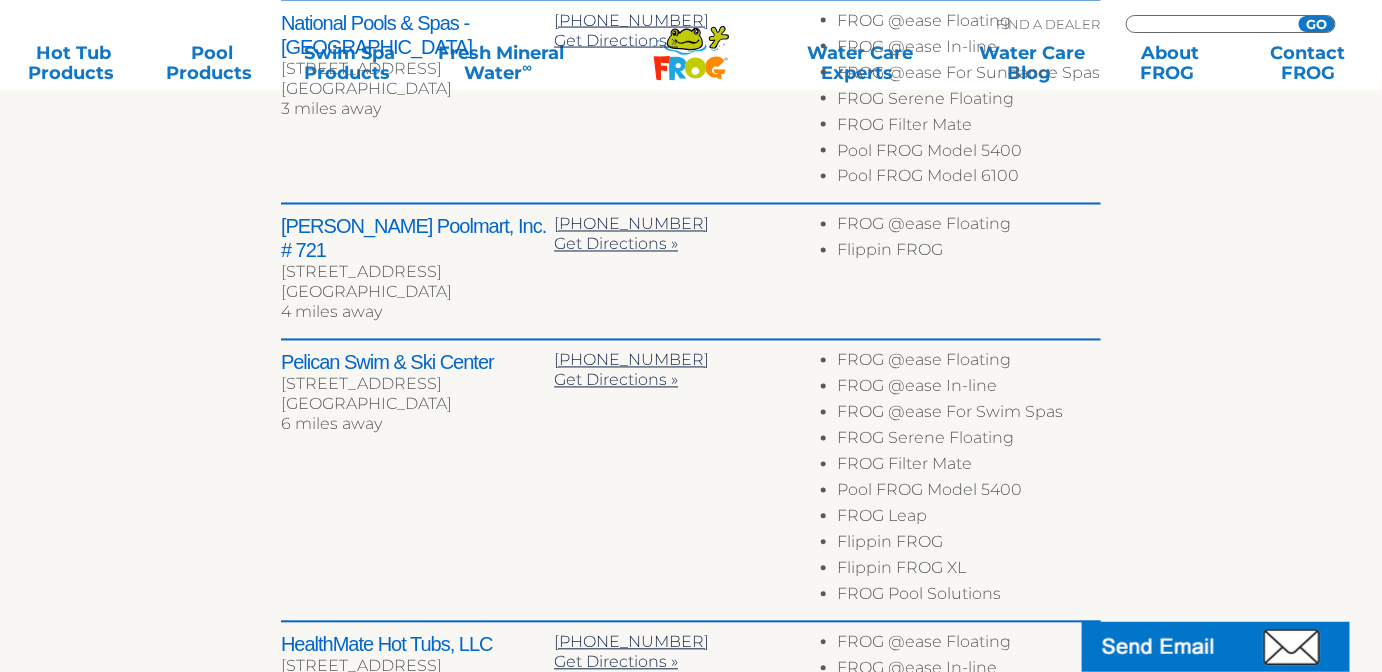 click at bounding box center (1209, 24) 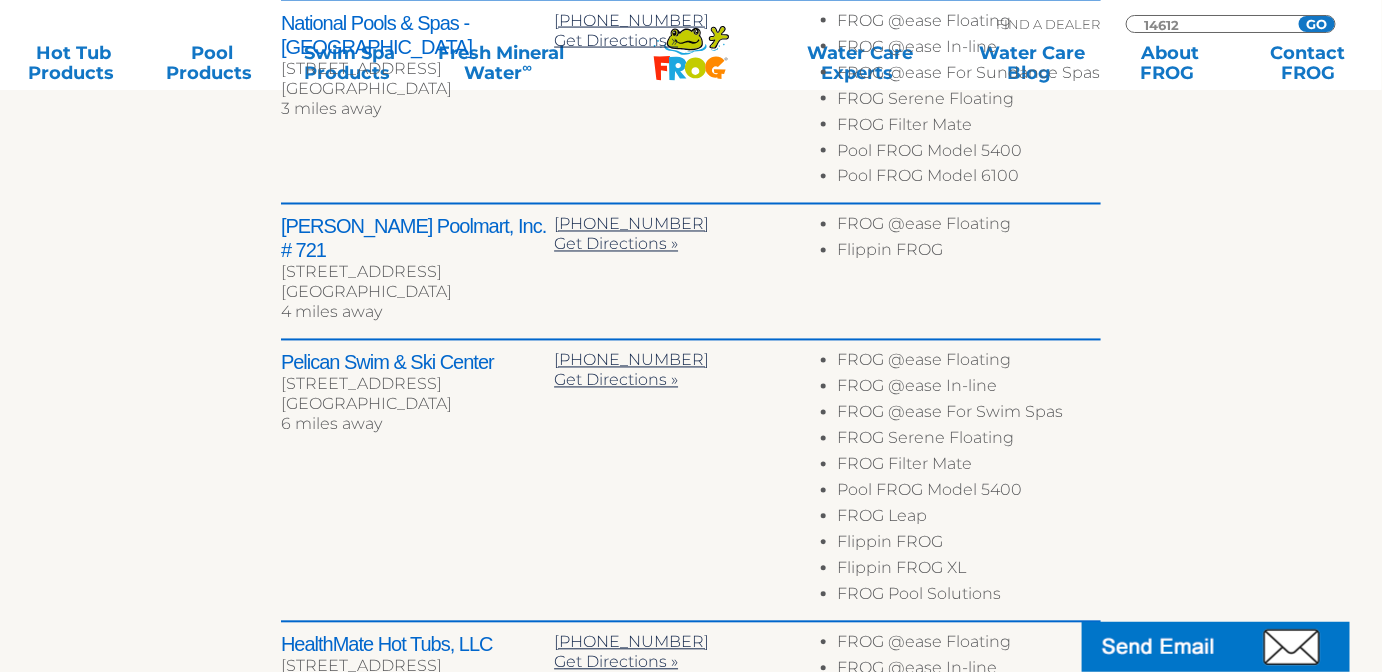 type on "14612" 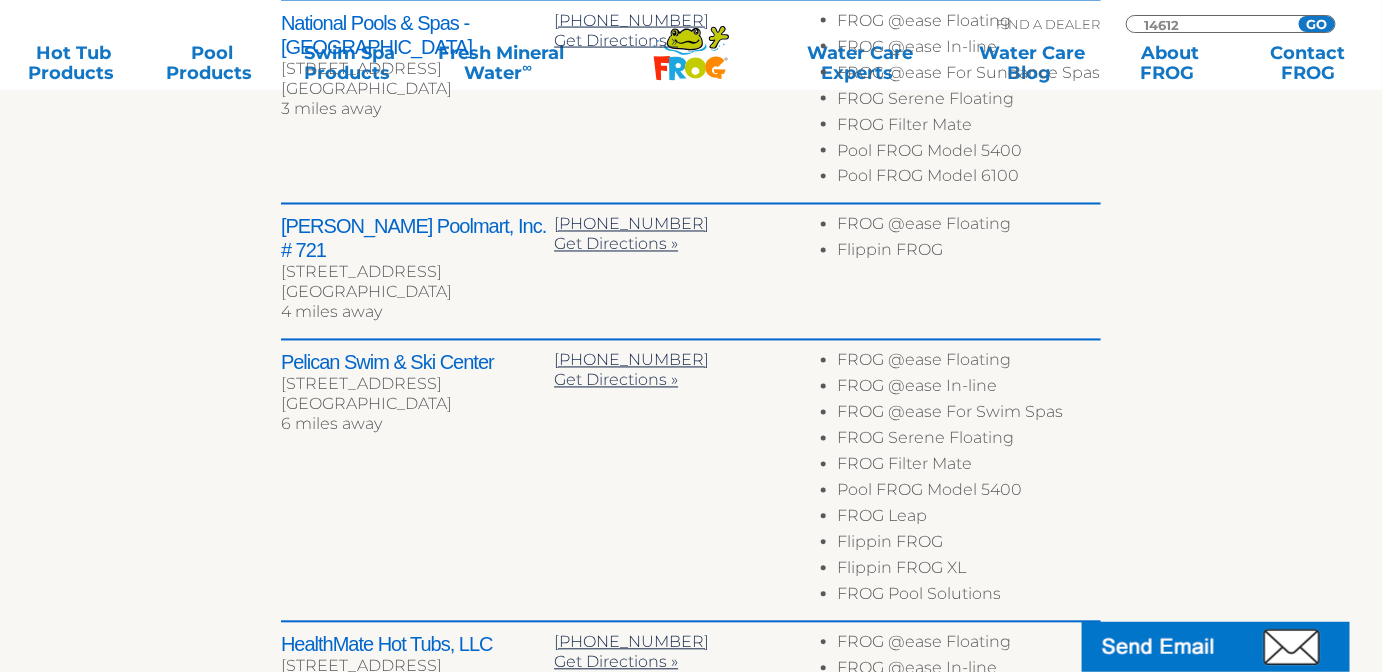 click on "GO" at bounding box center (1317, 24) 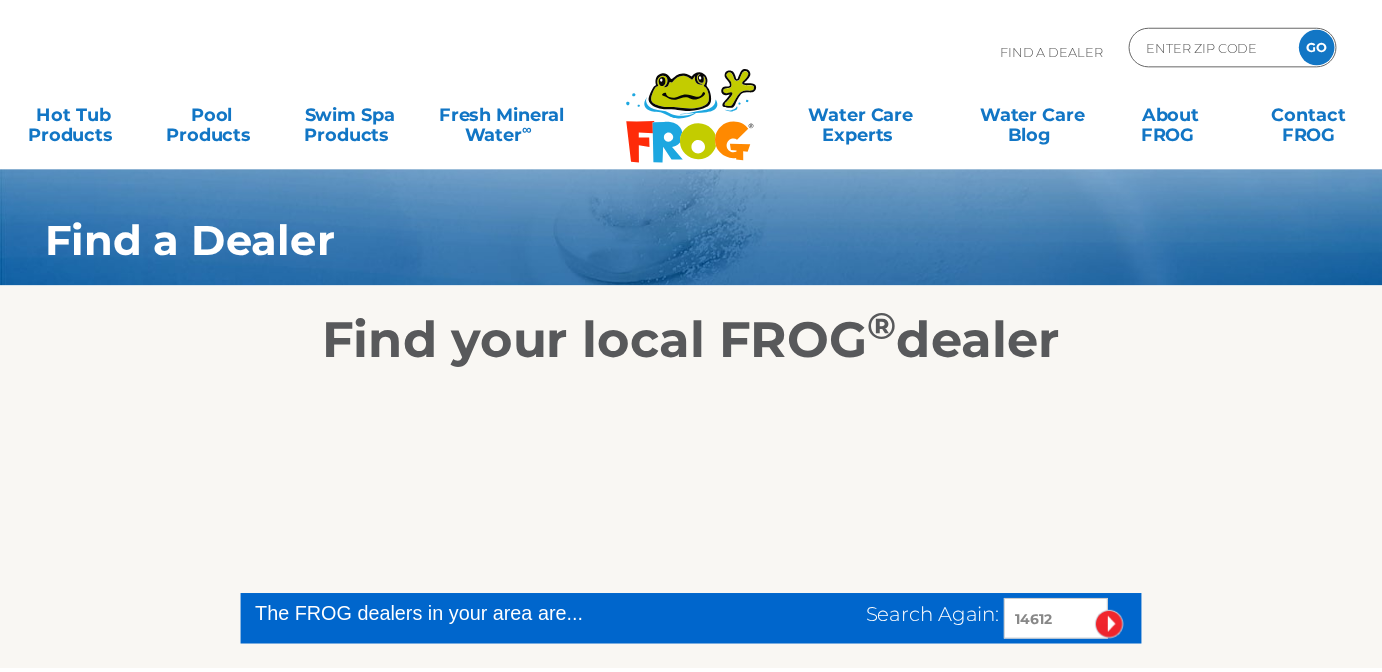 scroll, scrollTop: 0, scrollLeft: 0, axis: both 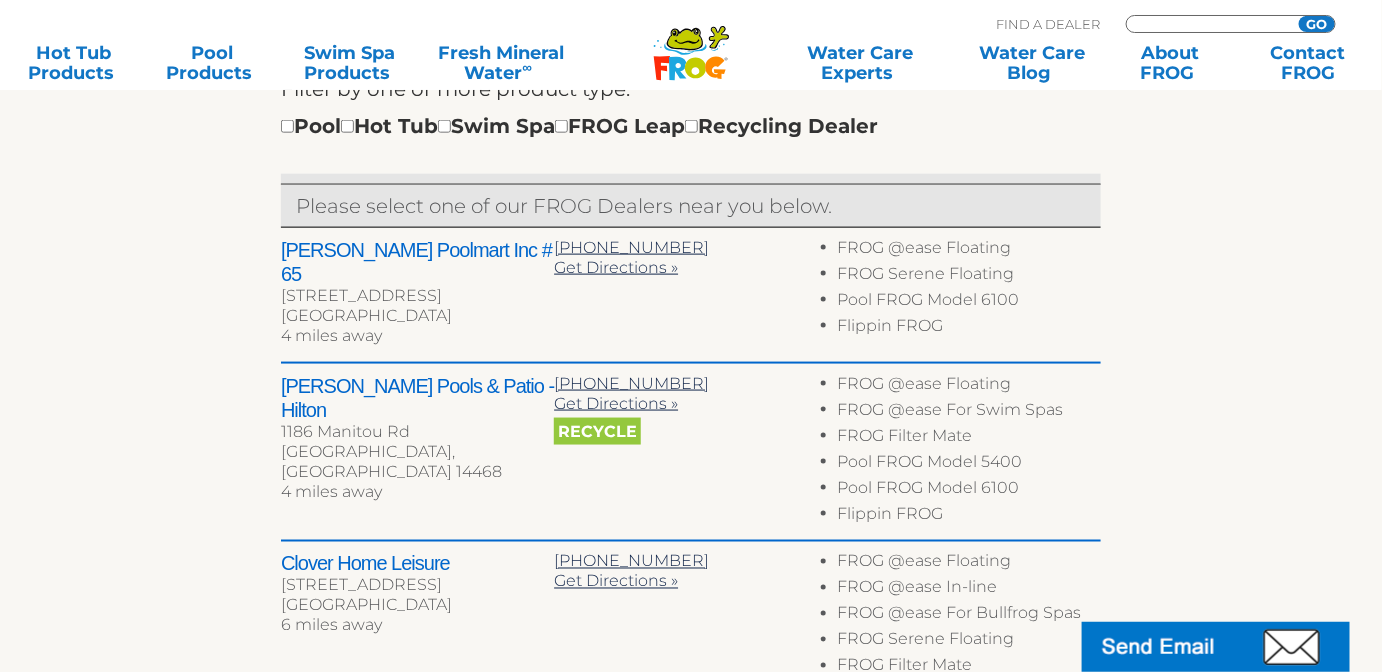 click at bounding box center [1209, 24] 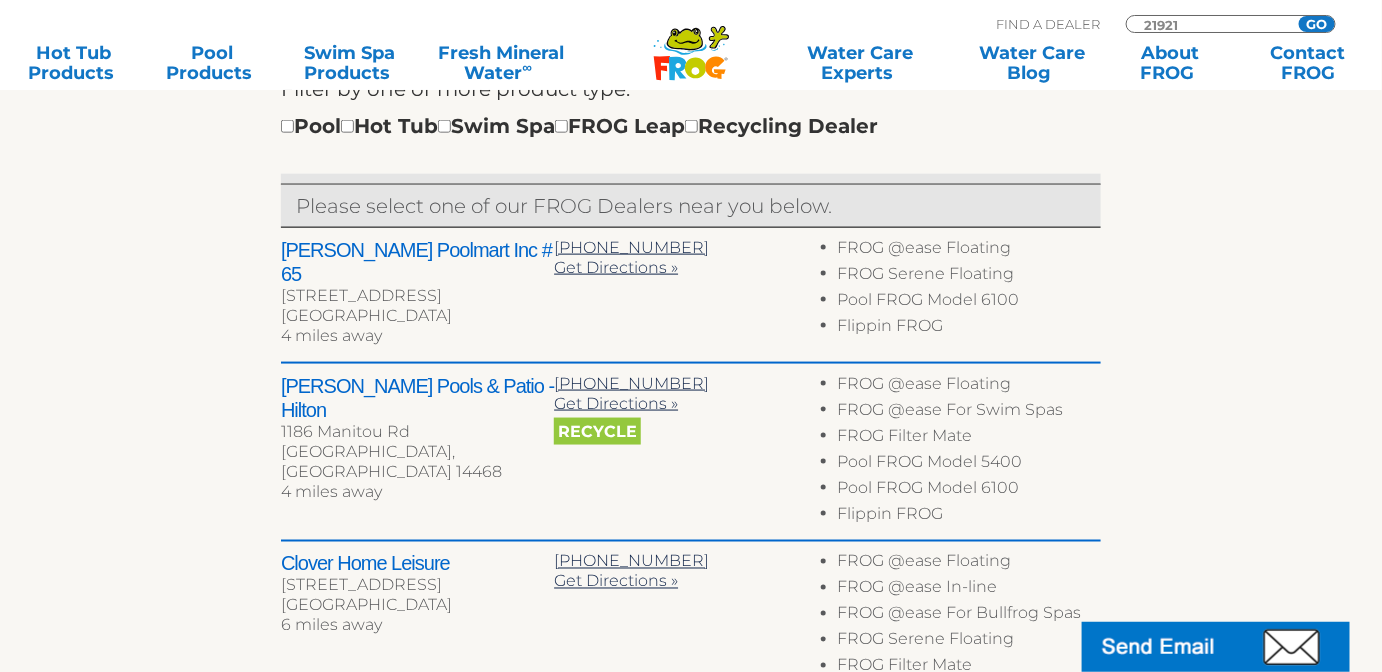type on "21921" 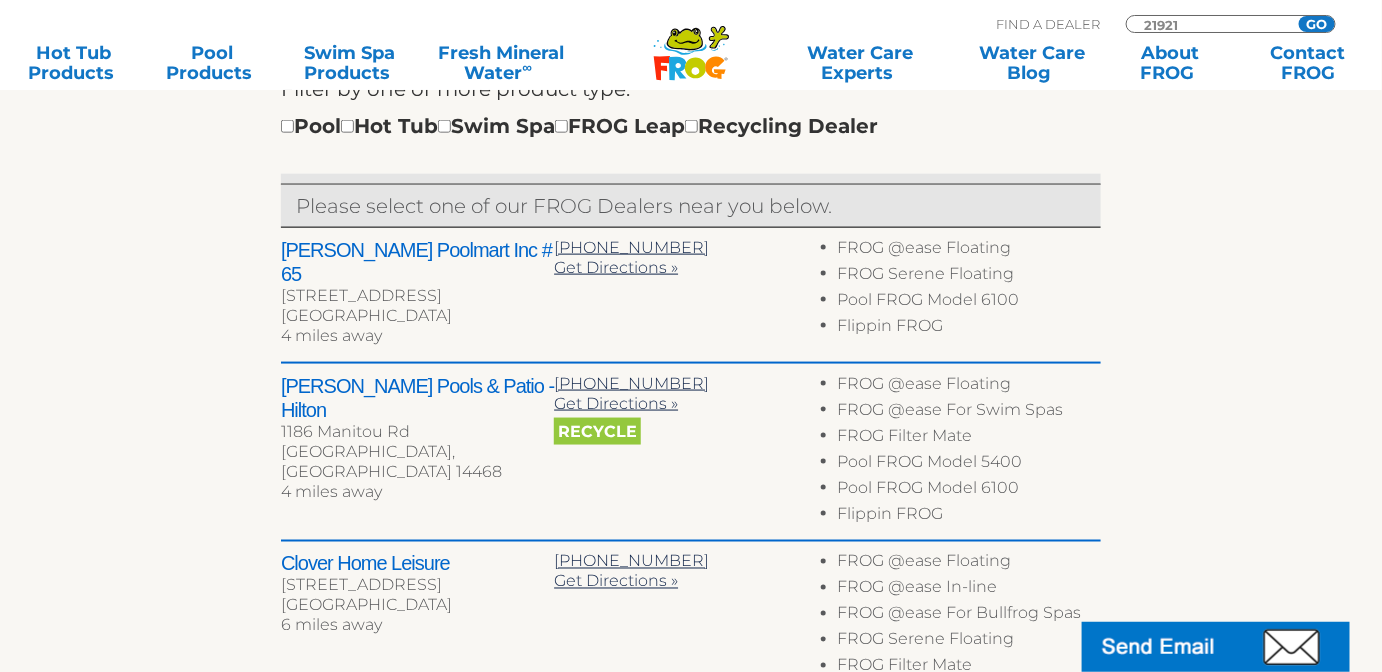 click on "GO" at bounding box center (1317, 24) 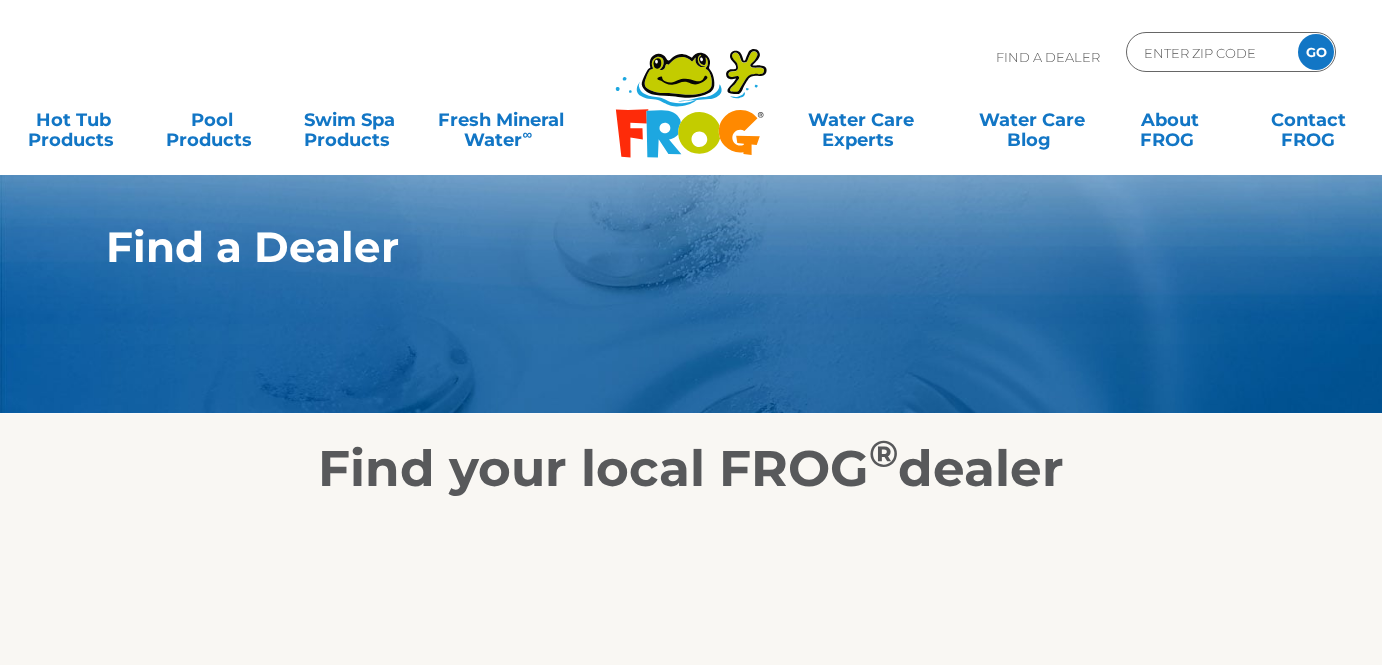 scroll, scrollTop: 0, scrollLeft: 0, axis: both 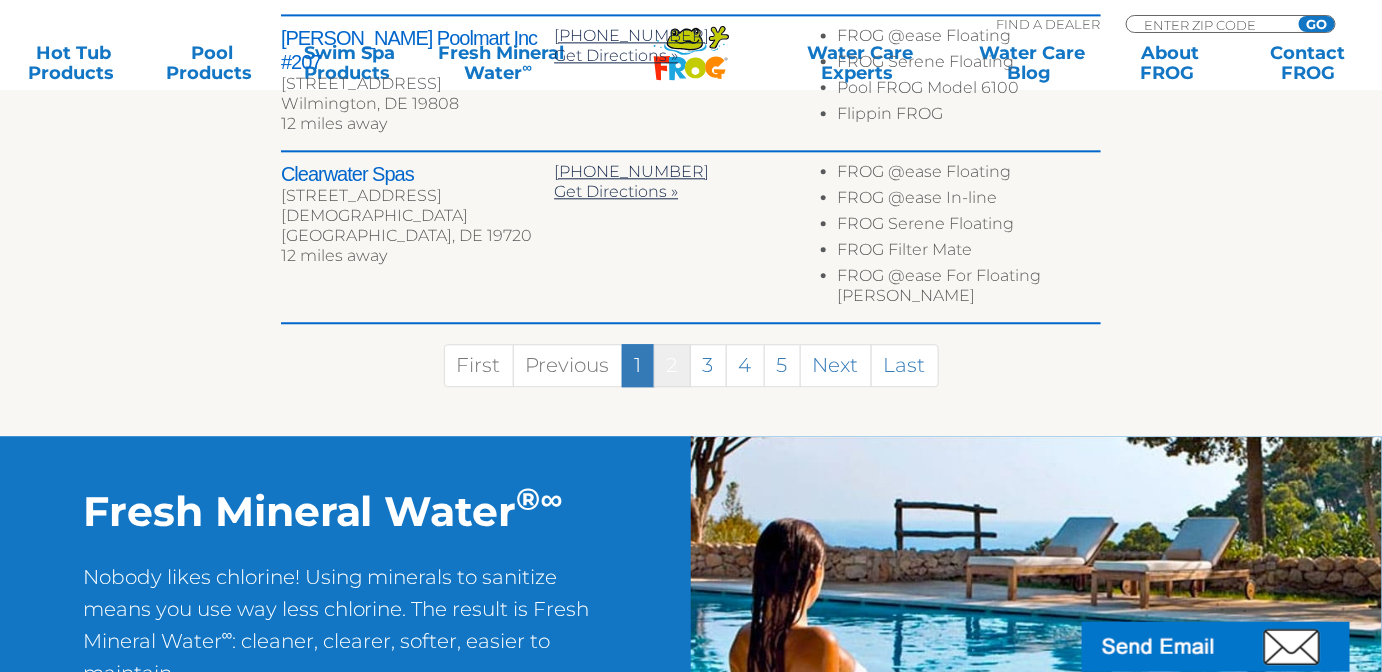 click on "2" at bounding box center [672, 365] 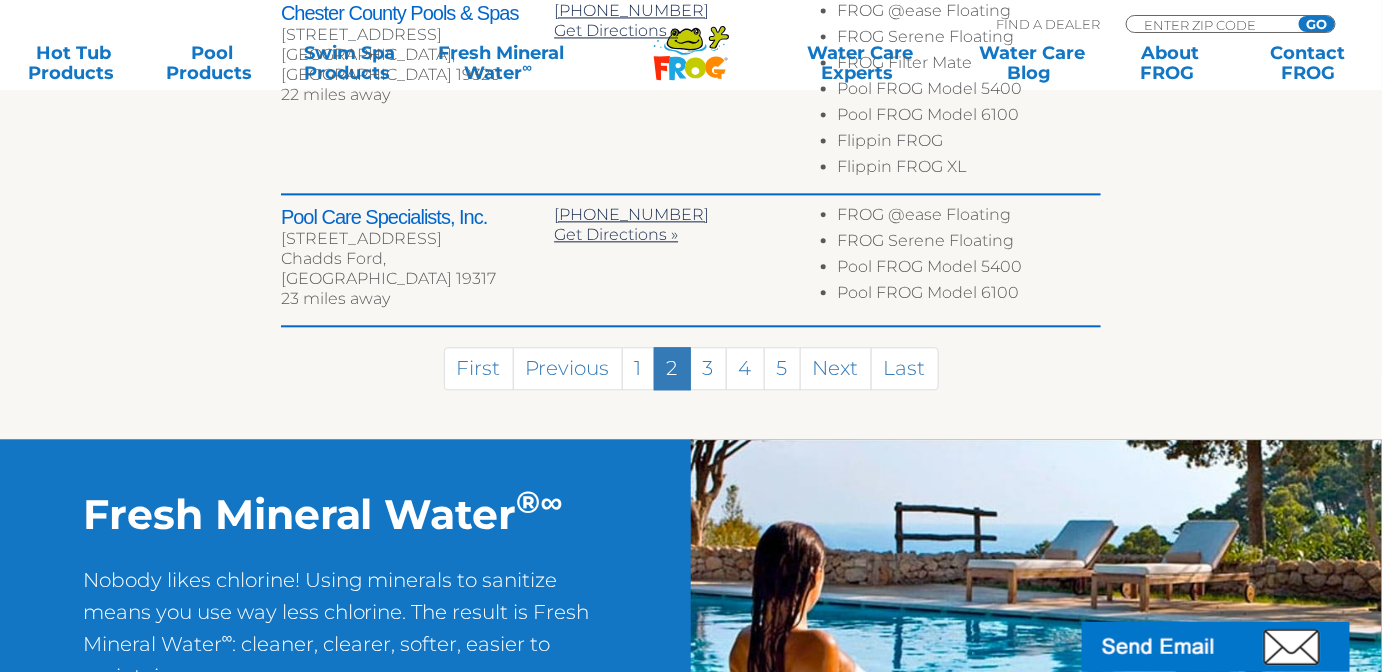 scroll, scrollTop: 1411, scrollLeft: 0, axis: vertical 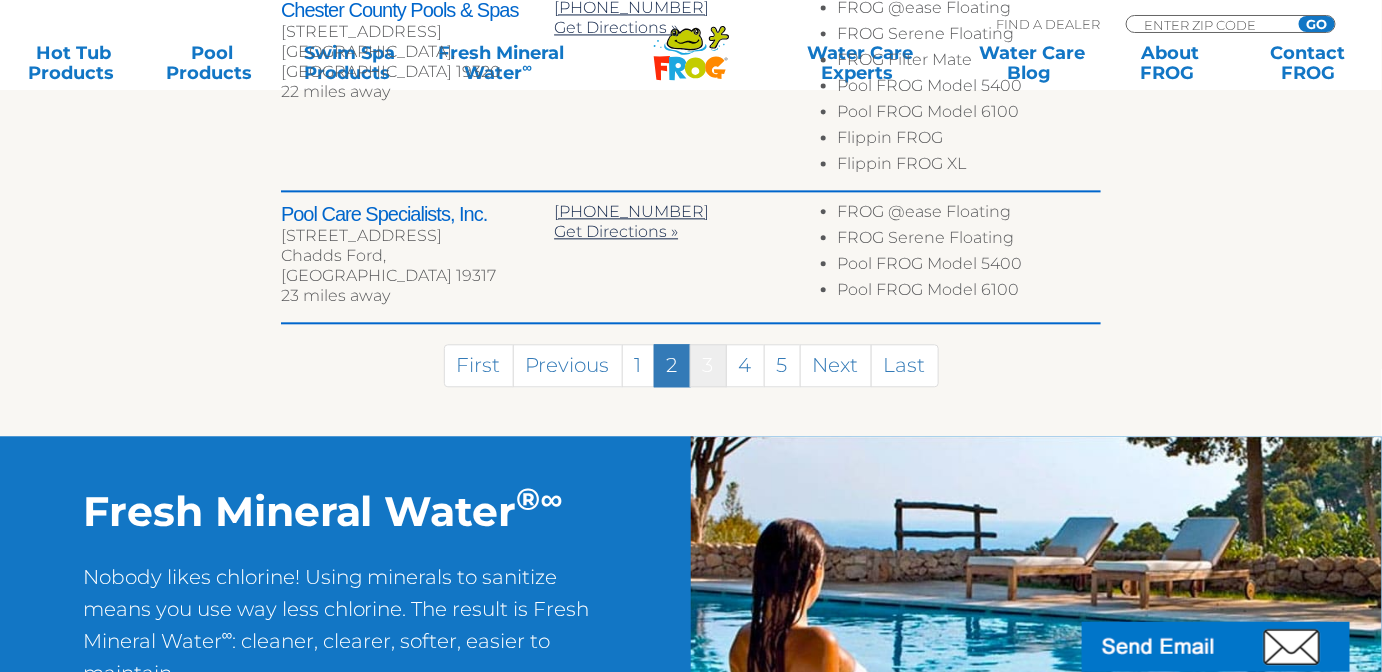 click on "3" at bounding box center [708, 365] 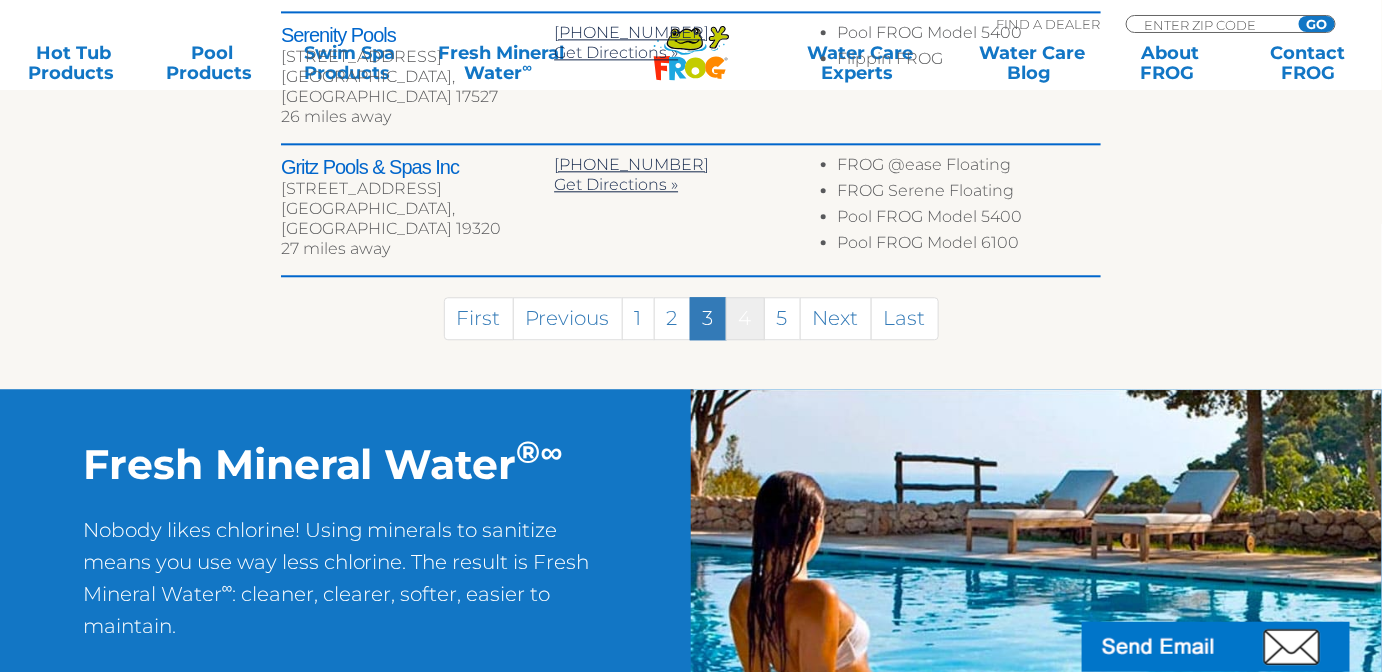 click on "4" at bounding box center [745, 318] 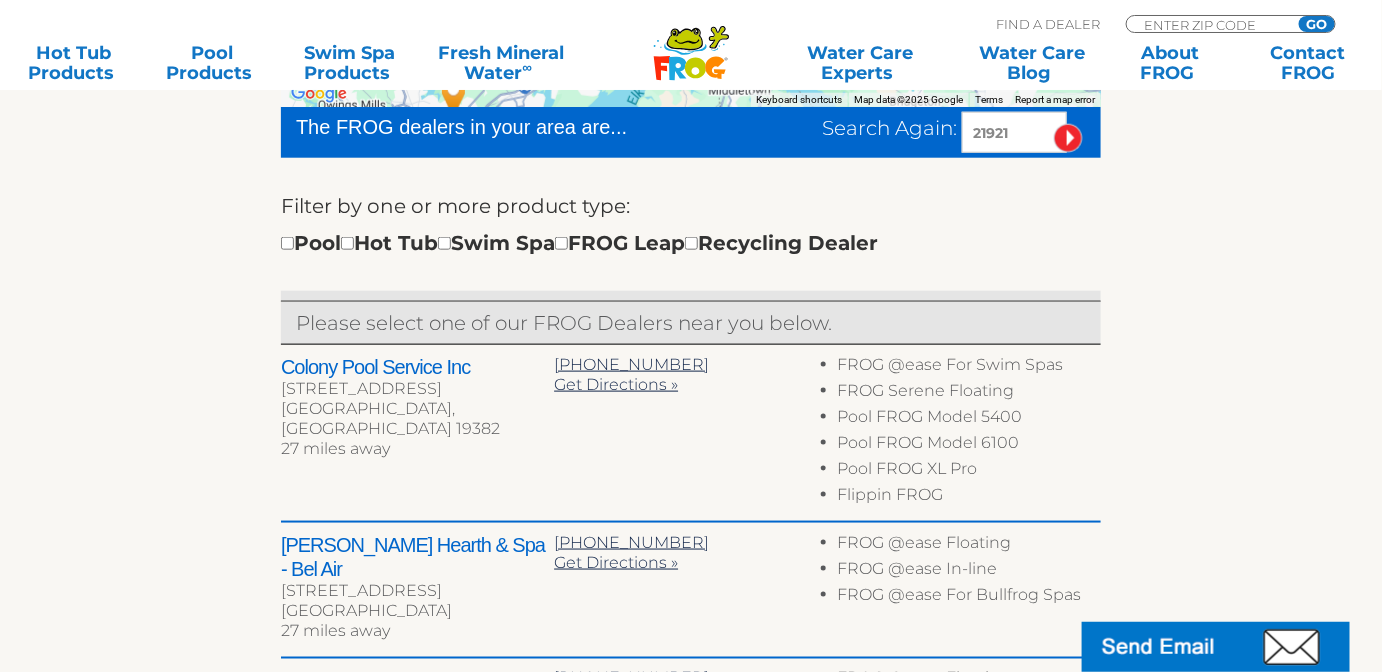 scroll, scrollTop: 553, scrollLeft: 0, axis: vertical 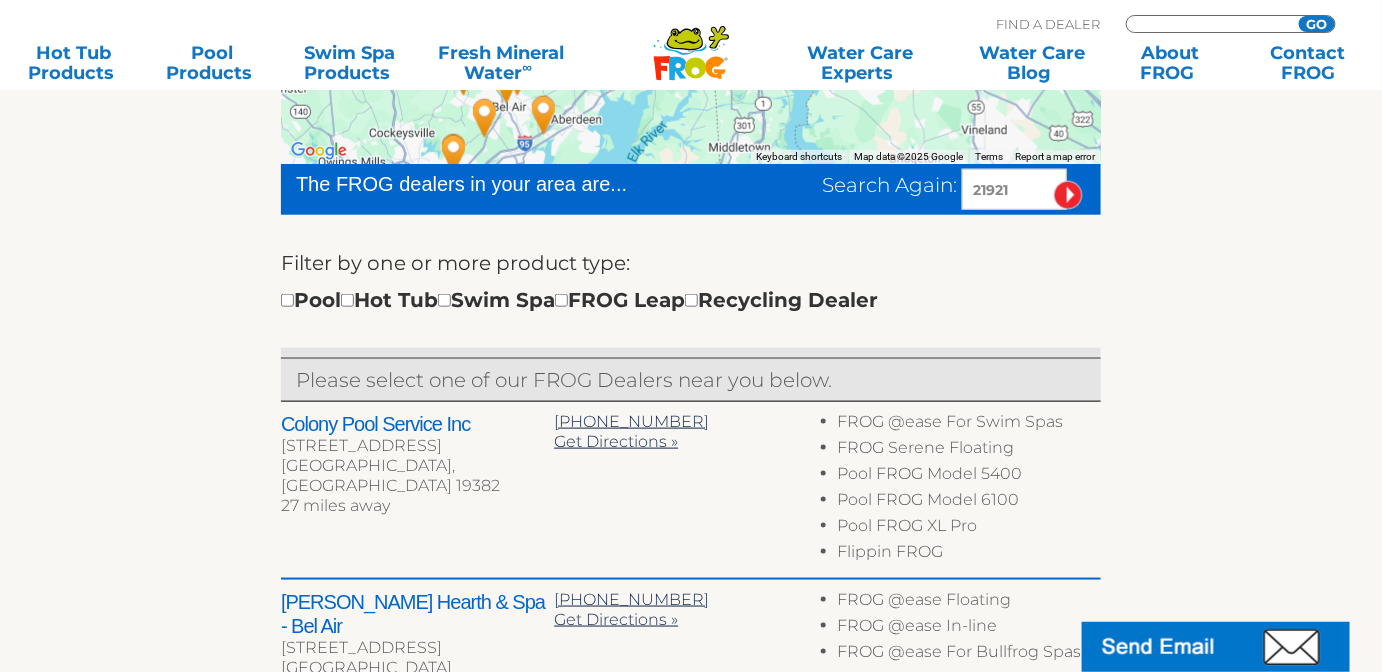 click at bounding box center [1209, 24] 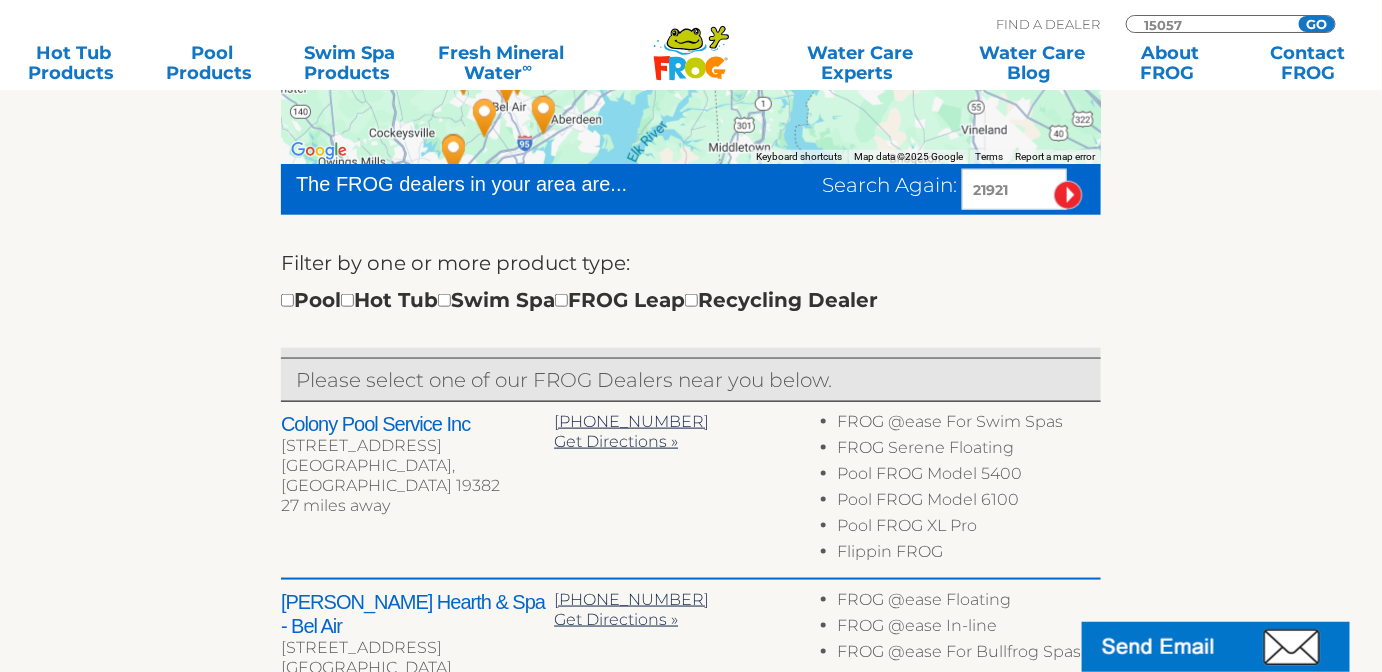 type on "15057" 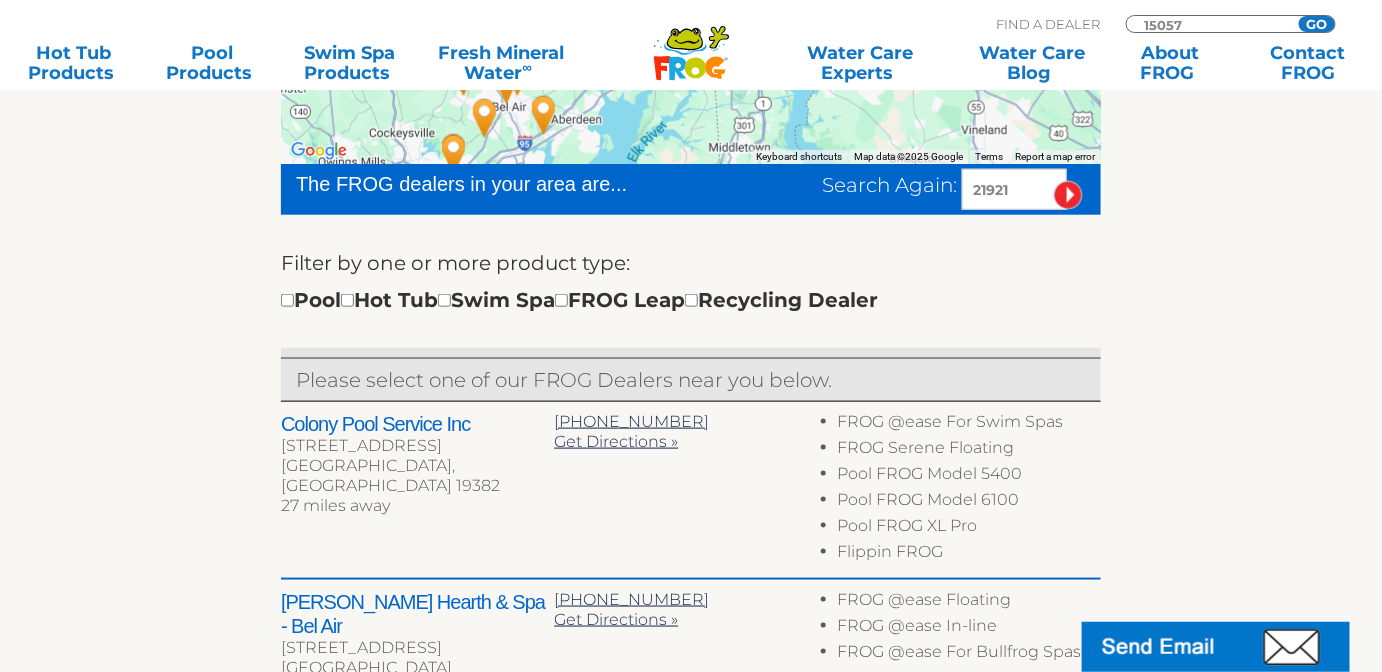 click on "GO" at bounding box center [1317, 24] 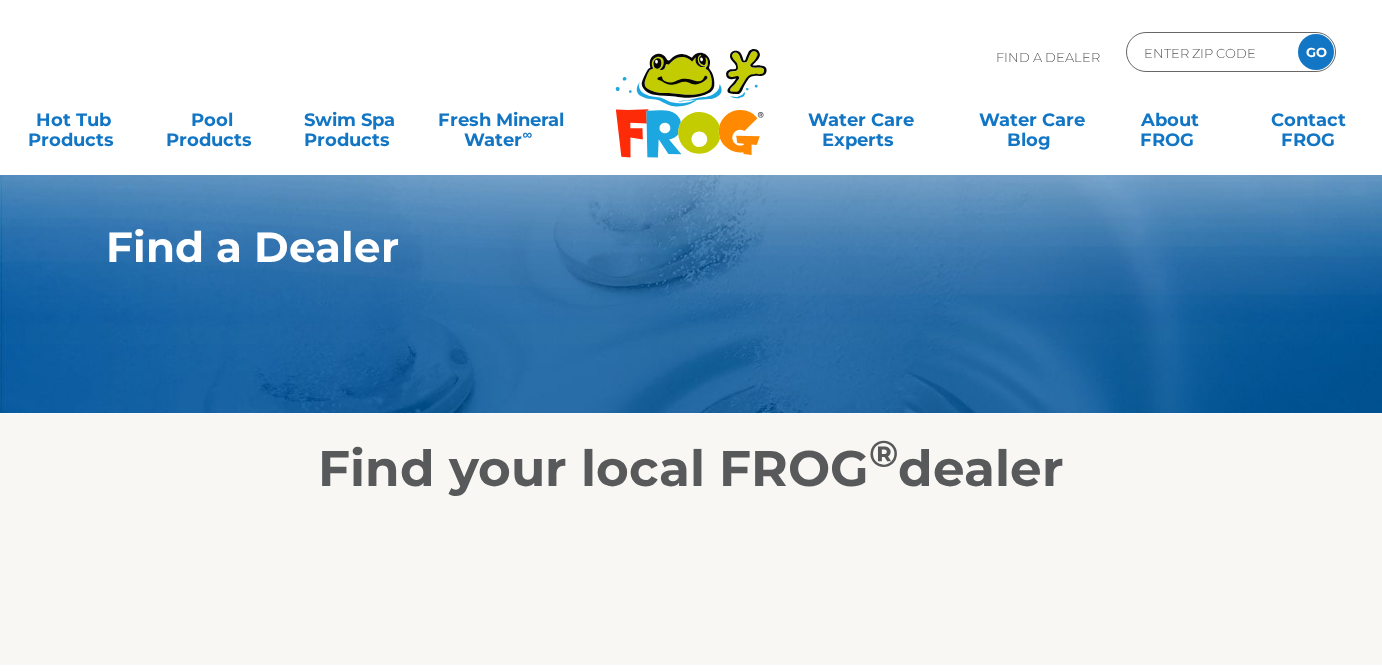 scroll, scrollTop: 0, scrollLeft: 0, axis: both 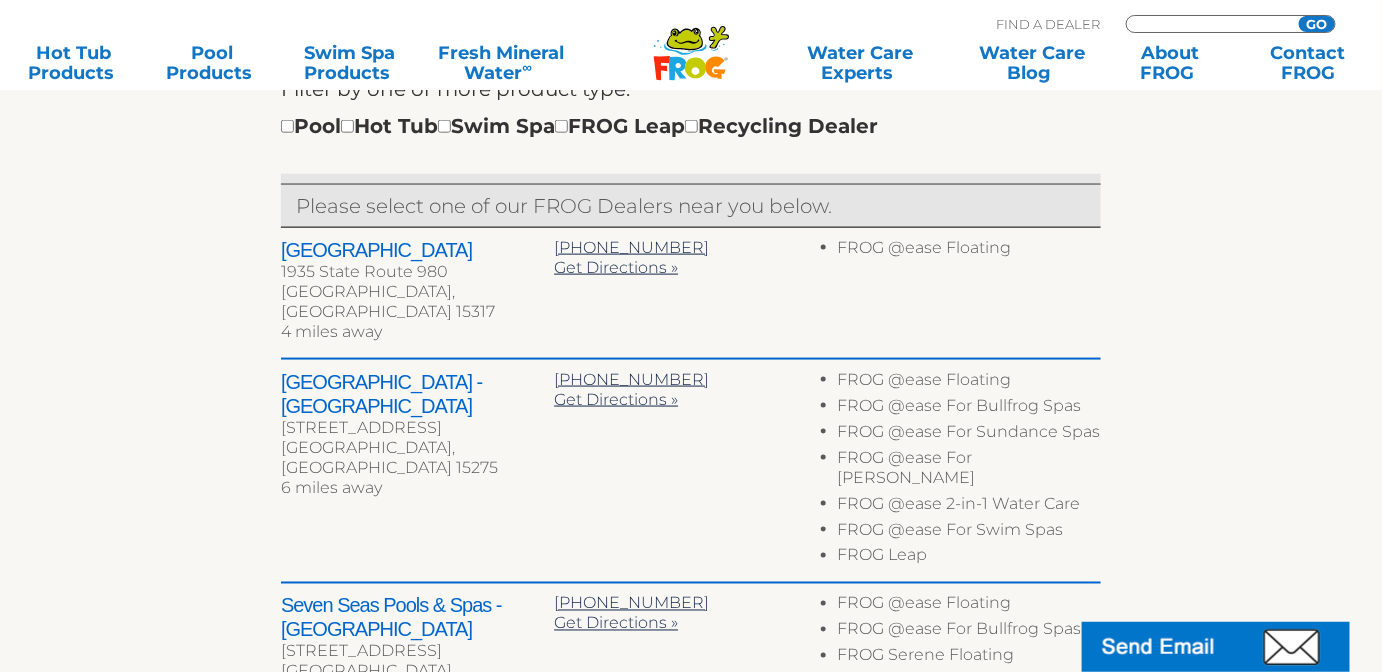 click at bounding box center (1209, 24) 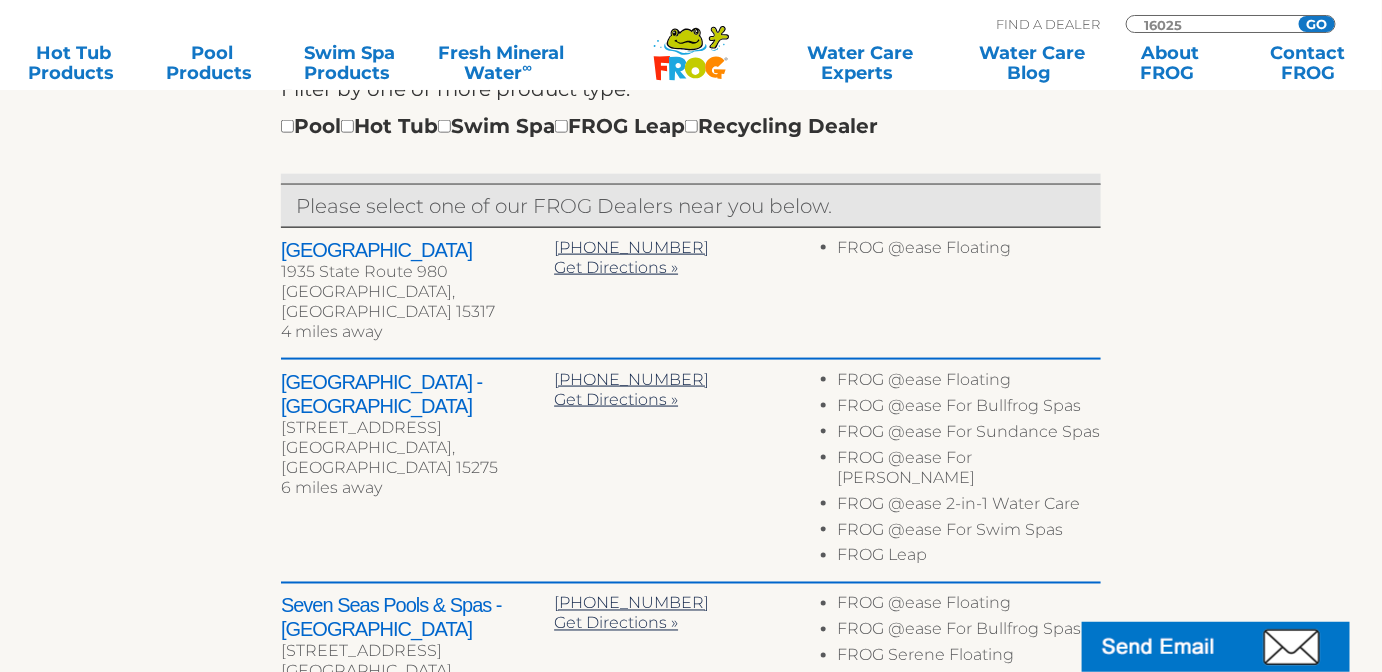 type on "16025" 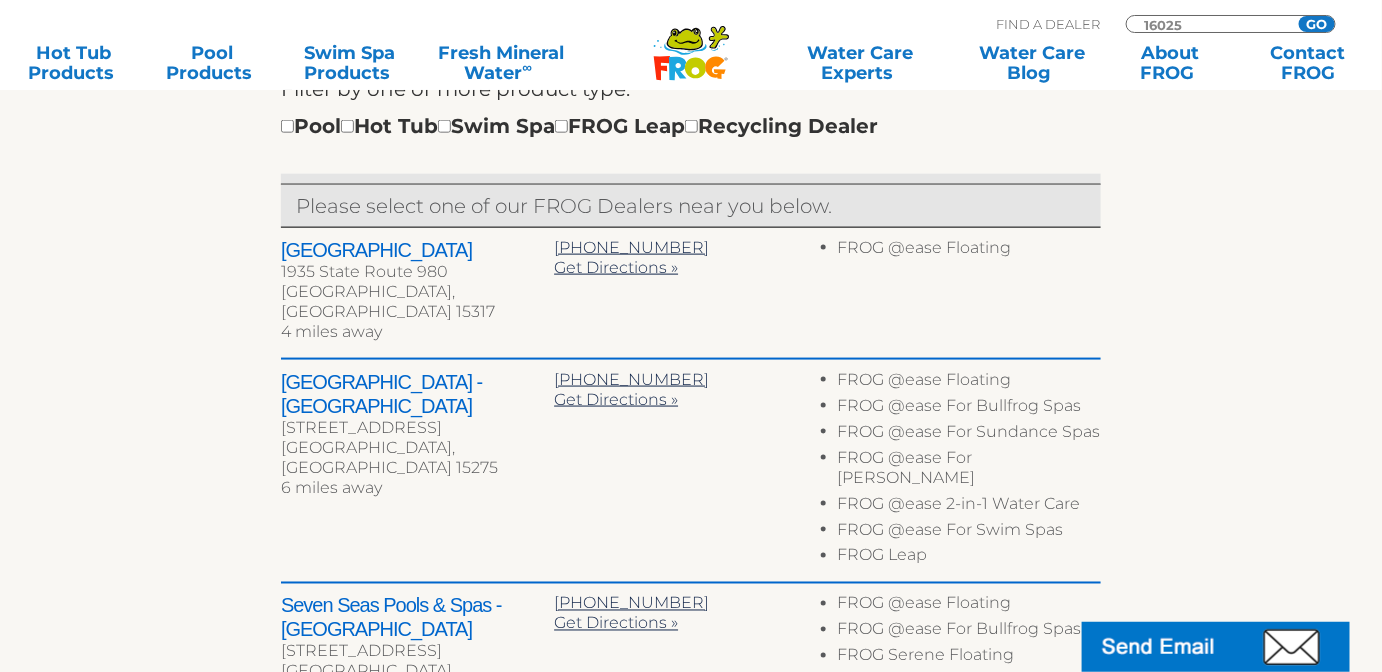 click on "GO" at bounding box center [1317, 24] 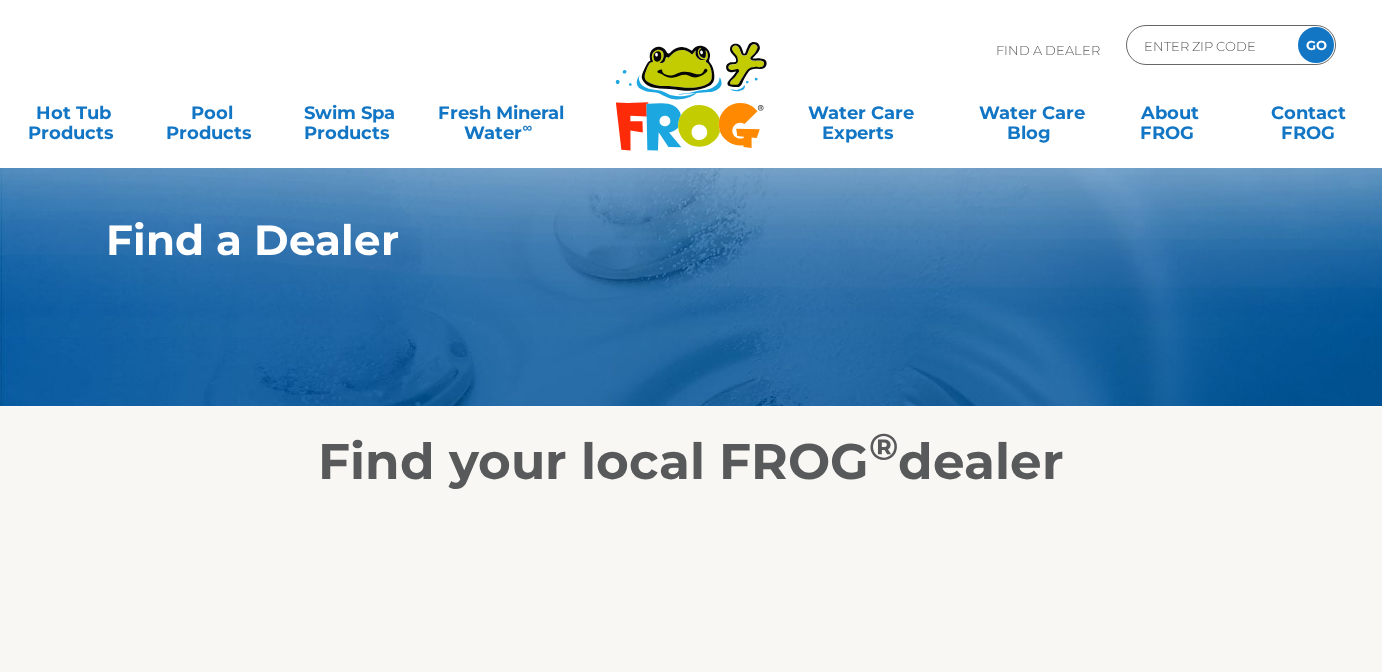 scroll, scrollTop: 0, scrollLeft: 0, axis: both 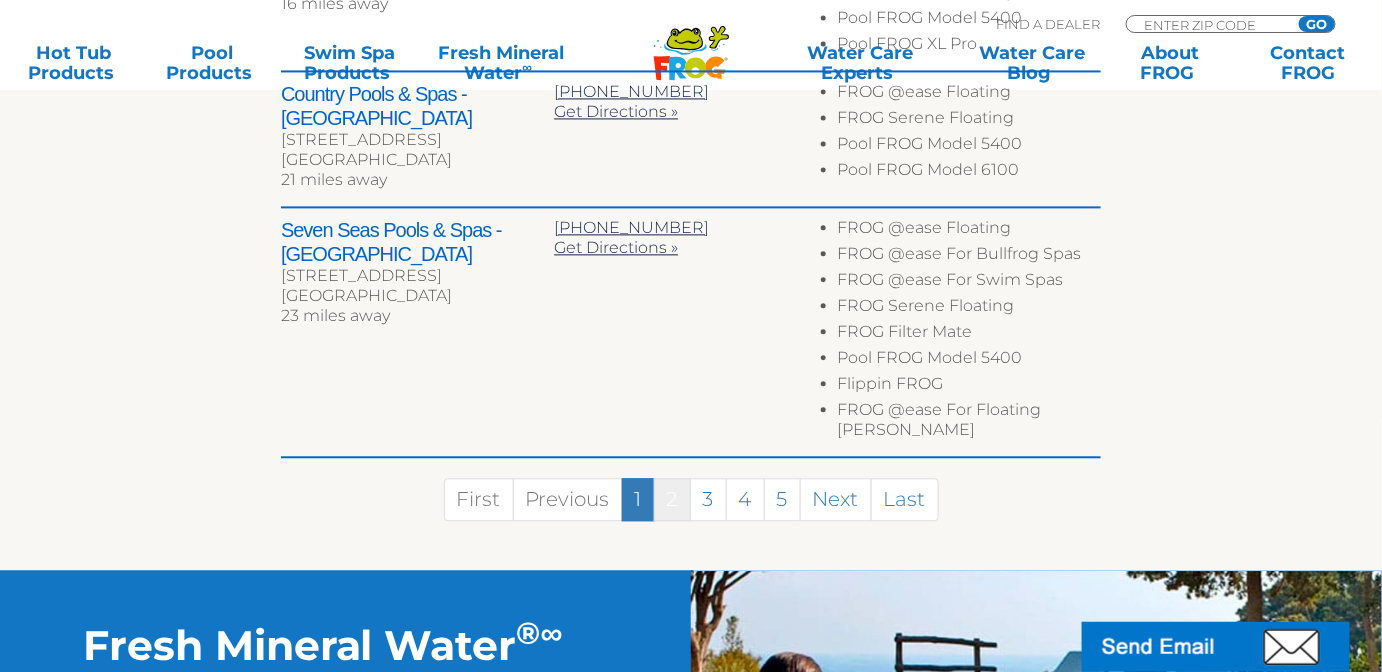 click on "2" at bounding box center [672, 499] 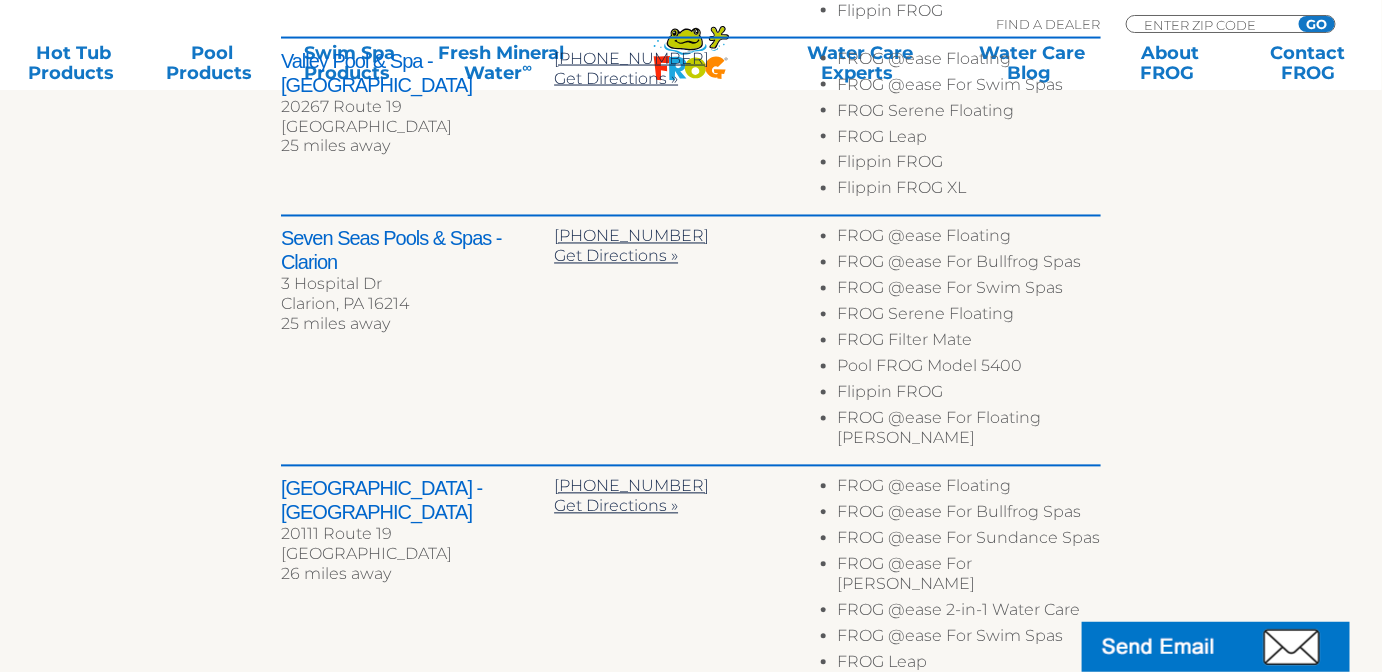 scroll, scrollTop: 1237, scrollLeft: 0, axis: vertical 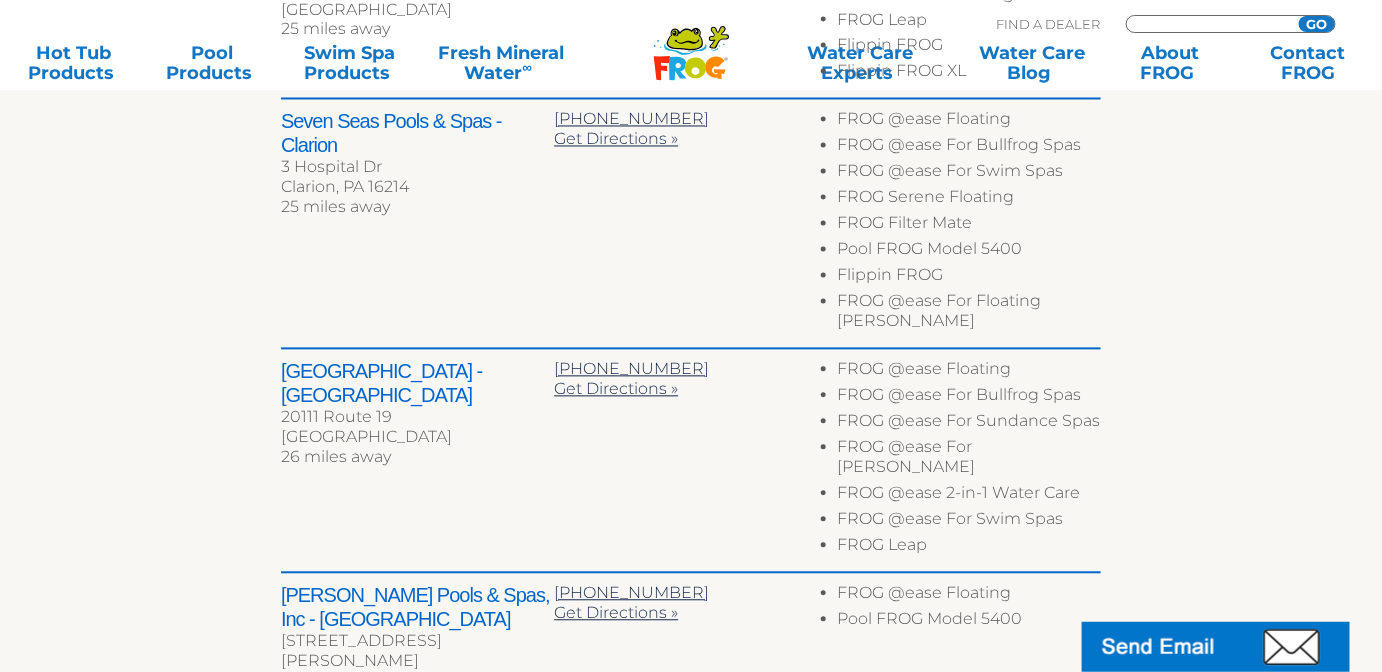 click at bounding box center (1209, 24) 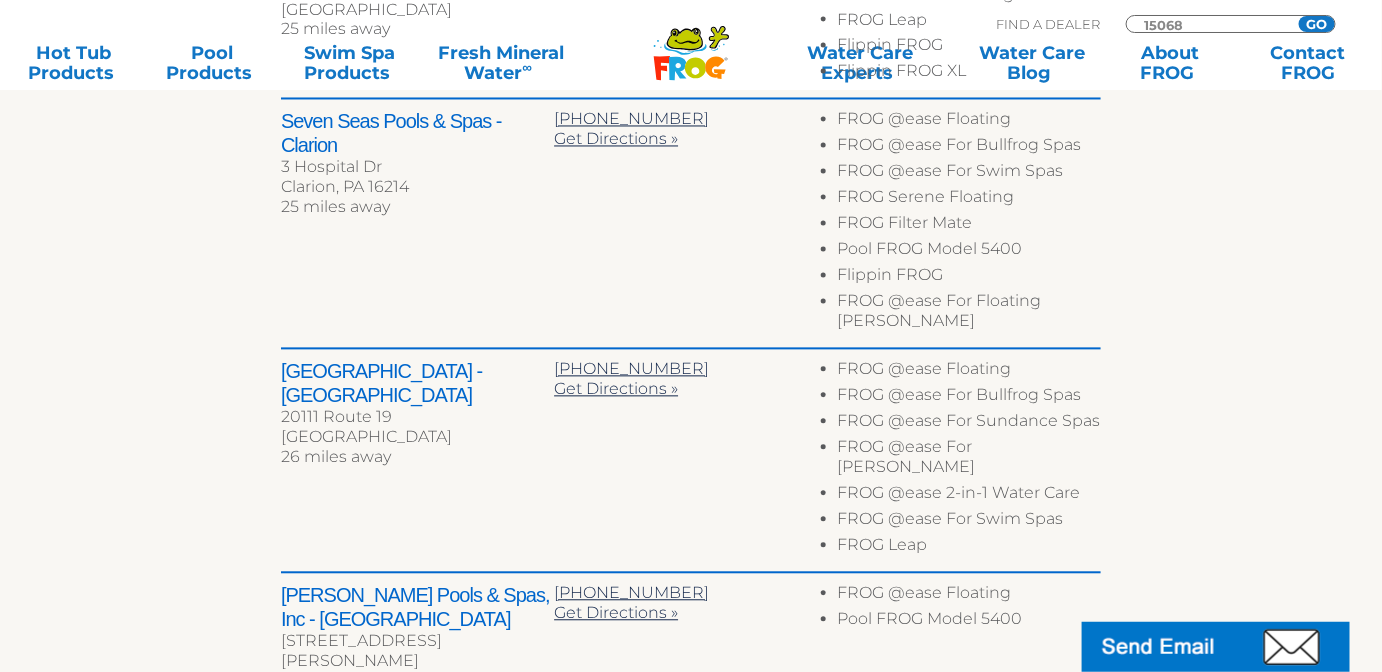 type on "15068" 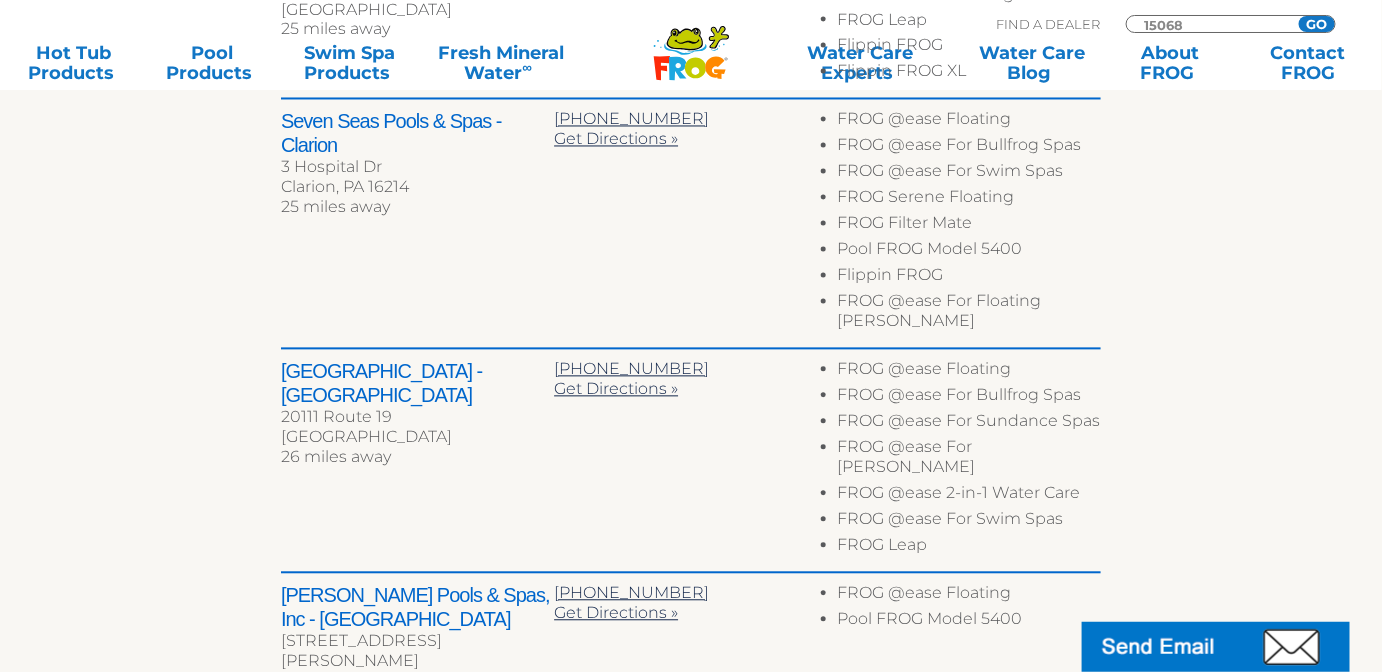 click on "GO" at bounding box center (1317, 24) 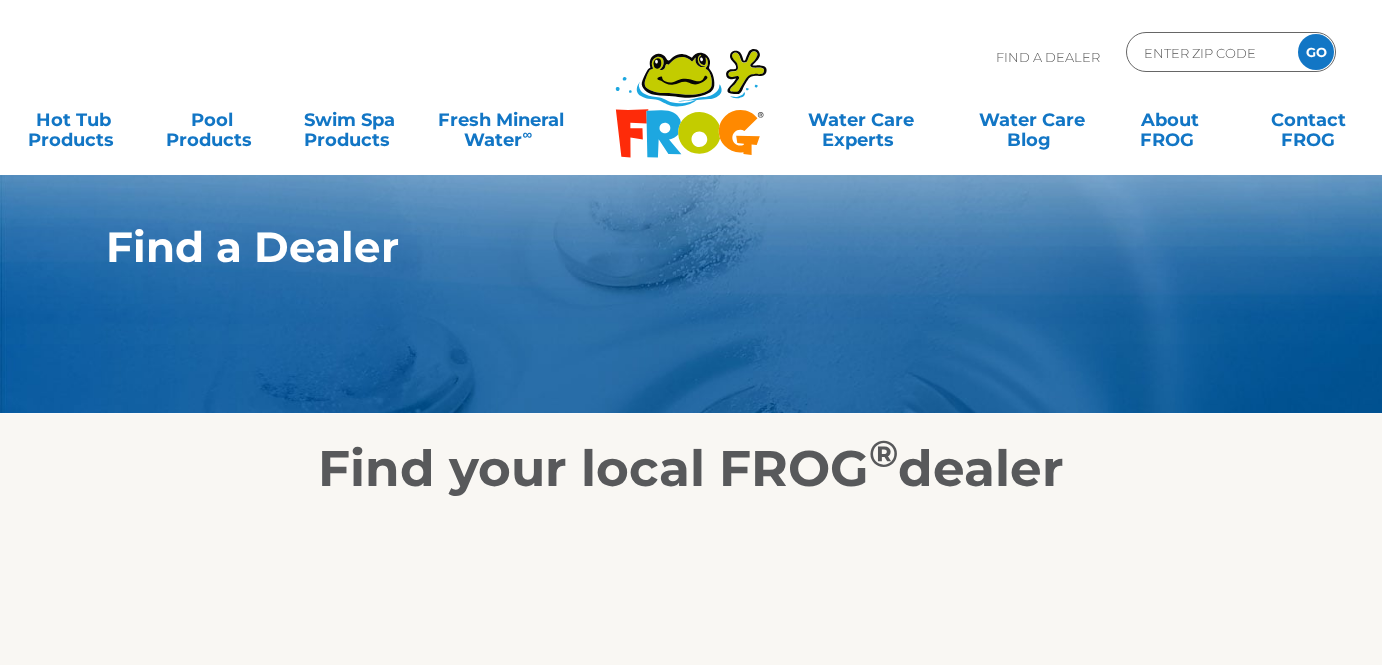 scroll, scrollTop: 90, scrollLeft: 0, axis: vertical 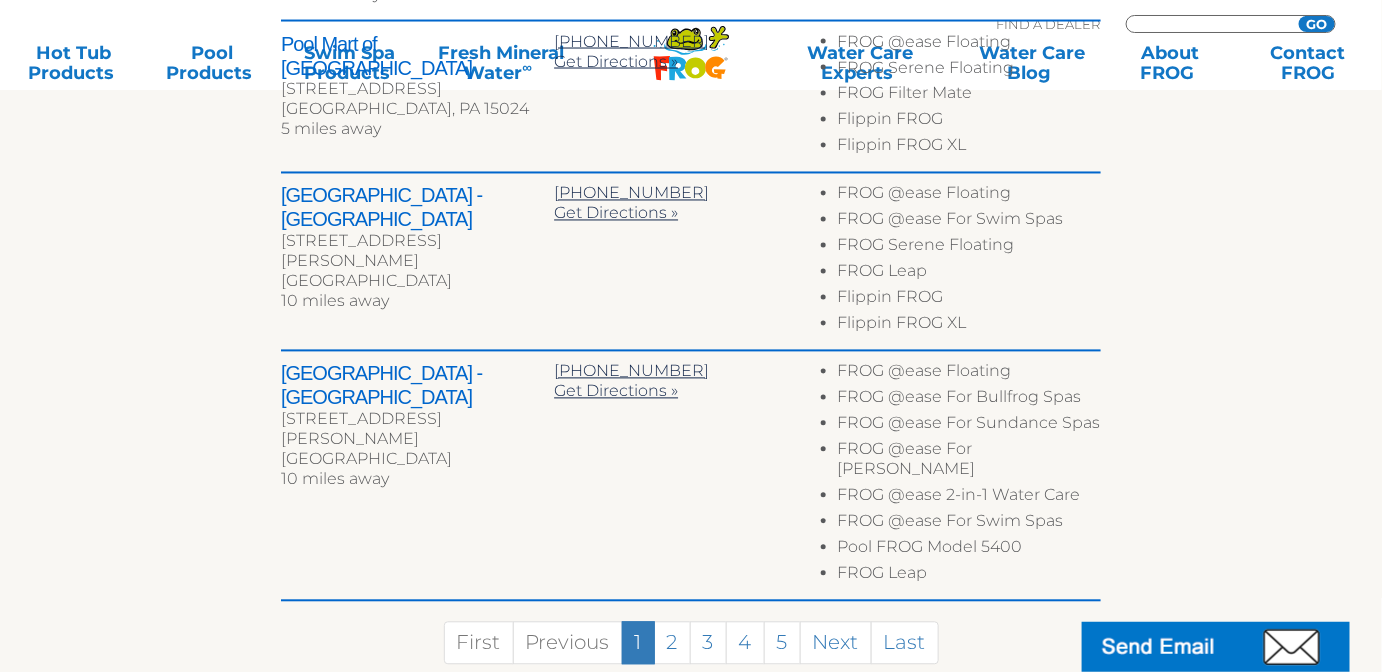 click at bounding box center [1209, 24] 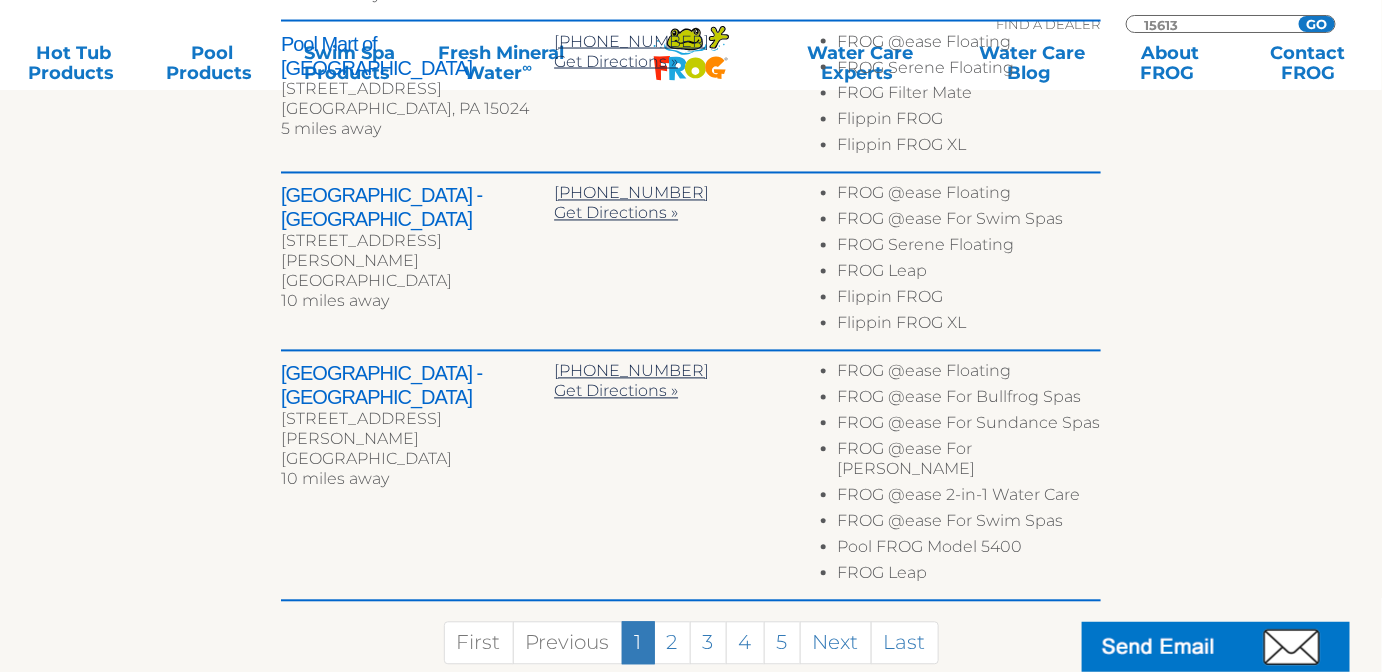 type on "15613" 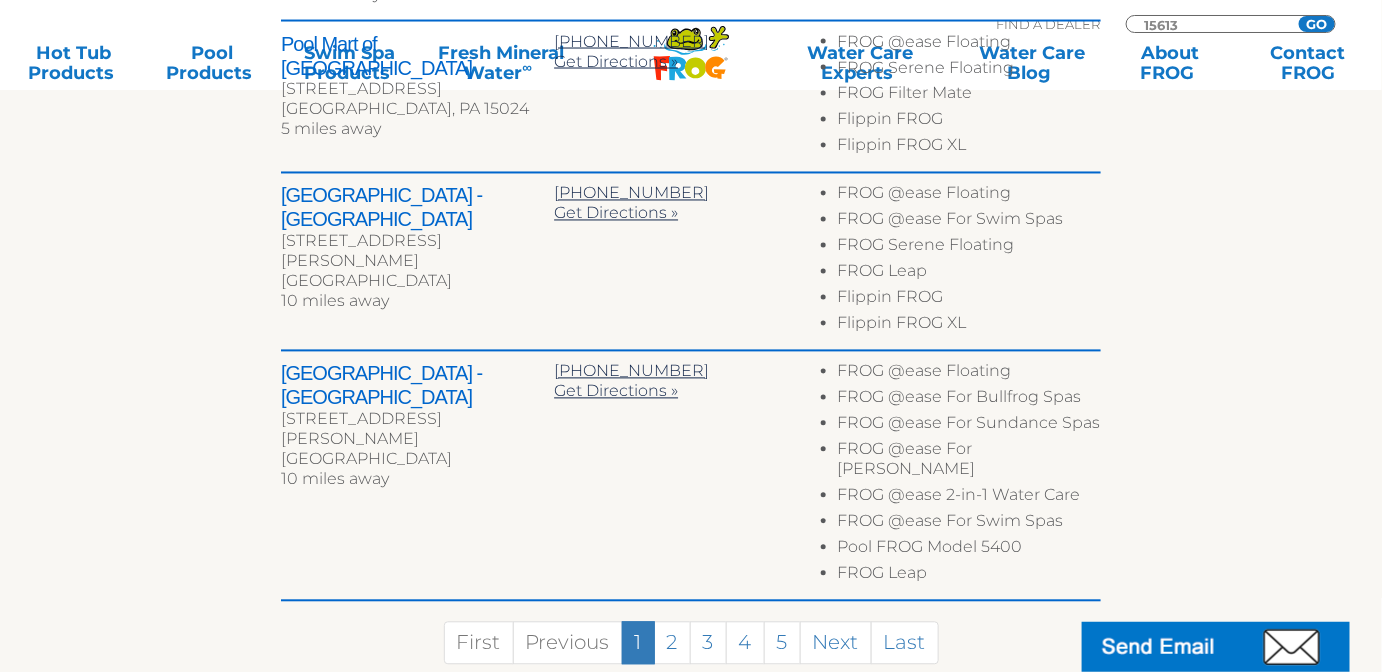click on "GO" at bounding box center [1317, 24] 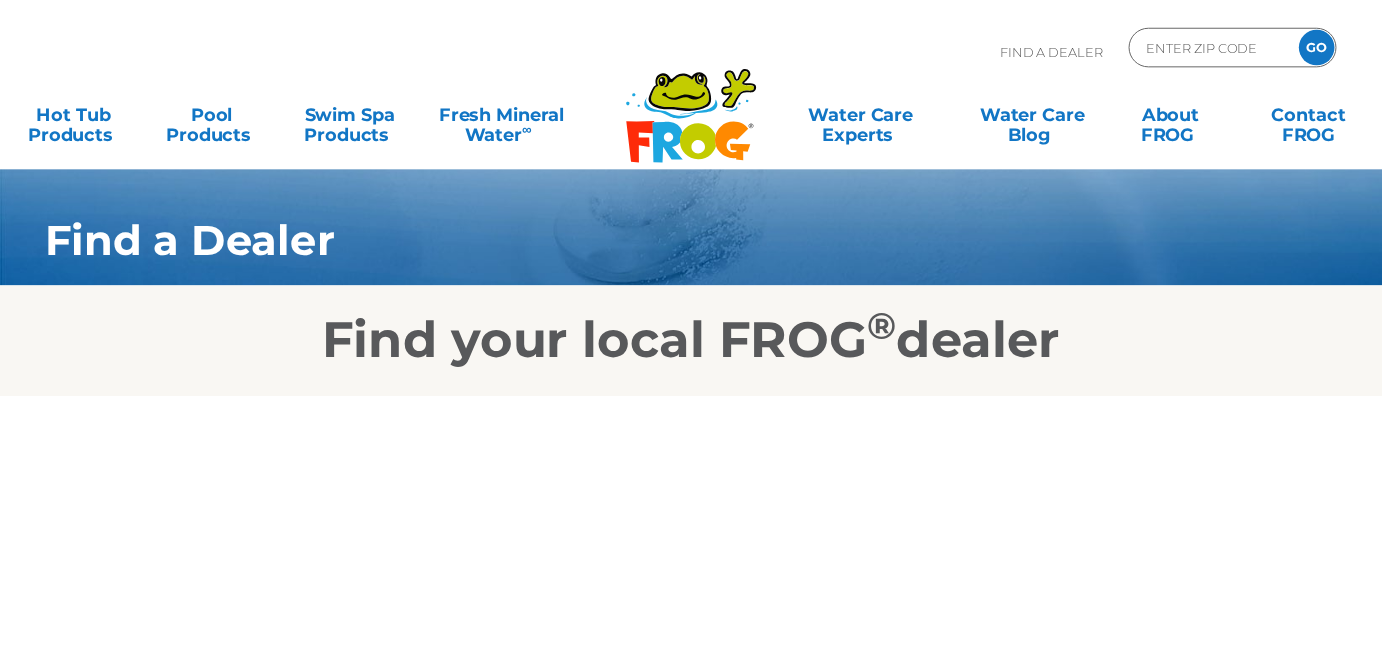 scroll, scrollTop: 0, scrollLeft: 0, axis: both 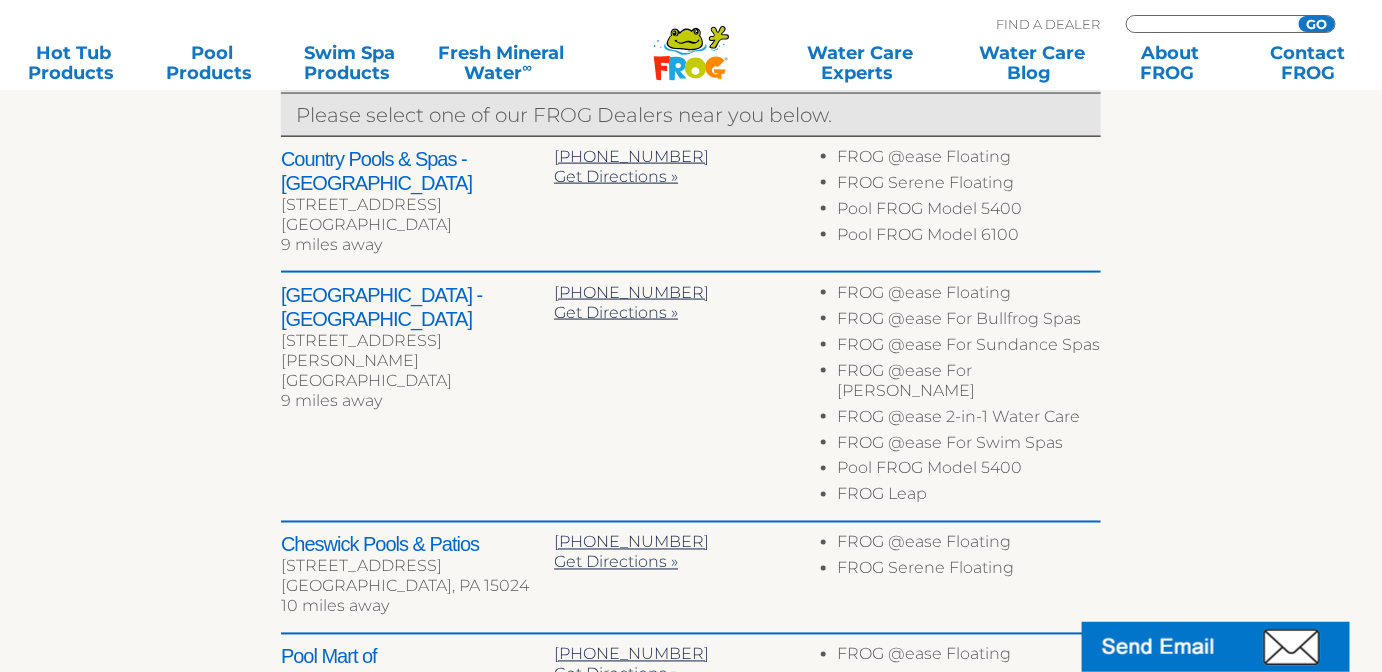 click at bounding box center [1209, 24] 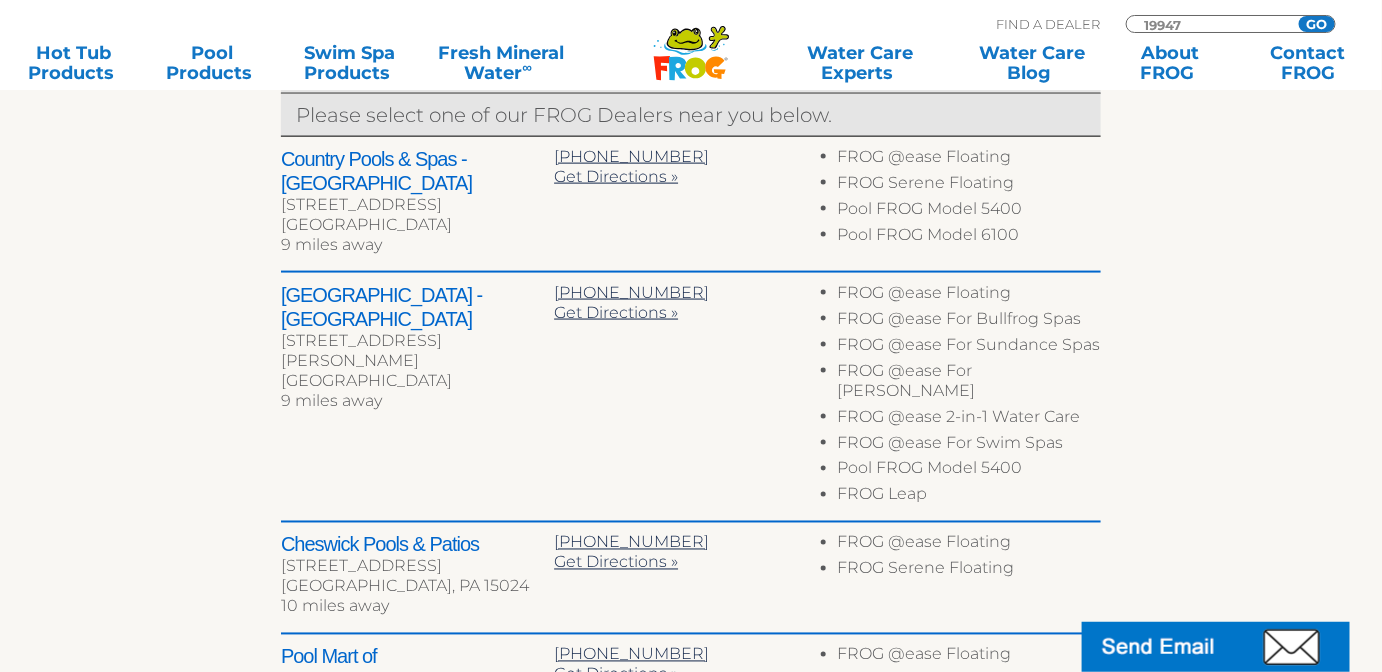 type on "19947" 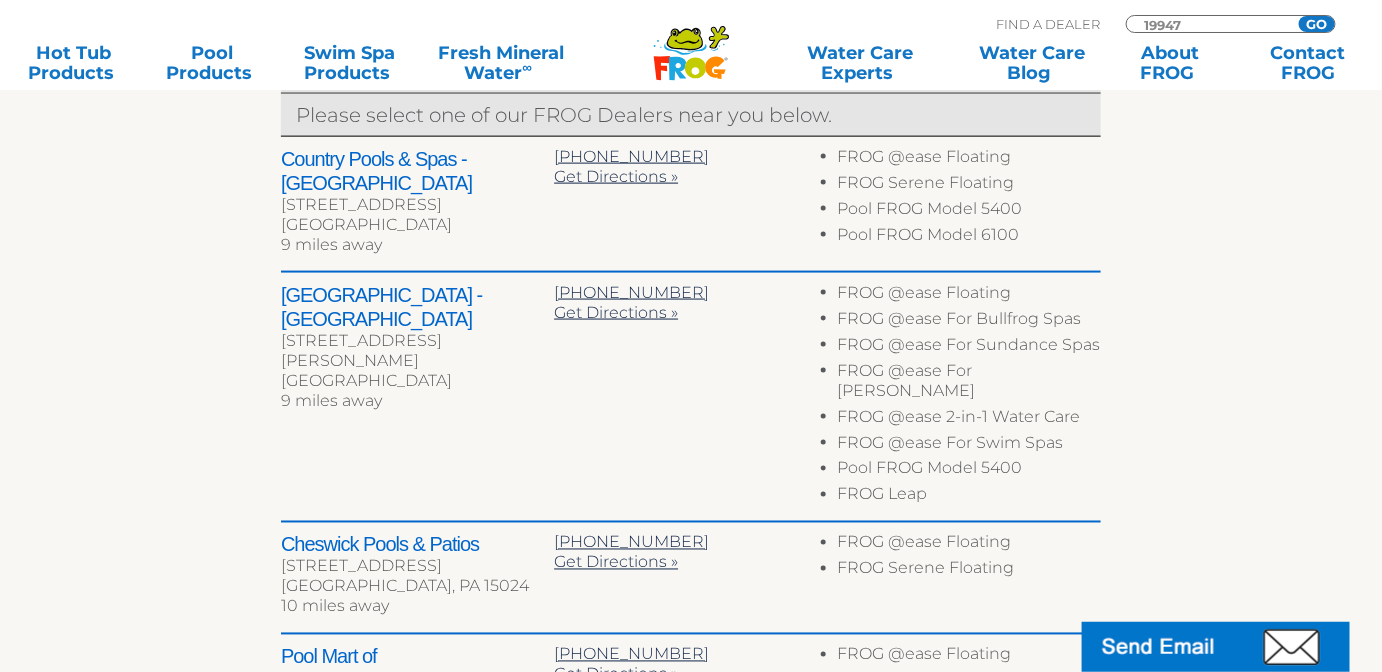 click on "GO" at bounding box center (1317, 24) 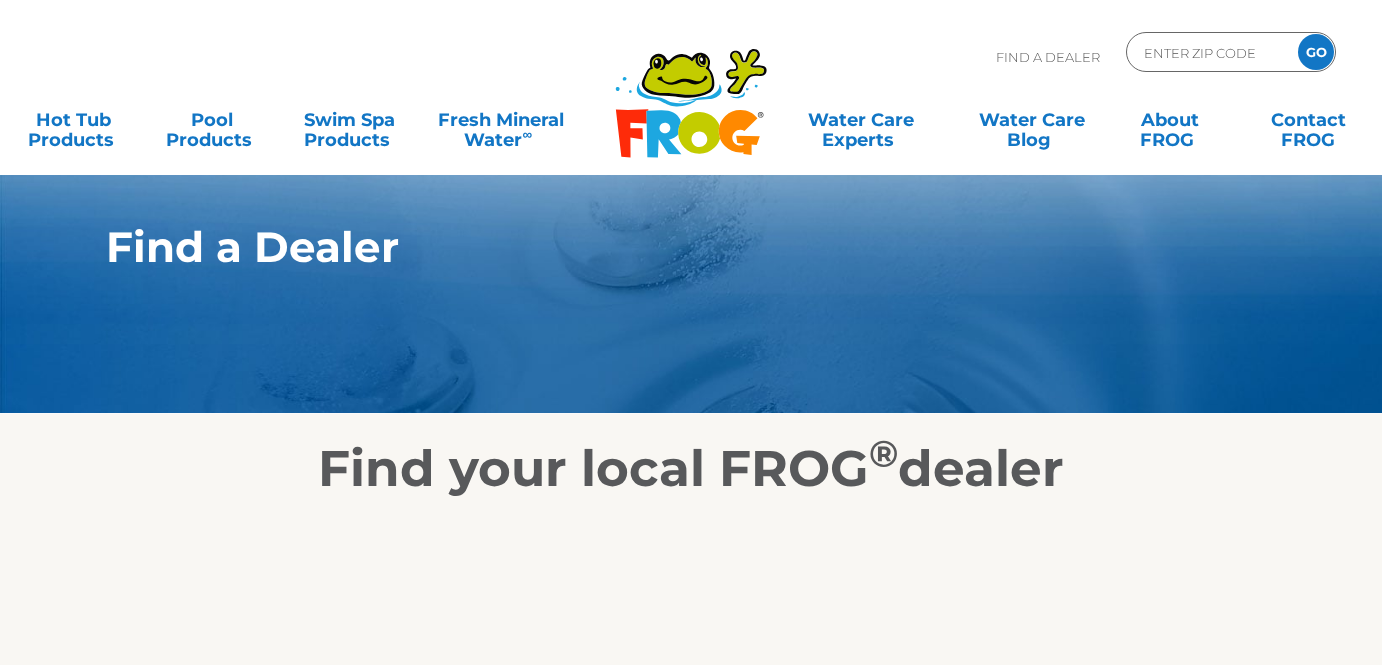 scroll, scrollTop: 0, scrollLeft: 0, axis: both 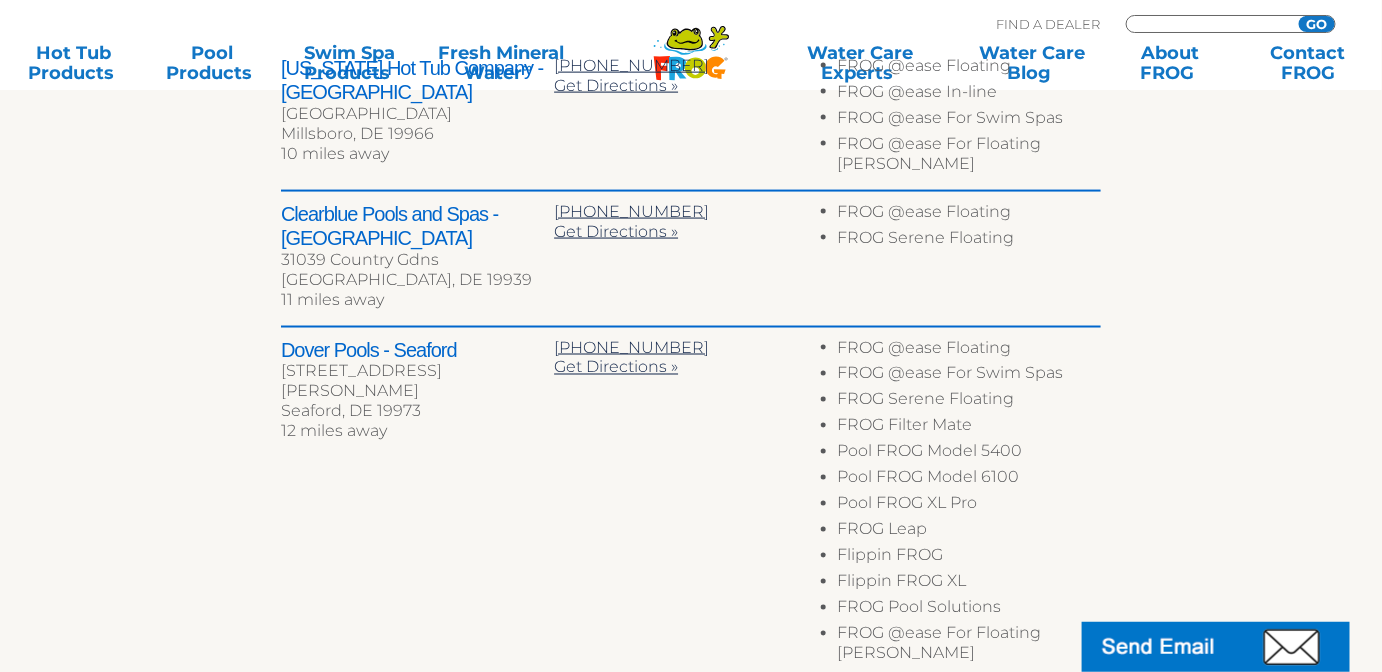 click at bounding box center [1209, 24] 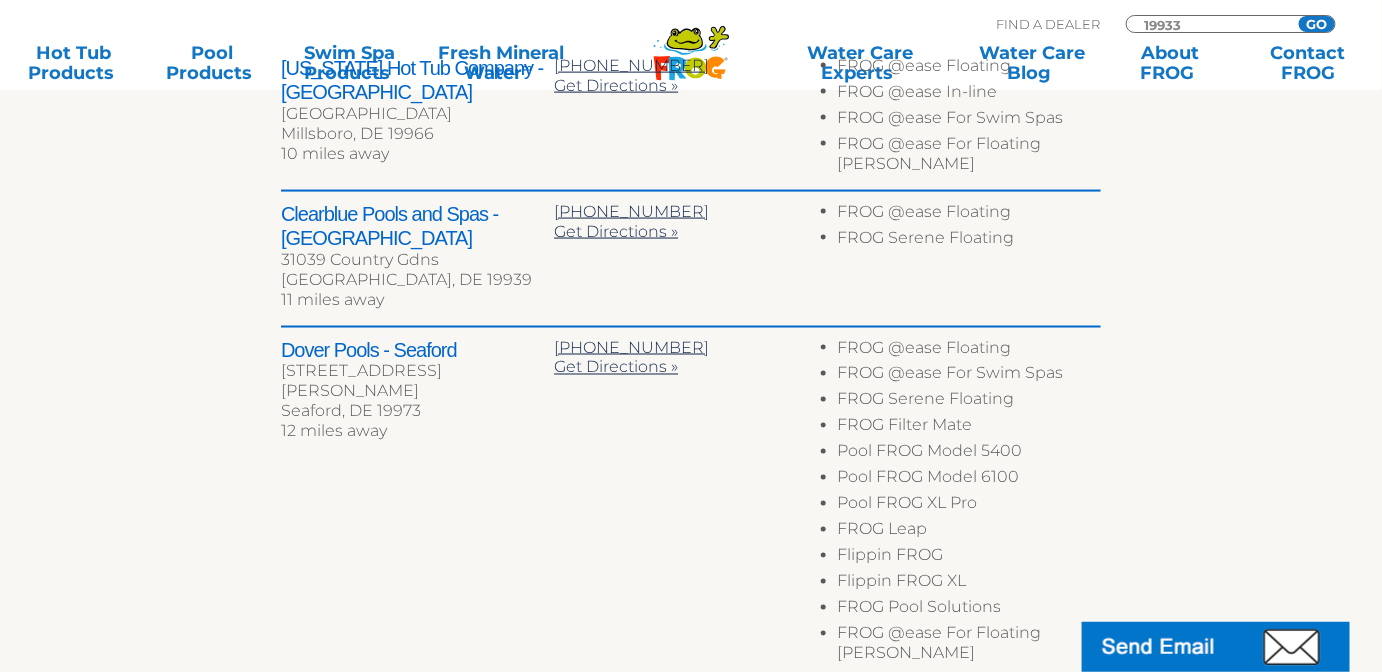 type on "19933" 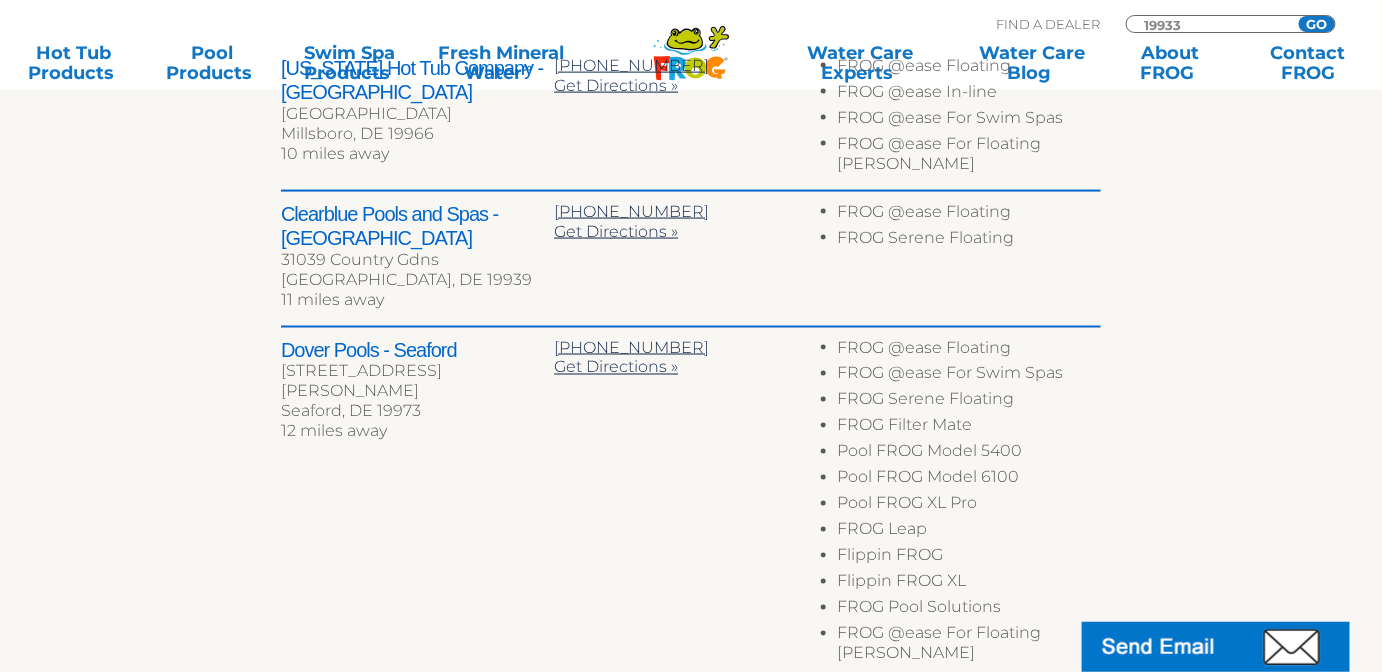click on "GO" at bounding box center (1317, 24) 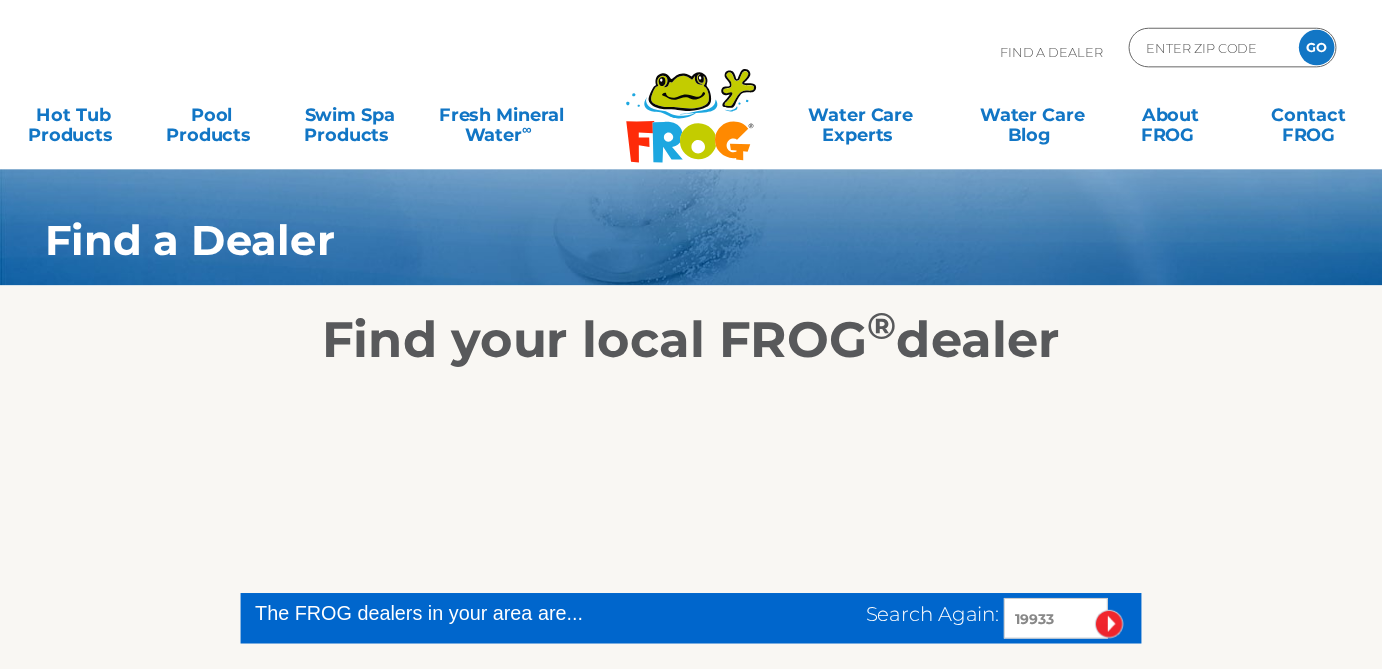 scroll, scrollTop: 0, scrollLeft: 0, axis: both 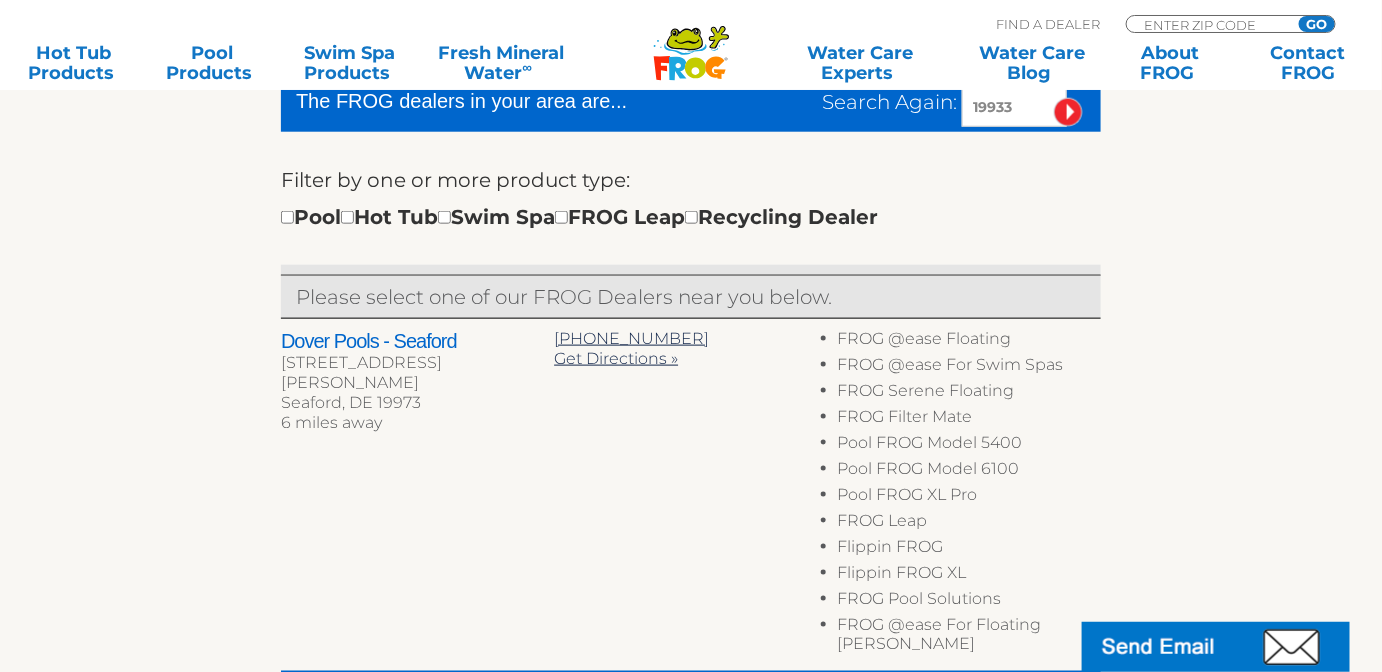 click on "Search Again:
19933" at bounding box center (961, 106) 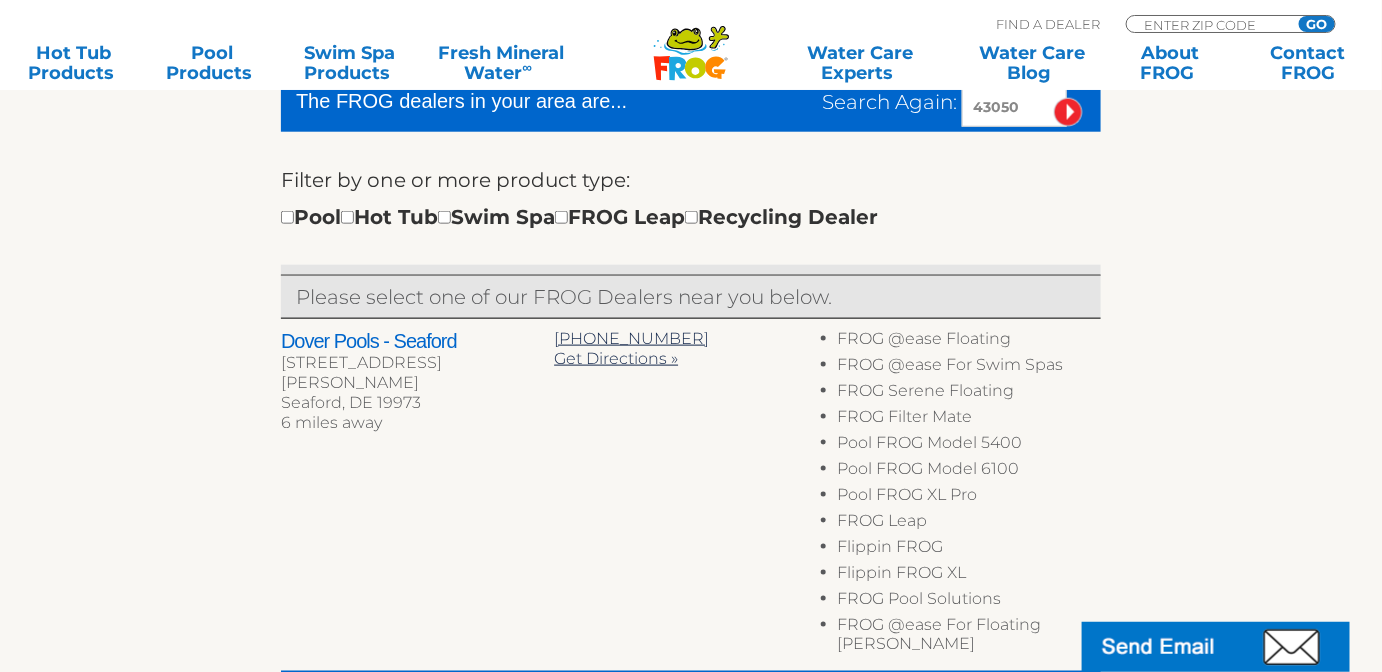 type on "43050" 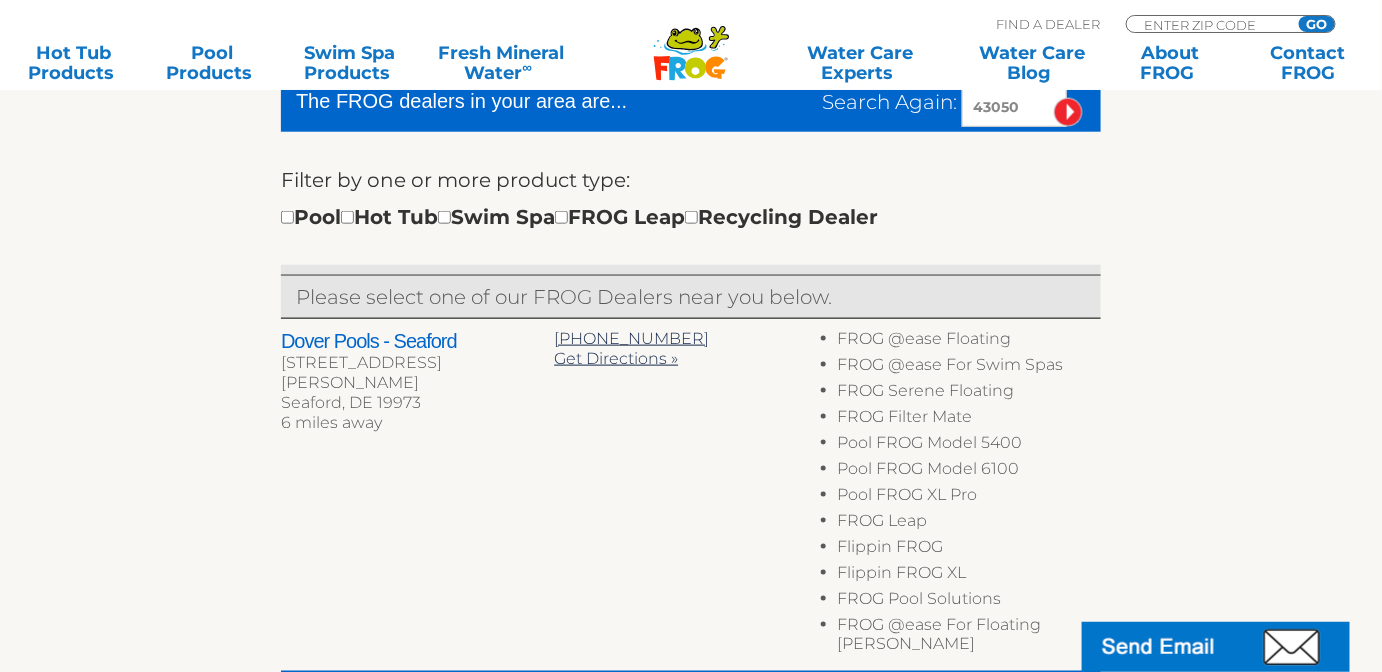 click at bounding box center [1068, 112] 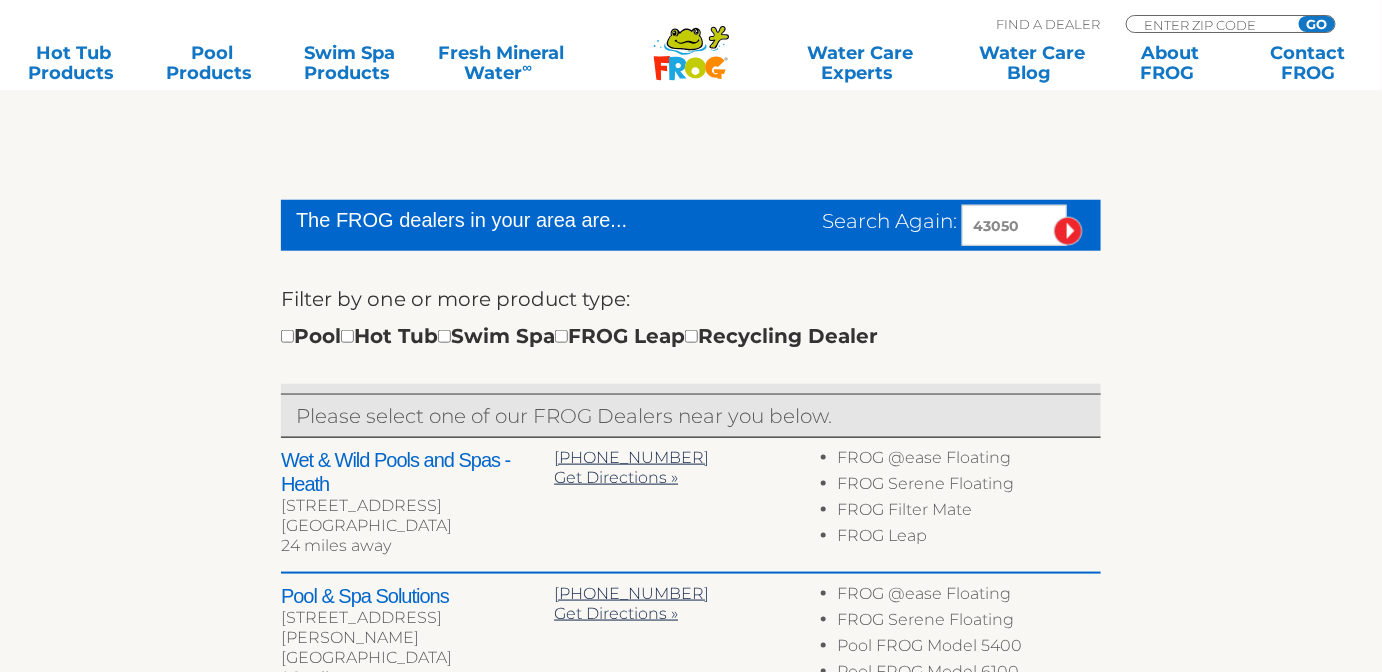 scroll, scrollTop: 0, scrollLeft: 0, axis: both 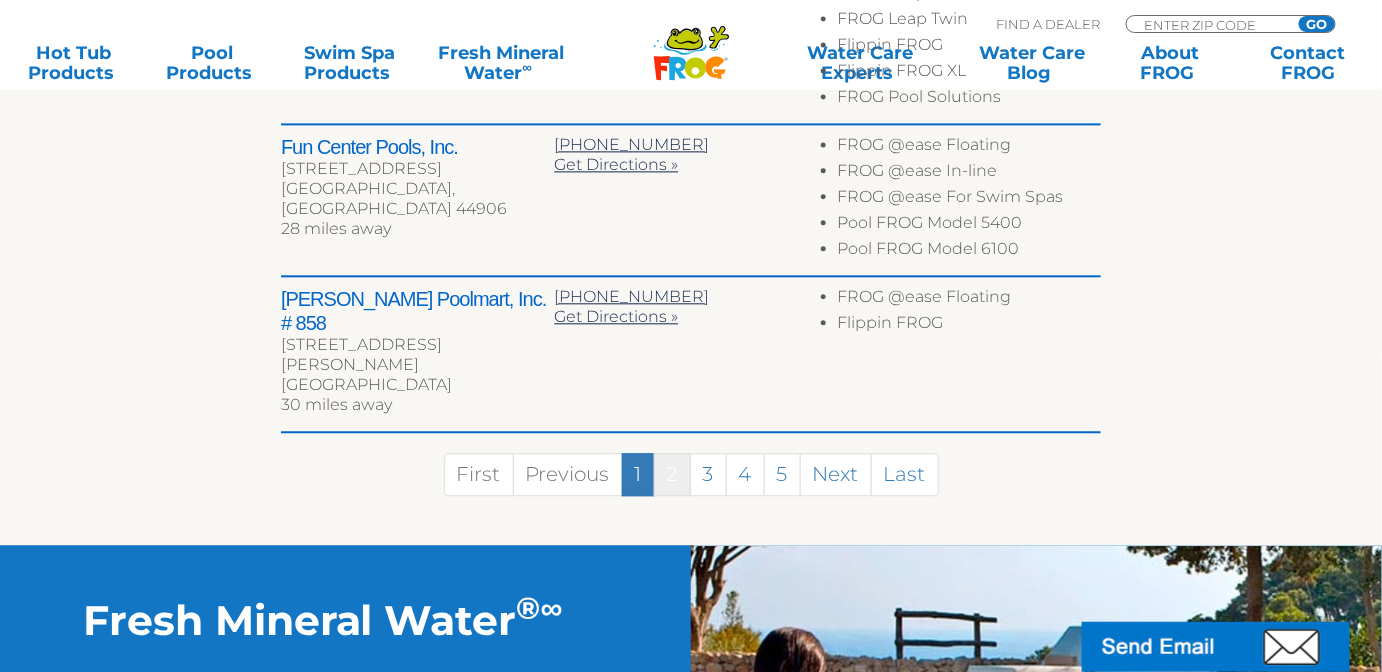 click on "2" at bounding box center (672, 474) 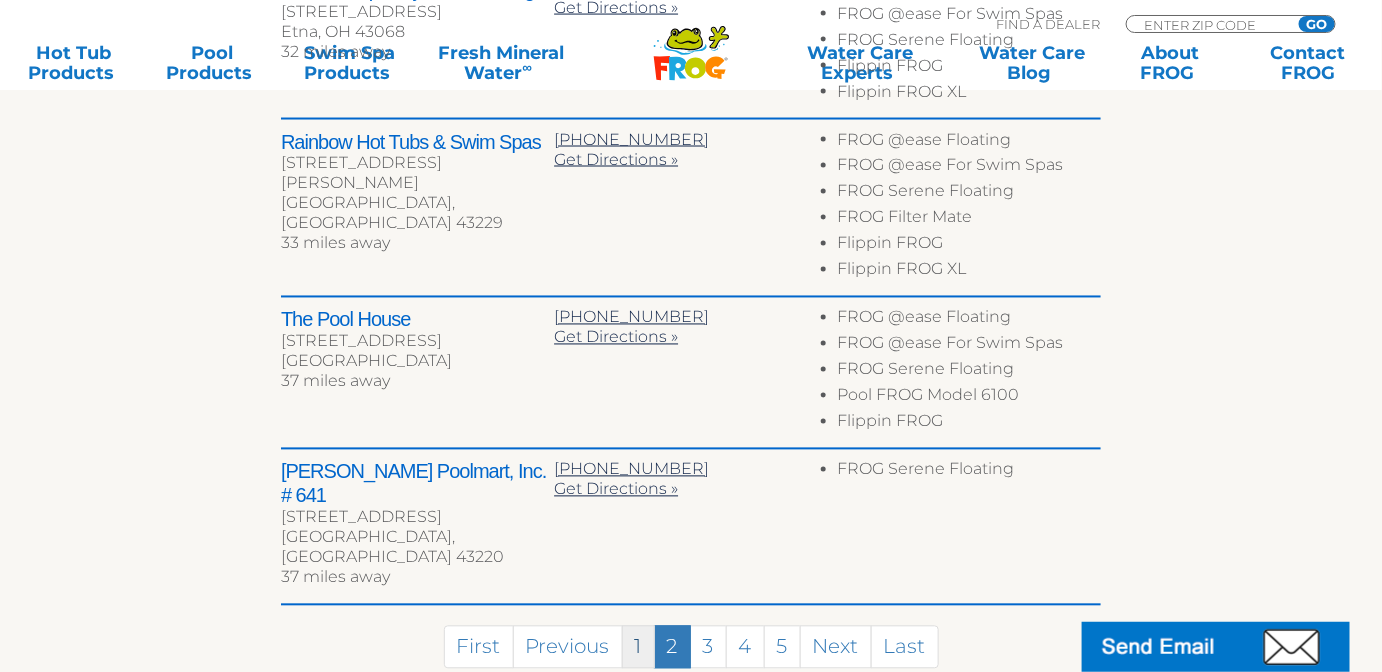 scroll, scrollTop: 1272, scrollLeft: 0, axis: vertical 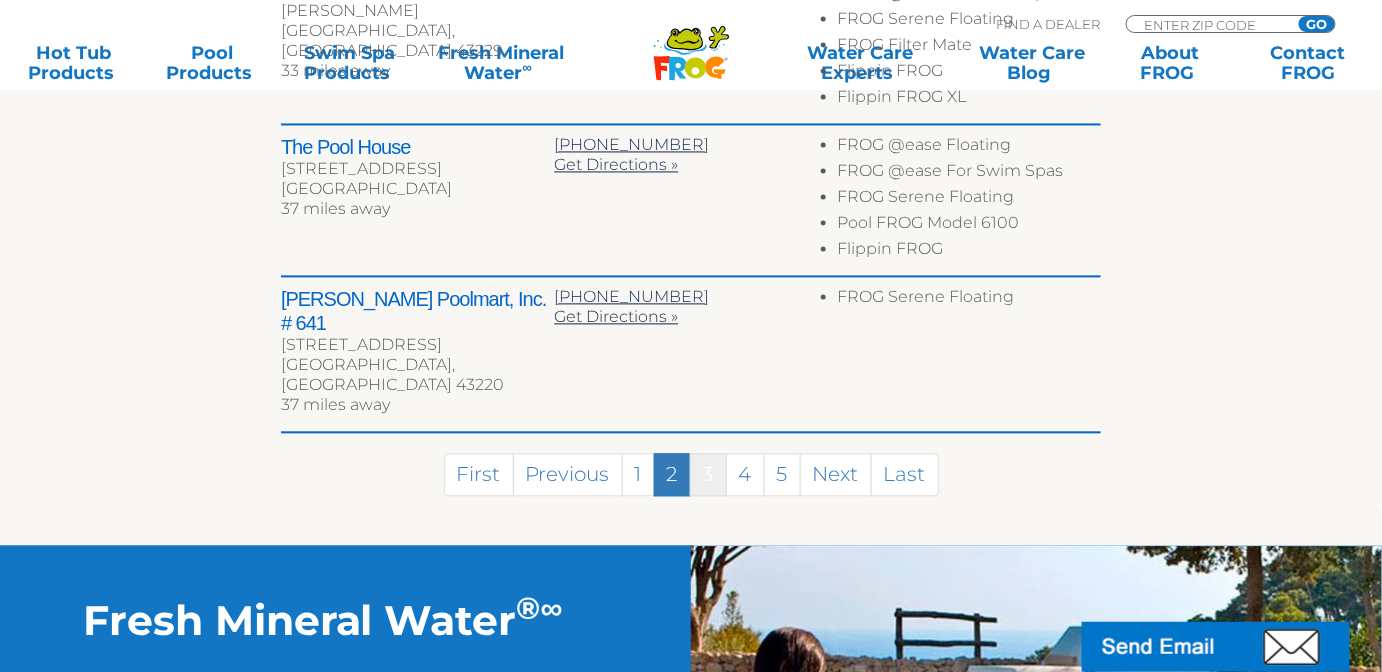 click on "3" at bounding box center [708, 474] 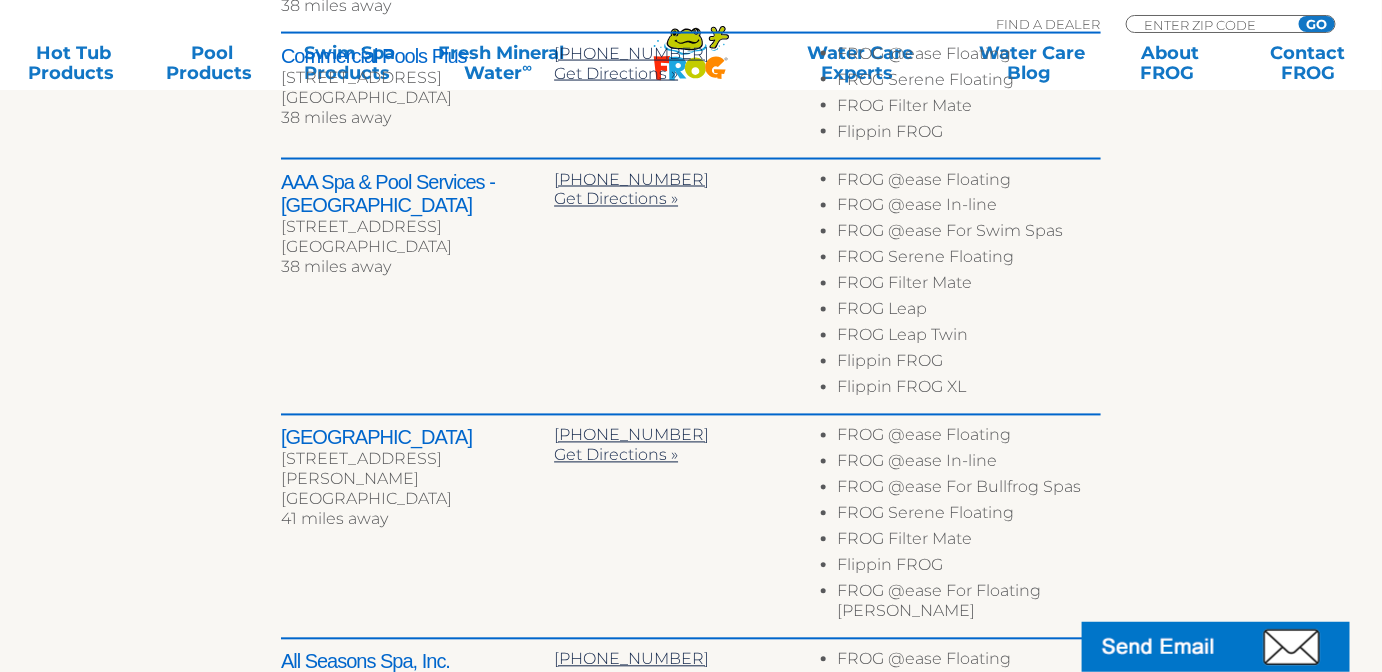 scroll, scrollTop: 1349, scrollLeft: 0, axis: vertical 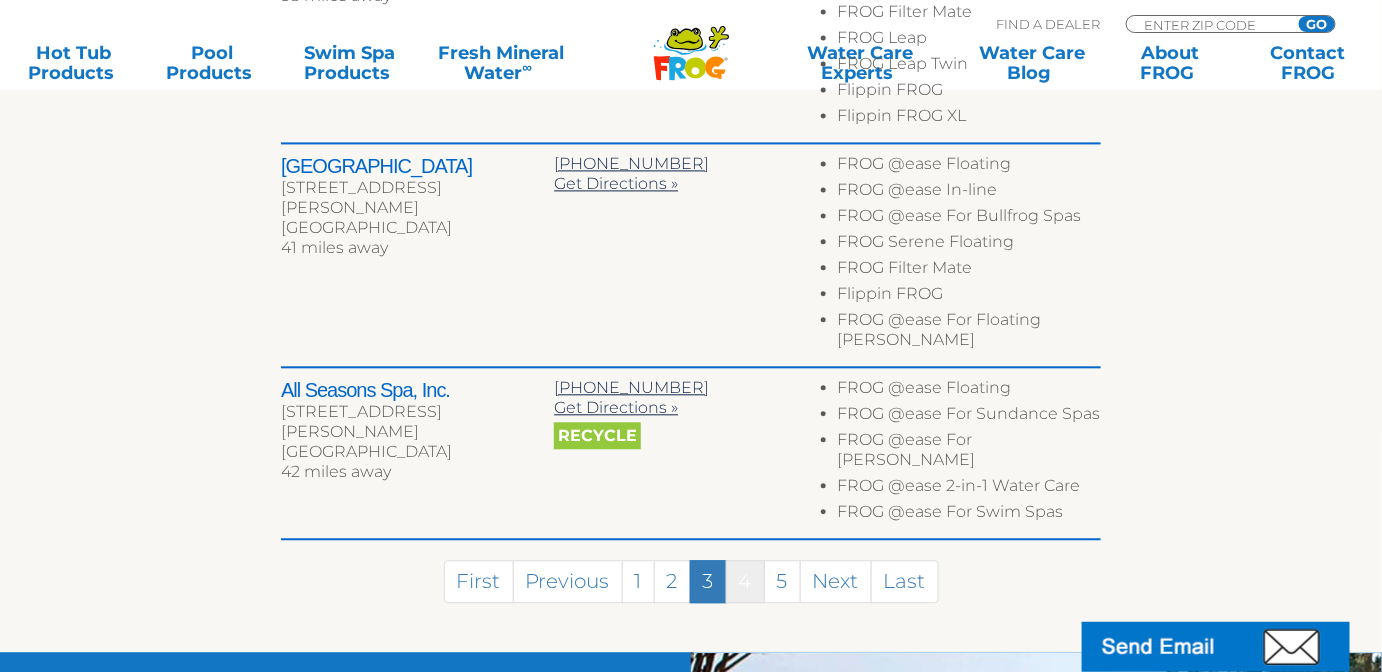 click on "4" at bounding box center (745, 581) 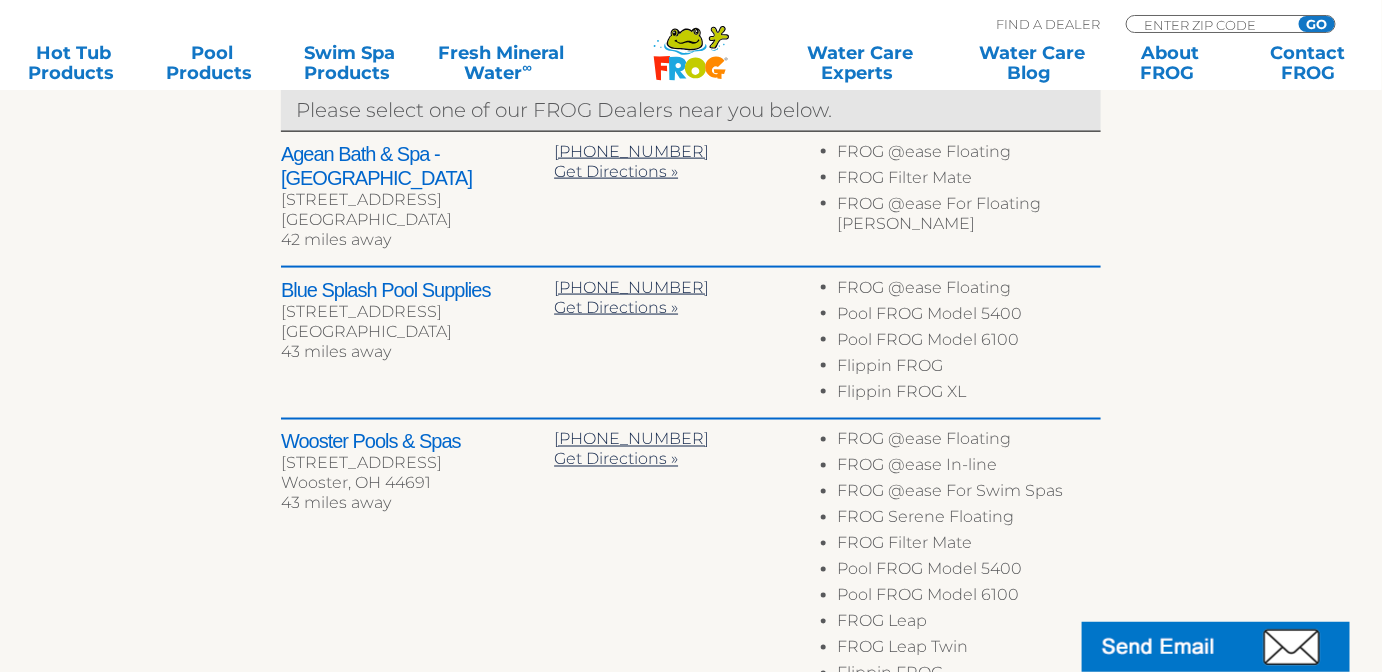 scroll, scrollTop: 1129, scrollLeft: 0, axis: vertical 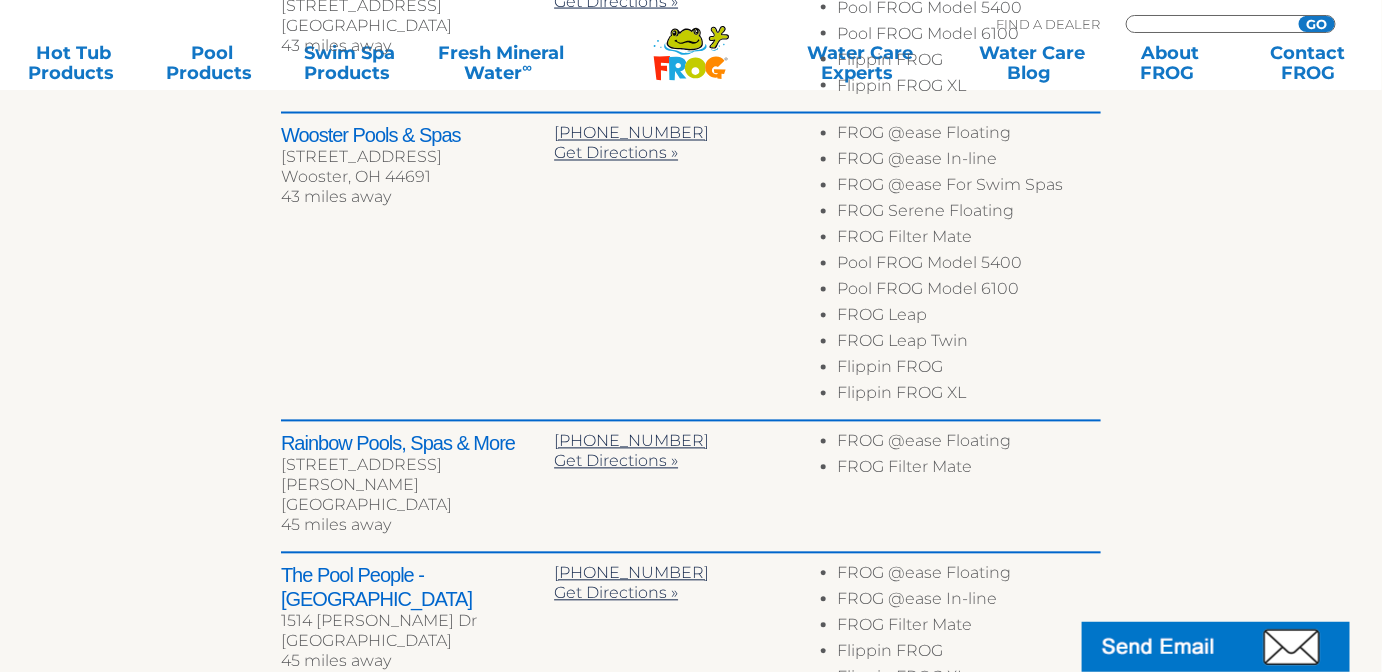 click at bounding box center (1209, 24) 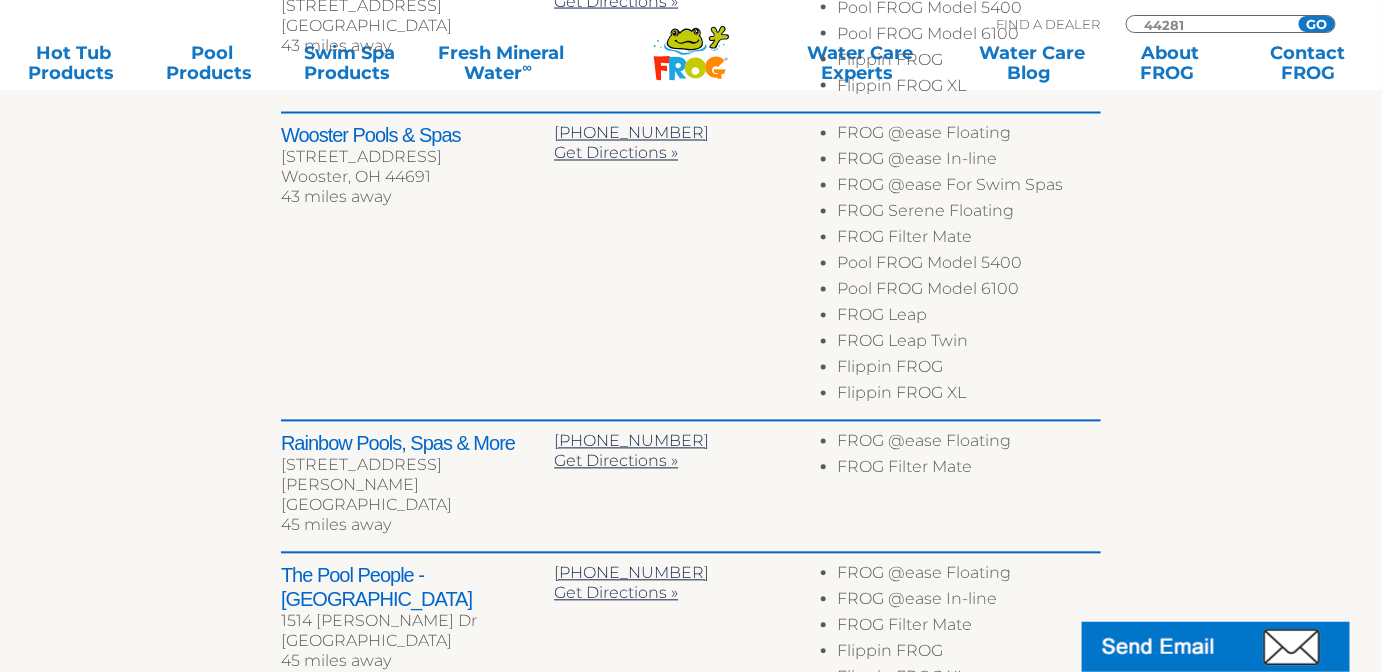 type on "44281" 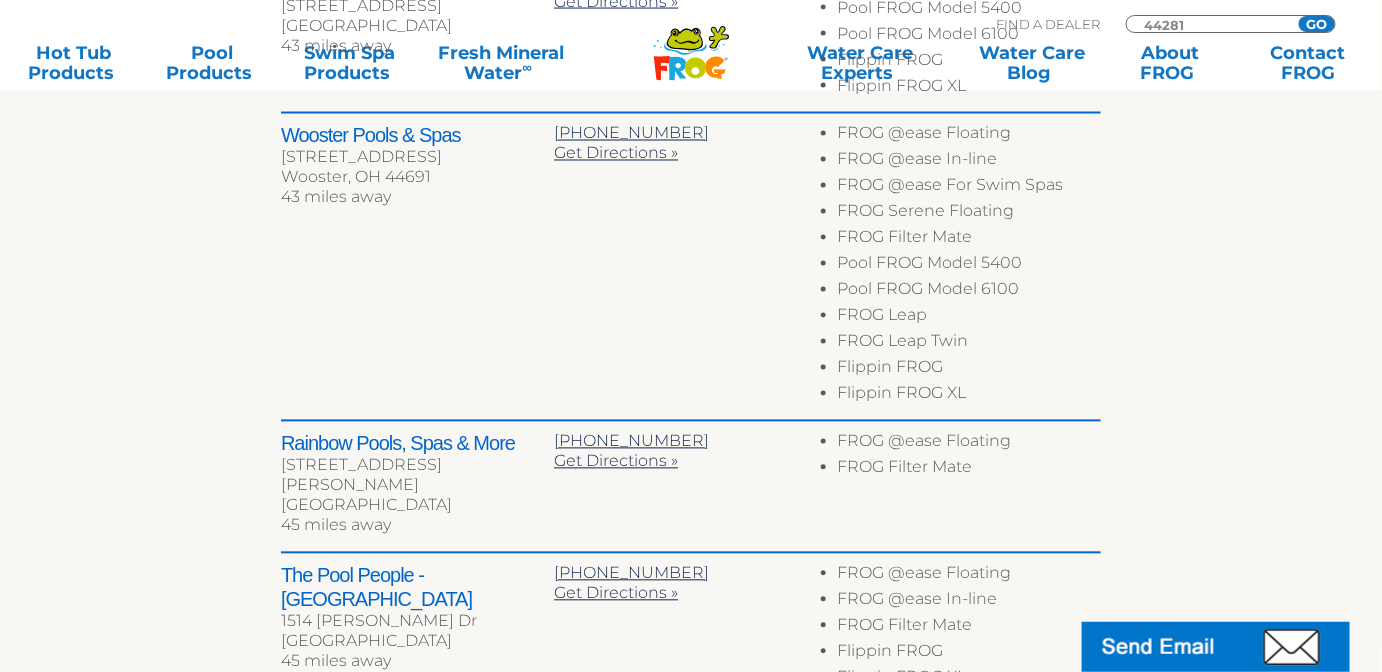 click on "GO" at bounding box center (1317, 24) 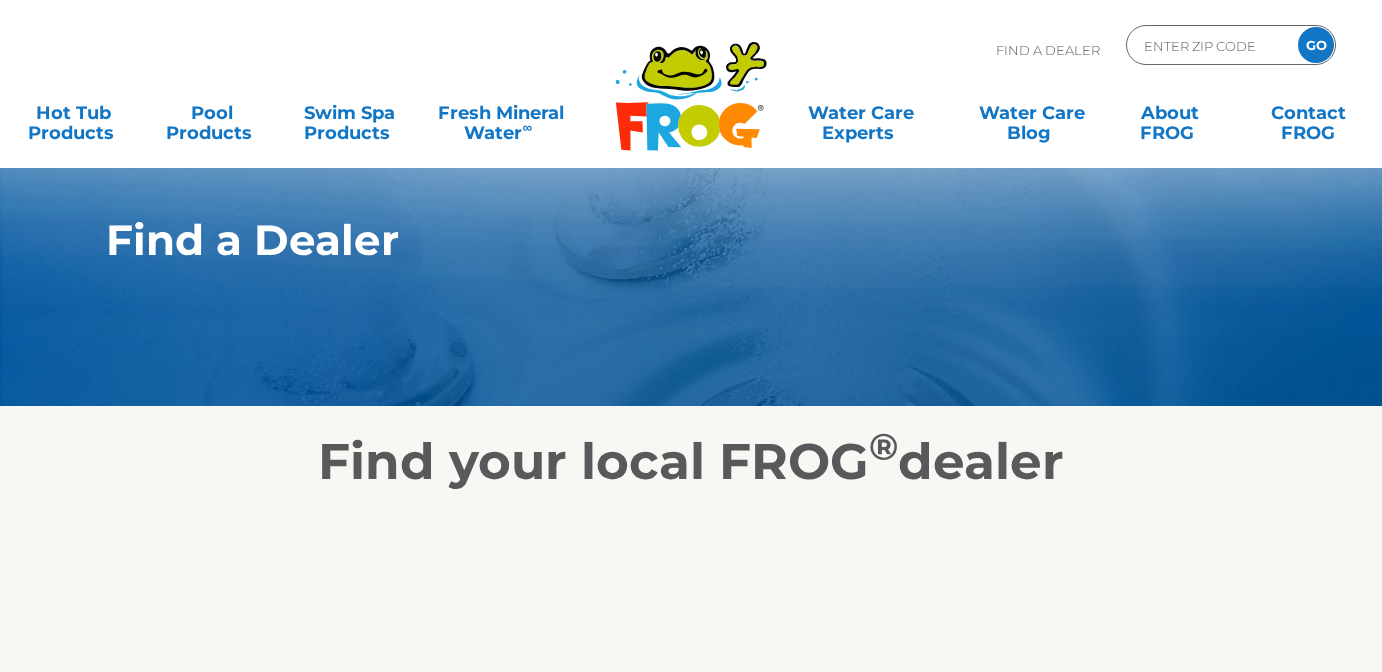 scroll, scrollTop: 0, scrollLeft: 0, axis: both 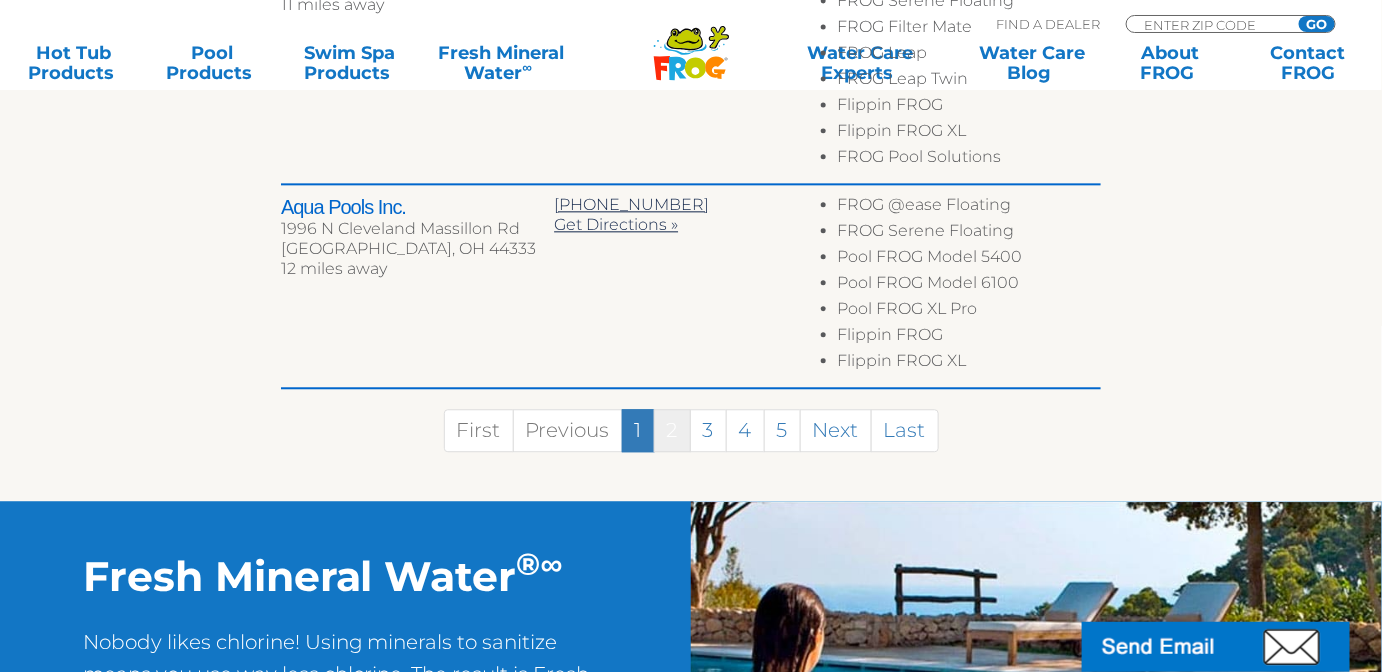 click on "2" at bounding box center (672, 430) 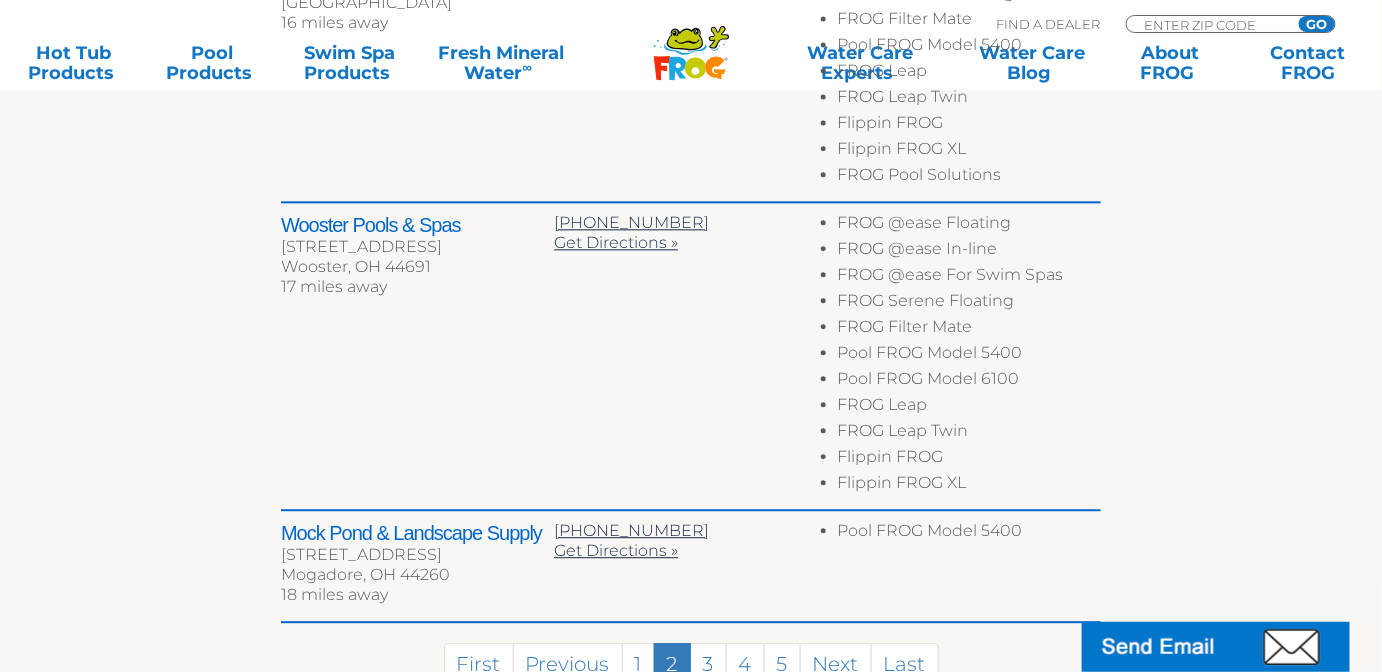 scroll, scrollTop: 1728, scrollLeft: 0, axis: vertical 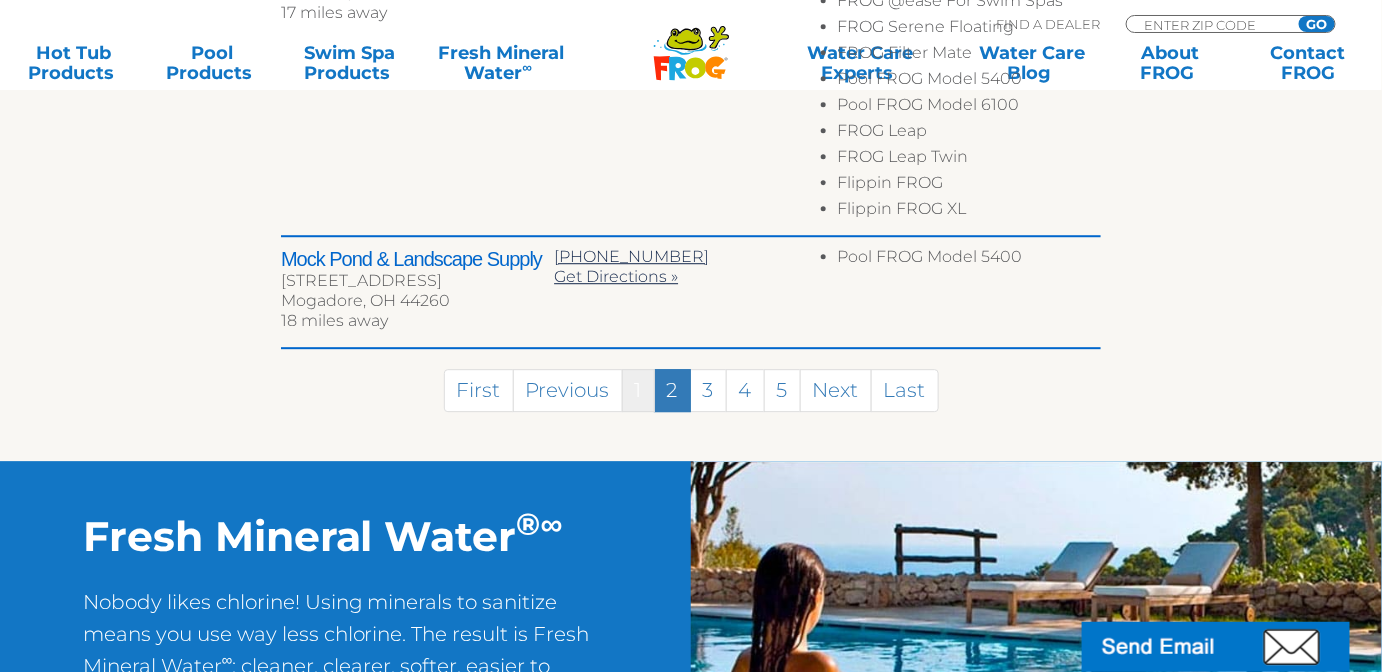 click on "1" at bounding box center [638, 390] 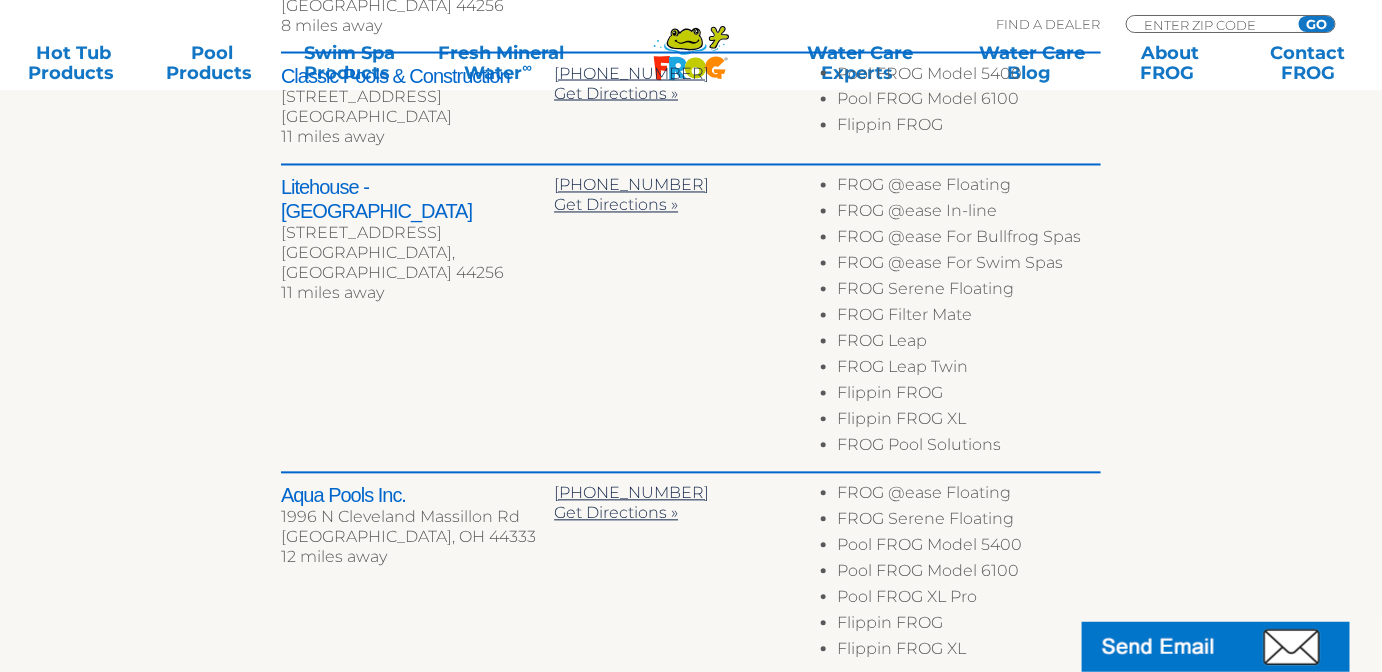 scroll, scrollTop: 1272, scrollLeft: 0, axis: vertical 